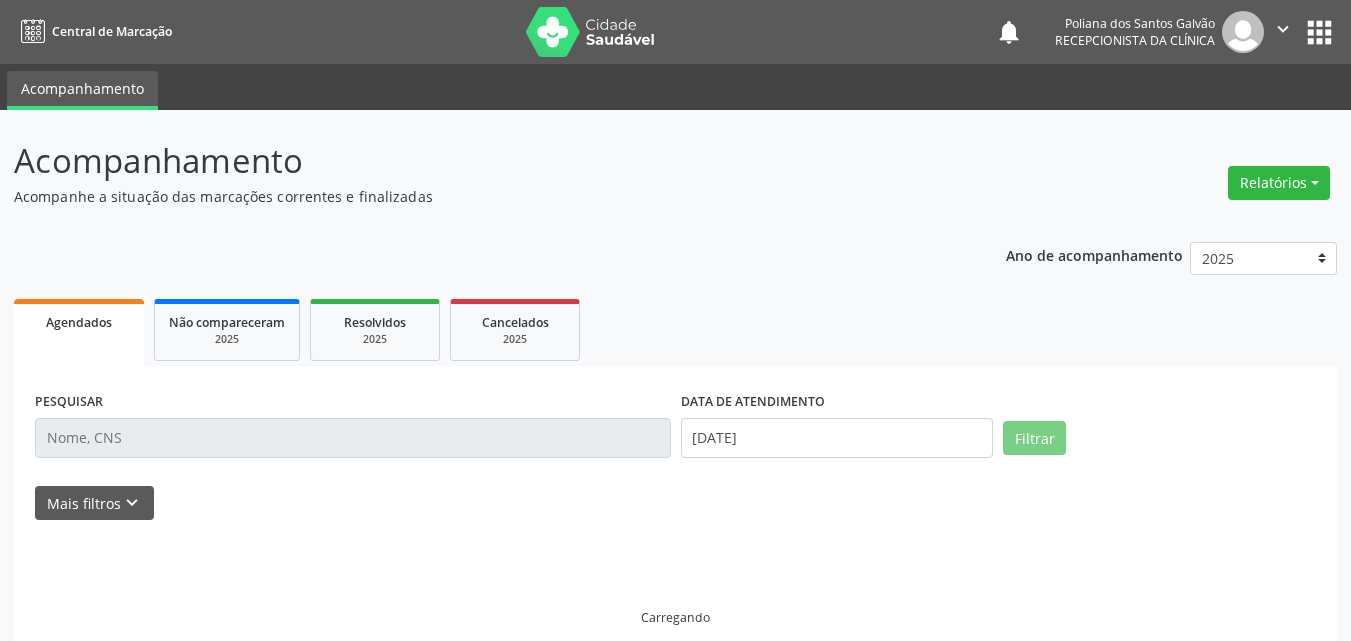 scroll, scrollTop: 0, scrollLeft: 0, axis: both 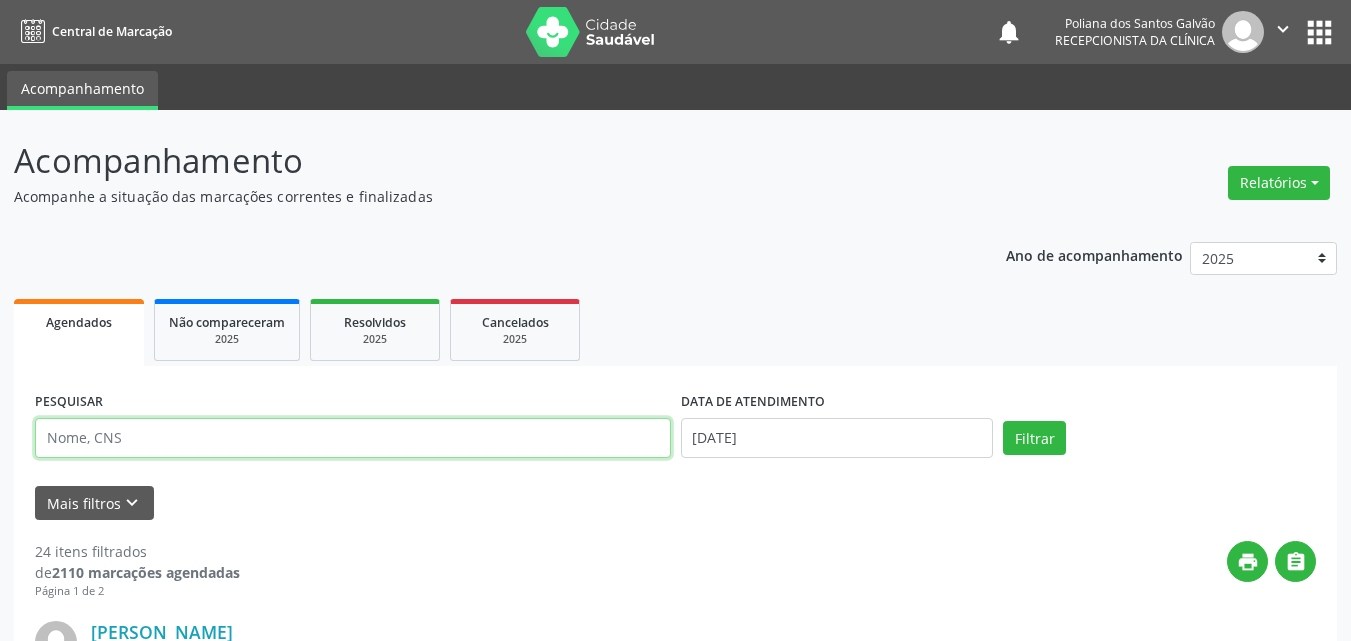 click at bounding box center (353, 438) 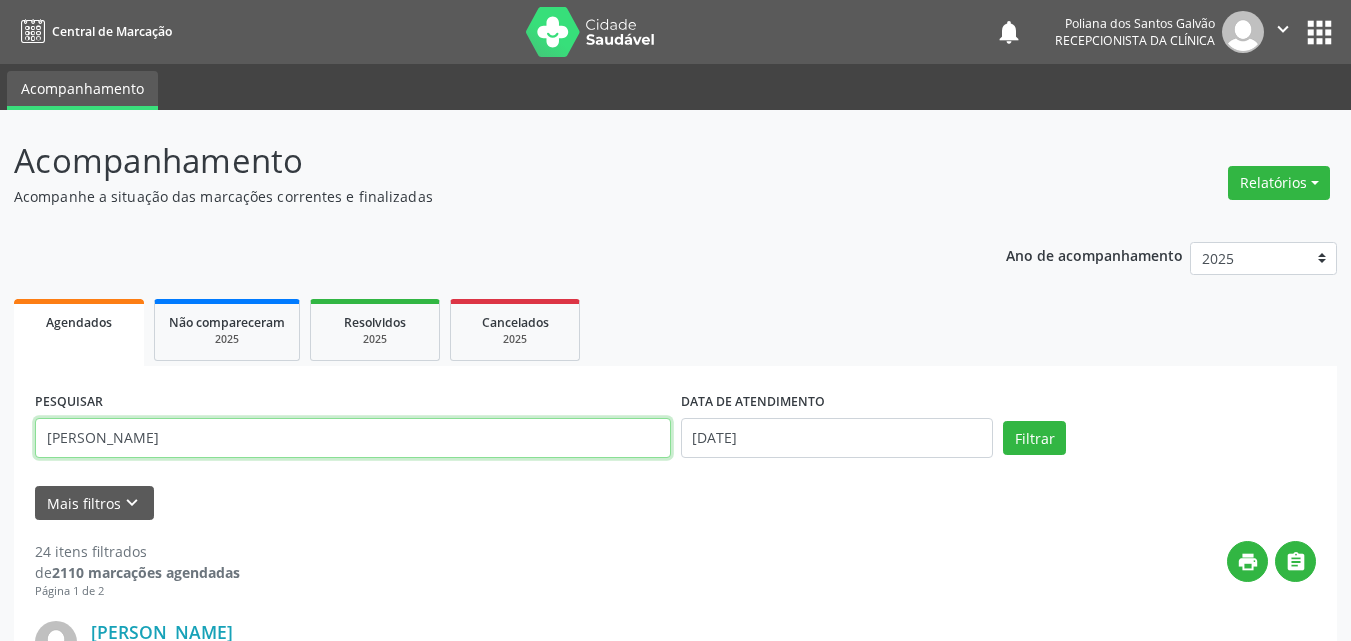 type on "[PERSON_NAME]" 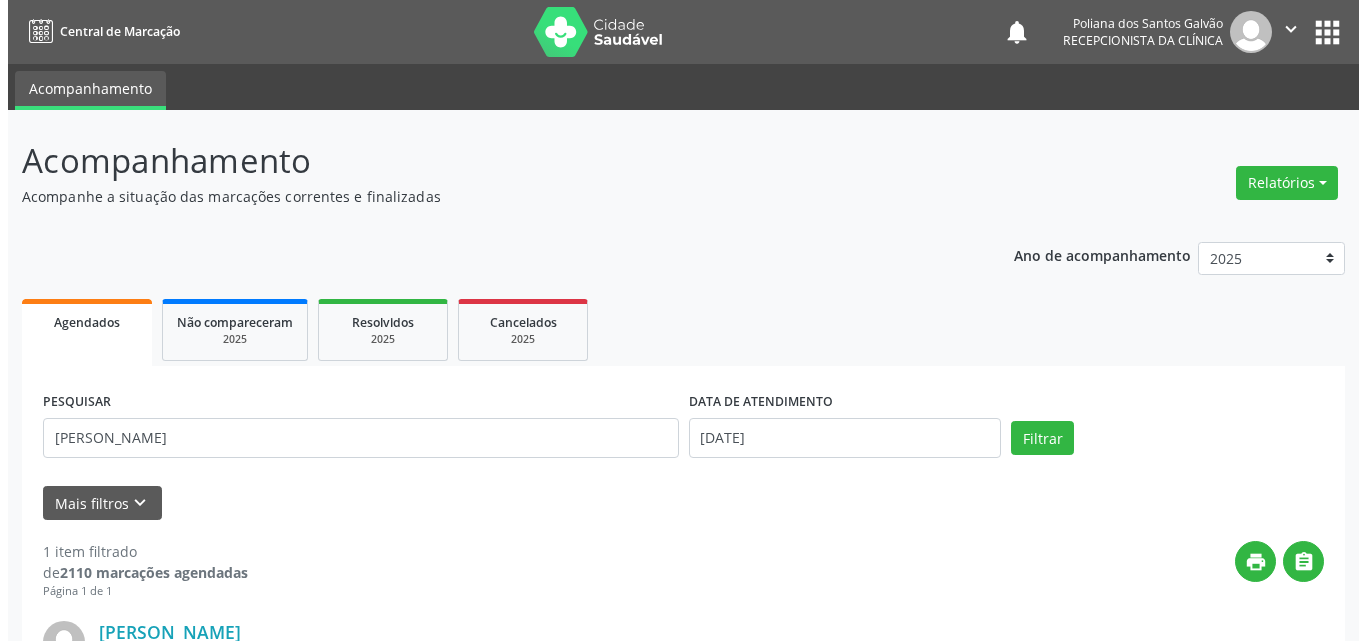 scroll, scrollTop: 264, scrollLeft: 0, axis: vertical 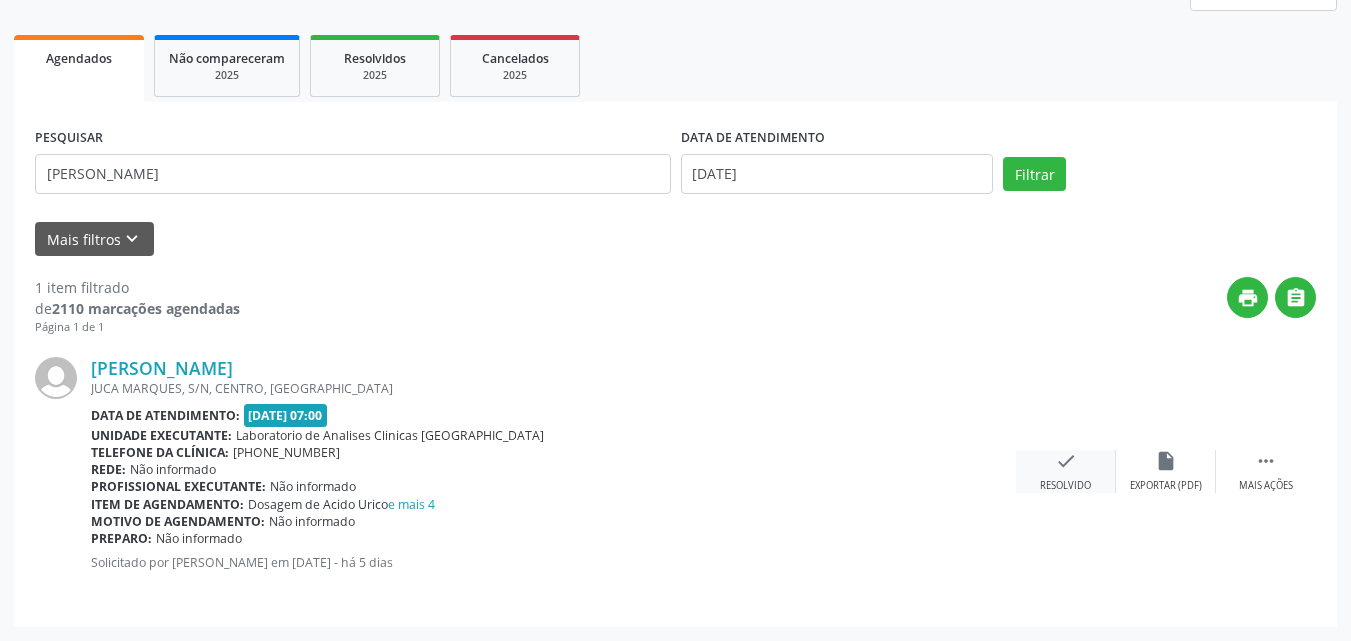 click on "check
Resolvido" at bounding box center [1066, 471] 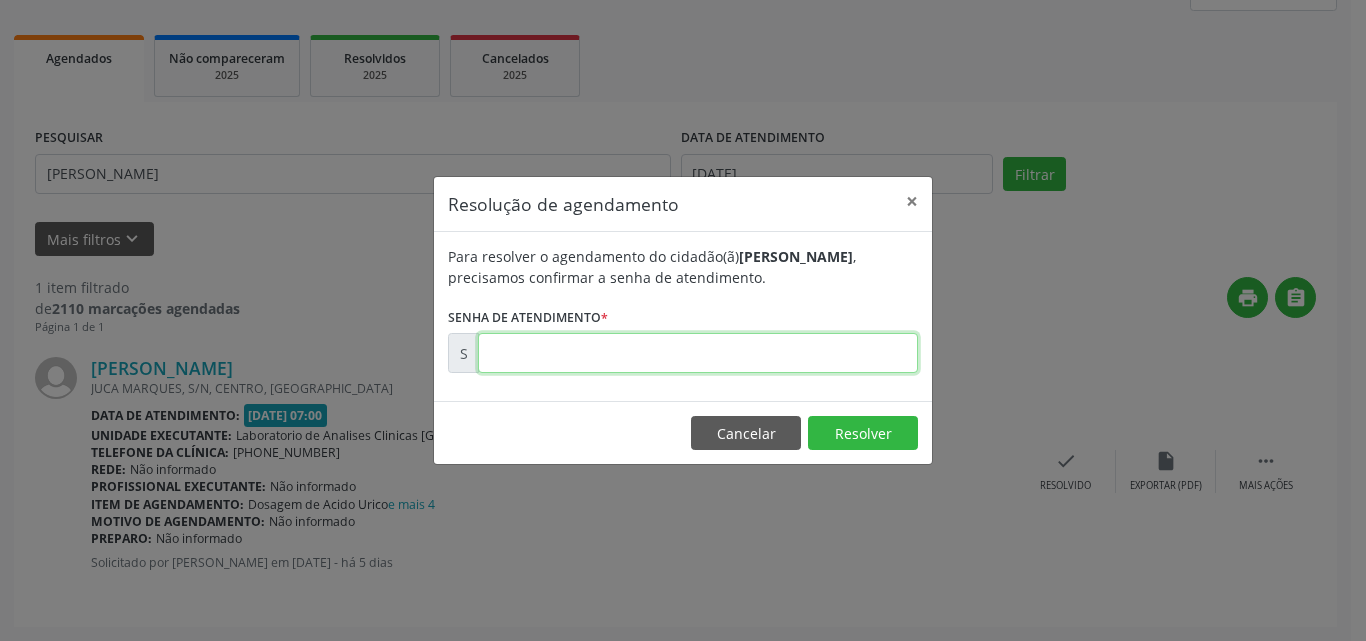 click at bounding box center [698, 353] 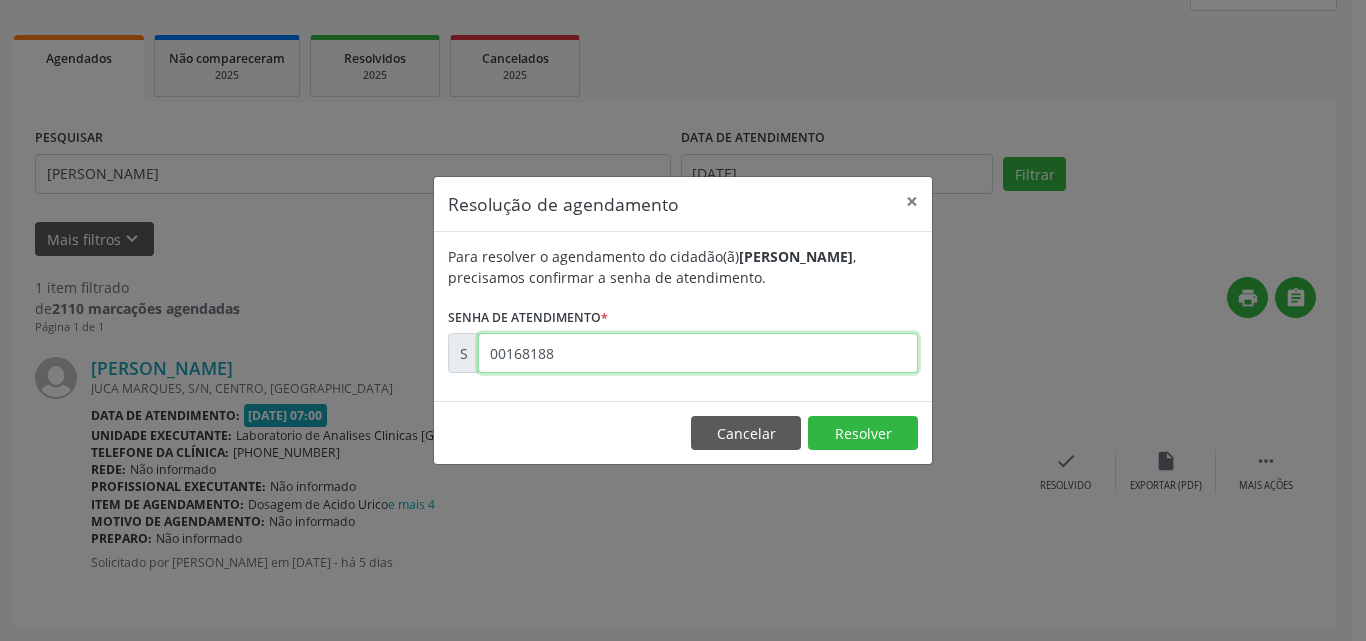 type on "00168188" 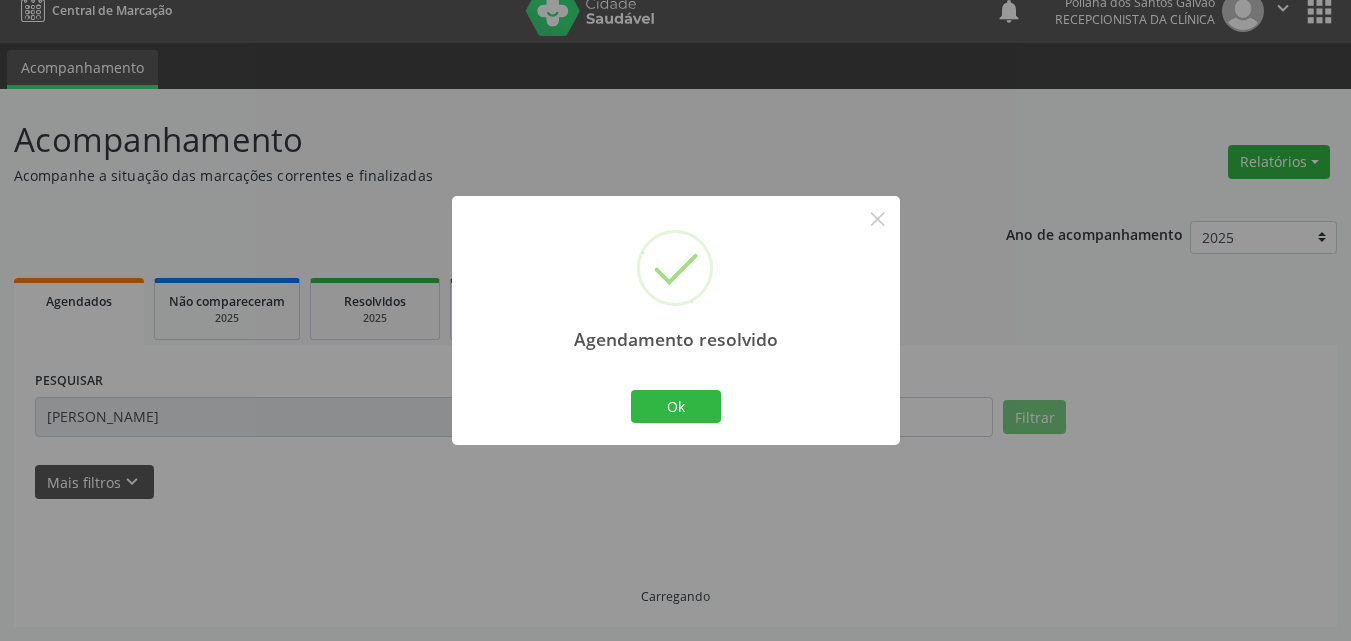 scroll, scrollTop: 0, scrollLeft: 0, axis: both 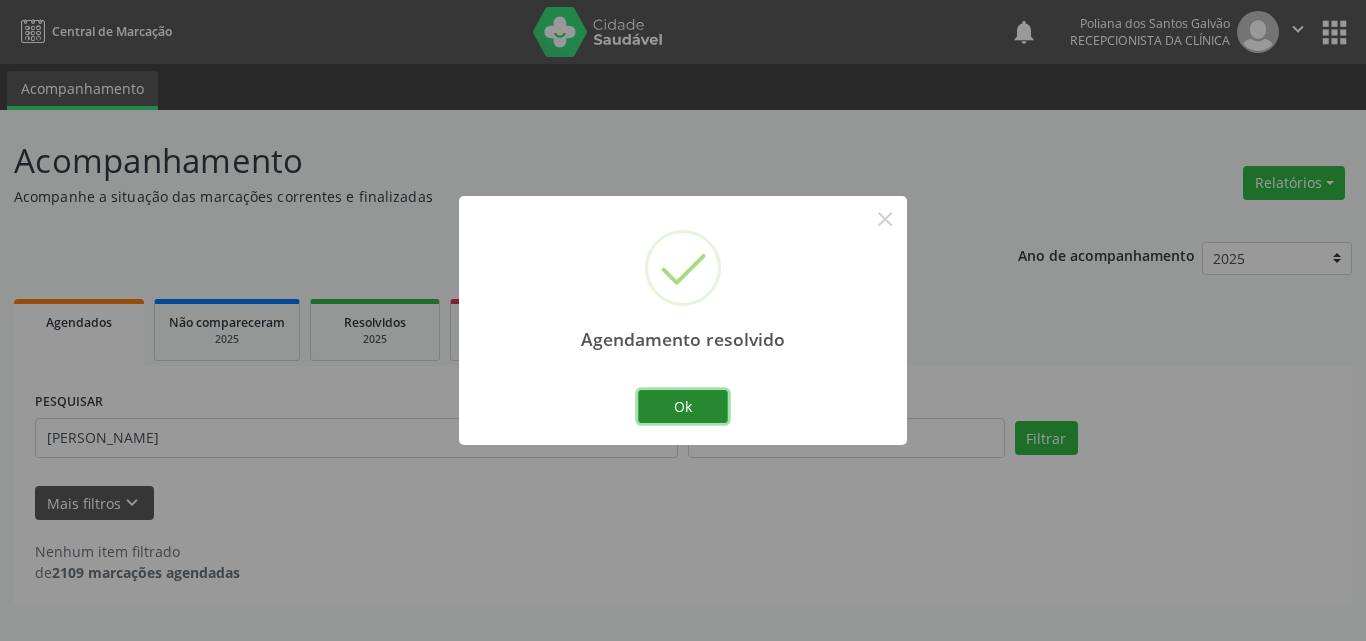 click on "Ok" at bounding box center [683, 407] 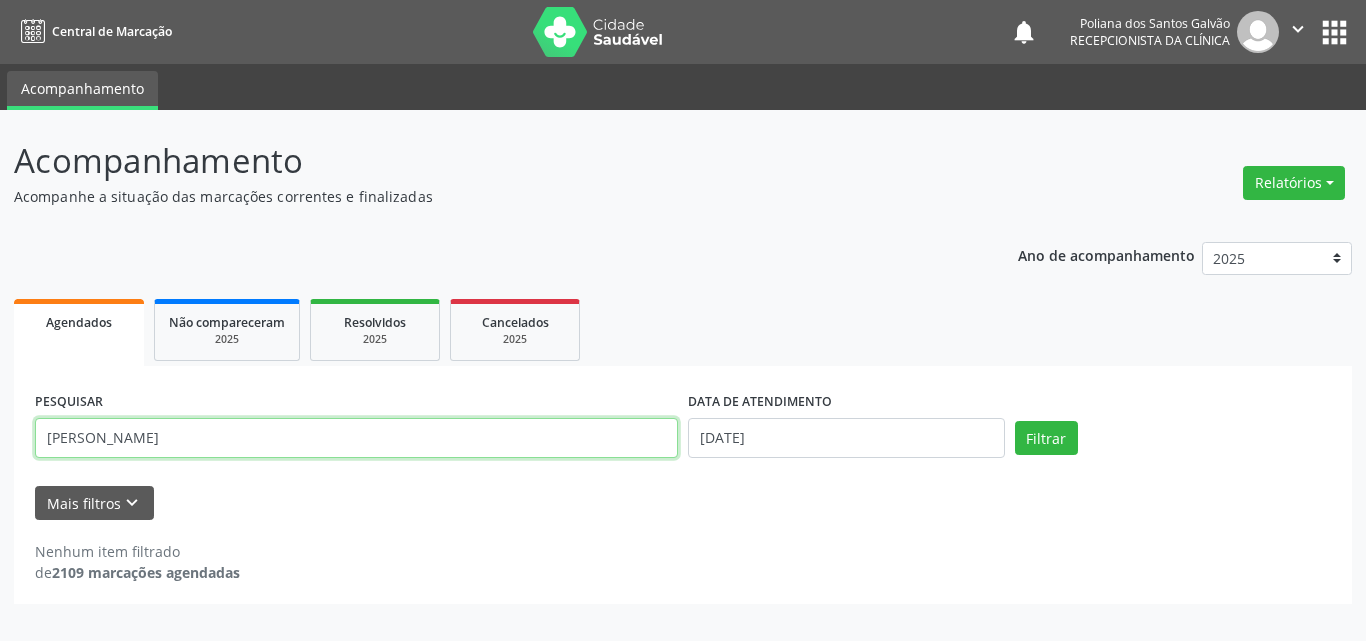 drag, startPoint x: 628, startPoint y: 436, endPoint x: 0, endPoint y: -87, distance: 817.25946 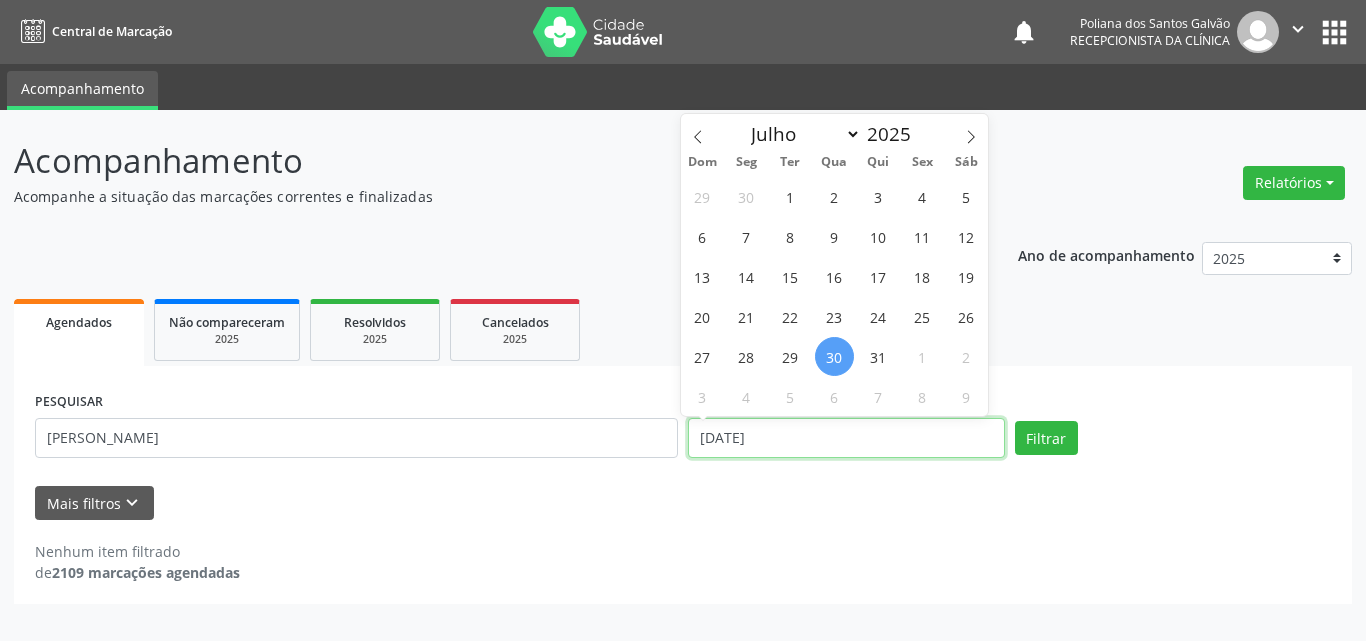 click on "[DATE]" at bounding box center (846, 438) 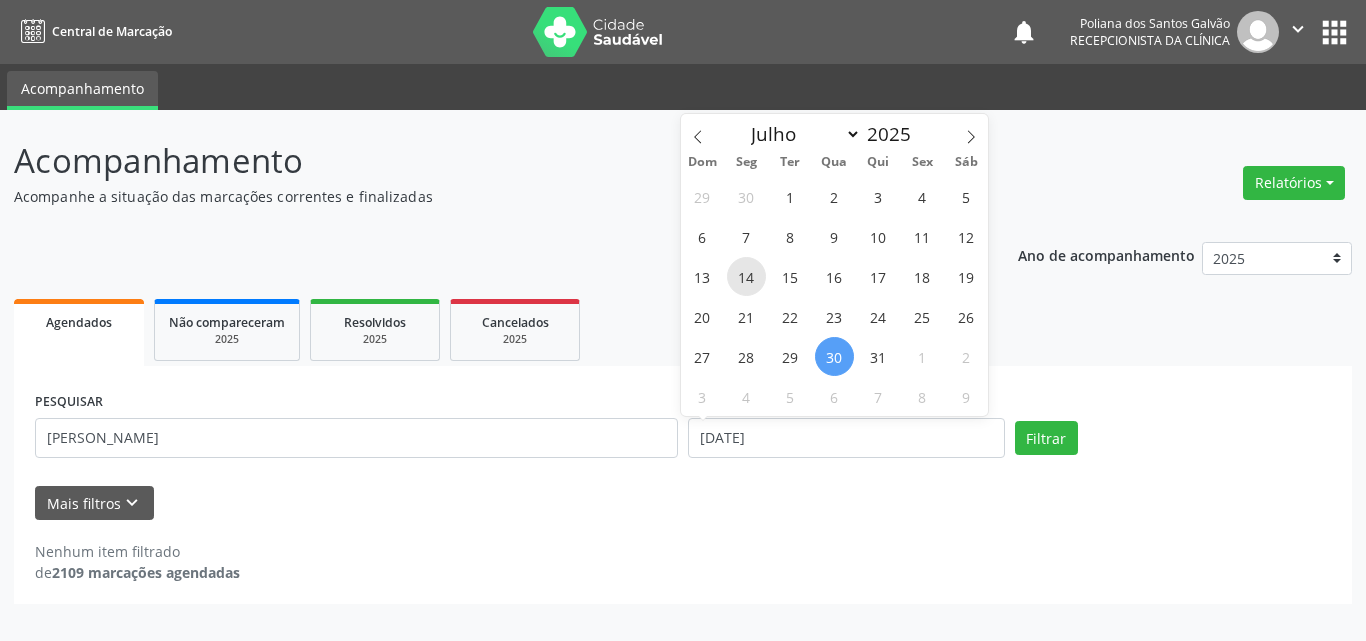 click on "14" at bounding box center [746, 276] 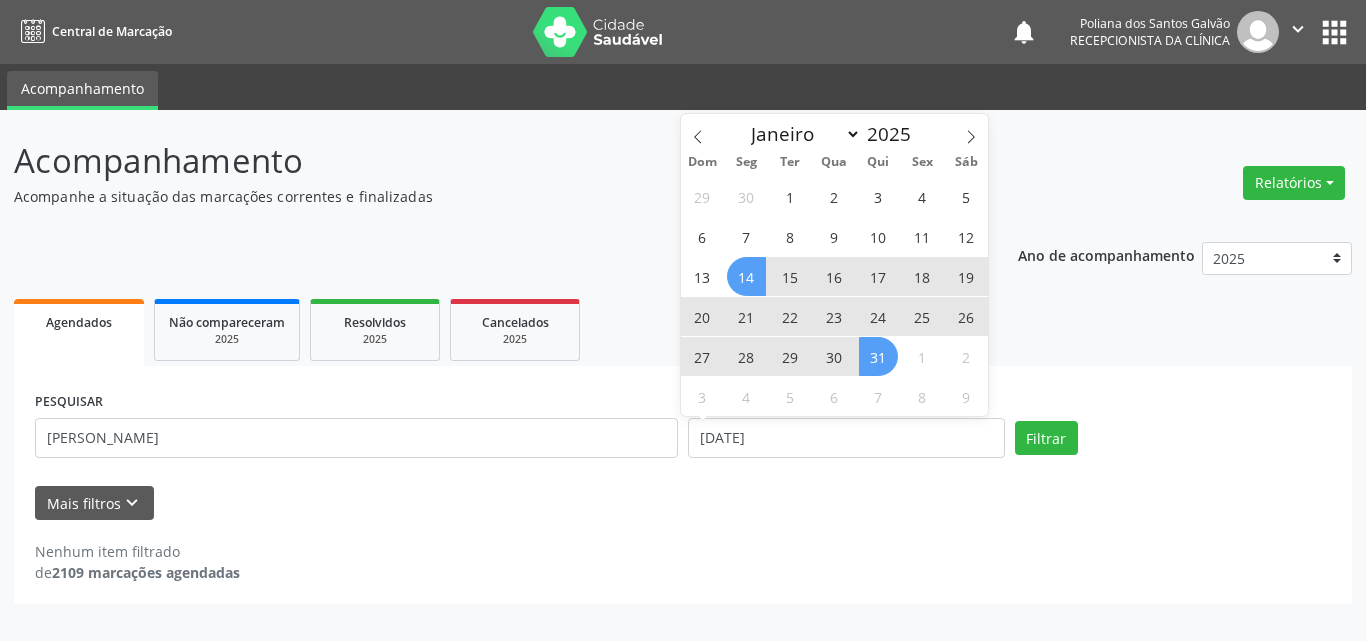click on "31" at bounding box center [878, 356] 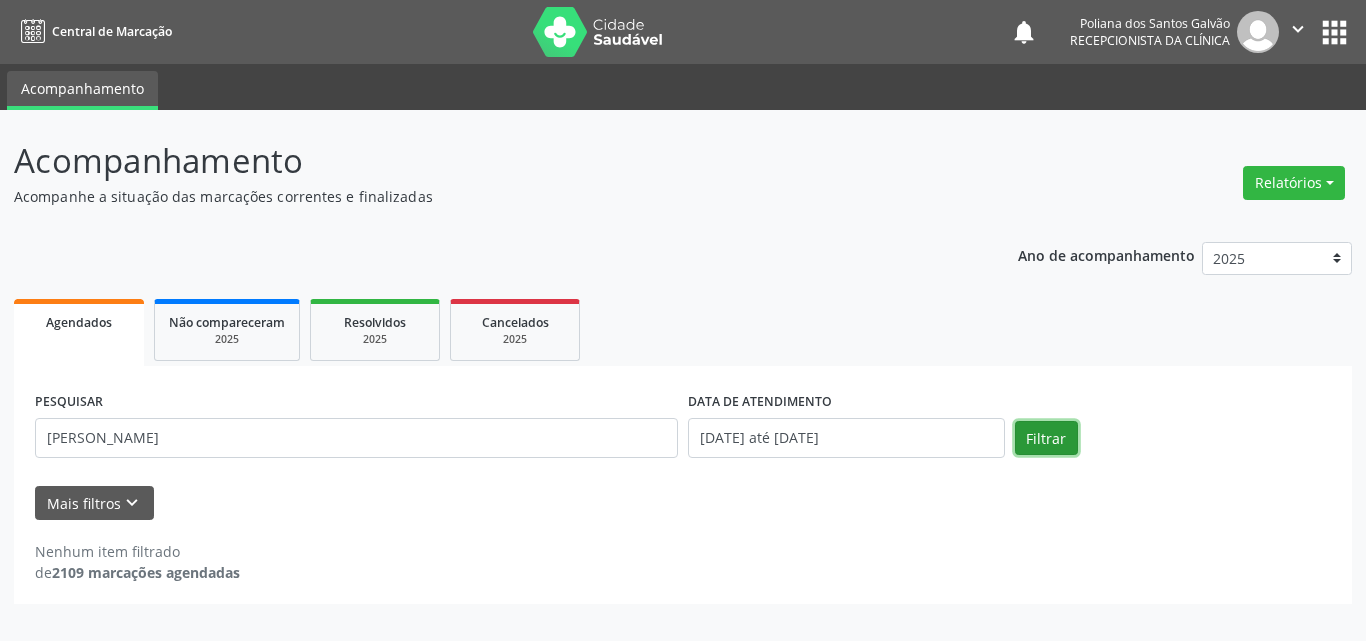click on "Filtrar" at bounding box center [1046, 438] 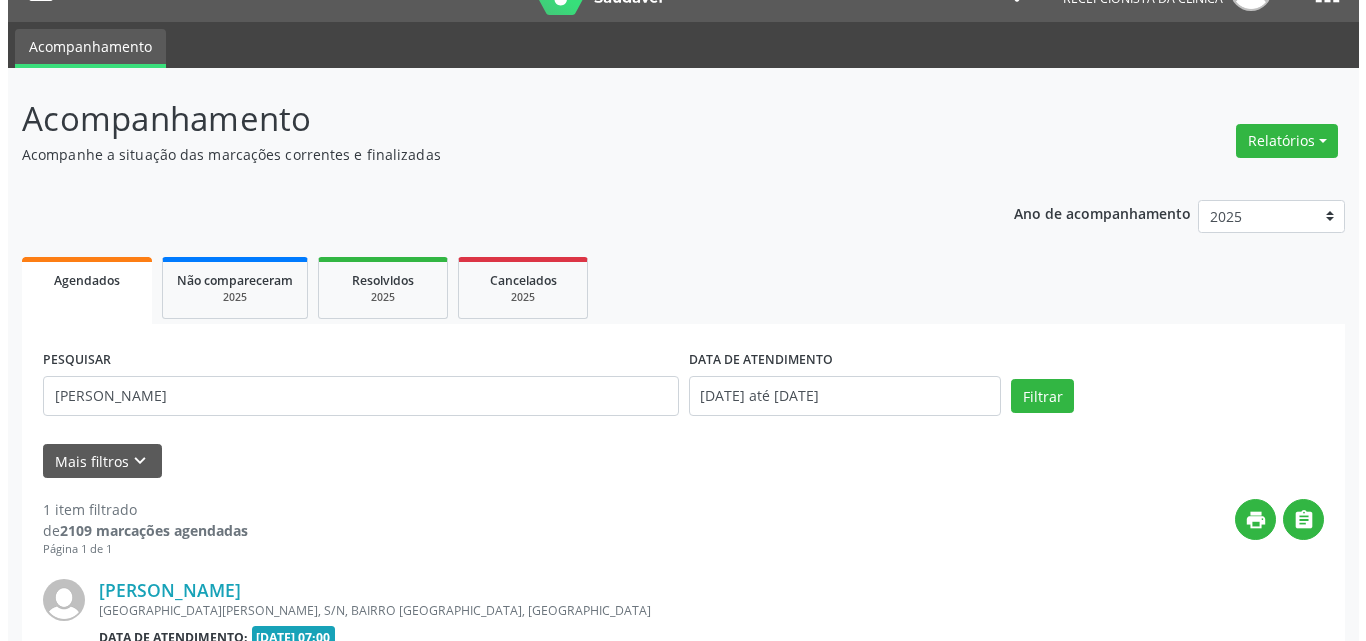scroll, scrollTop: 264, scrollLeft: 0, axis: vertical 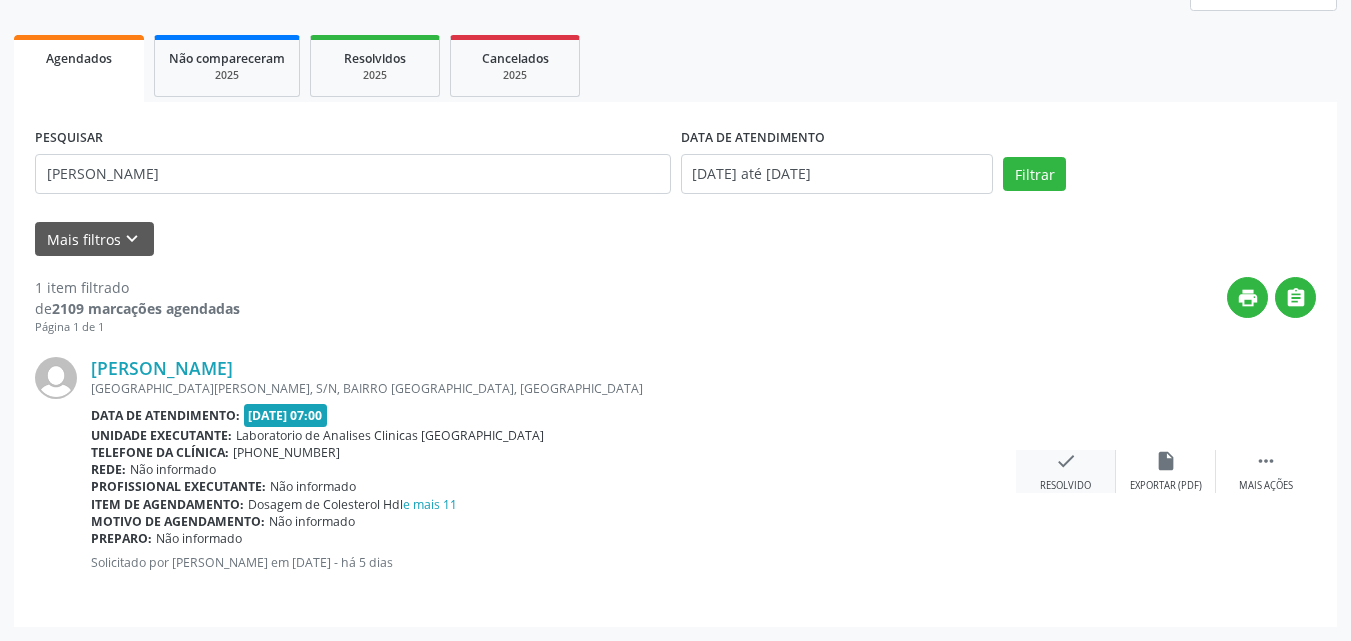 click on "check" at bounding box center (1066, 461) 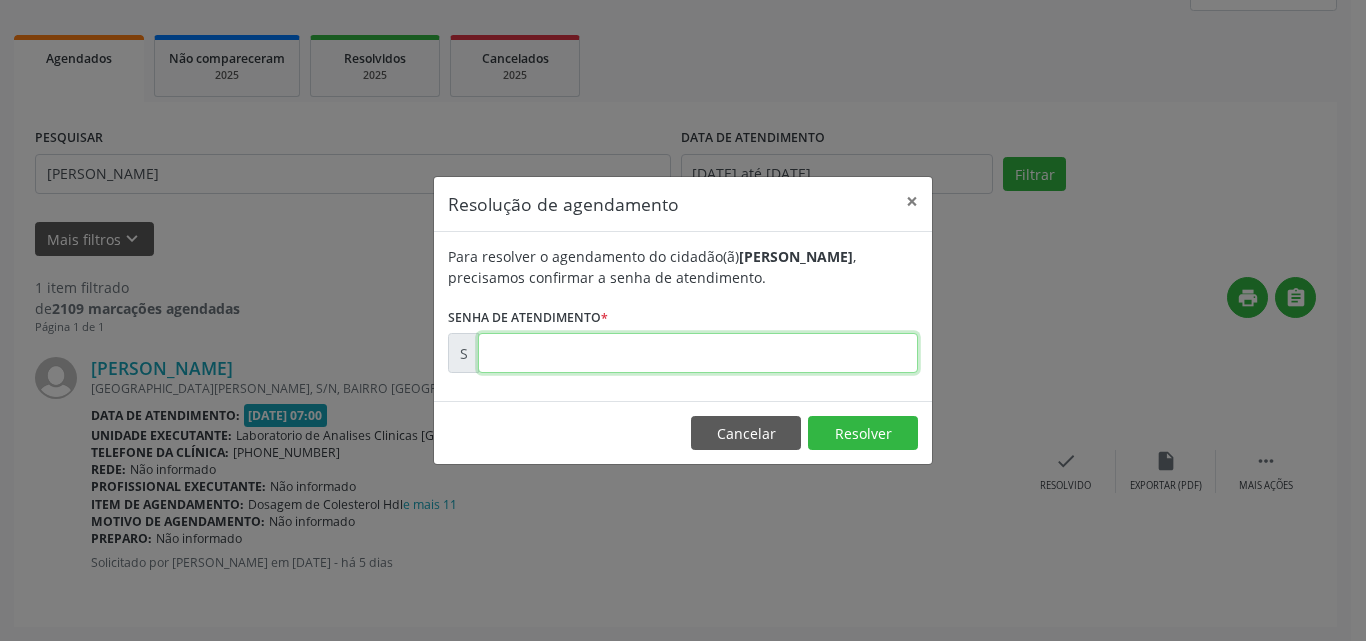 click at bounding box center (698, 353) 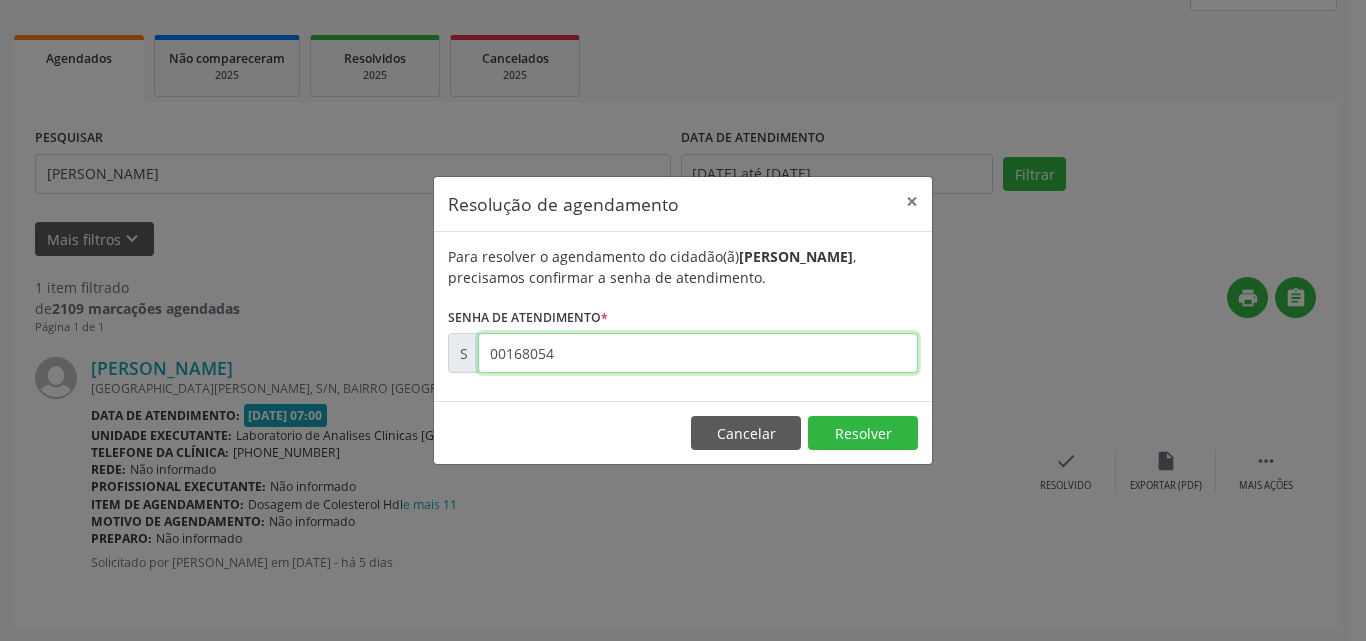 type on "00168054" 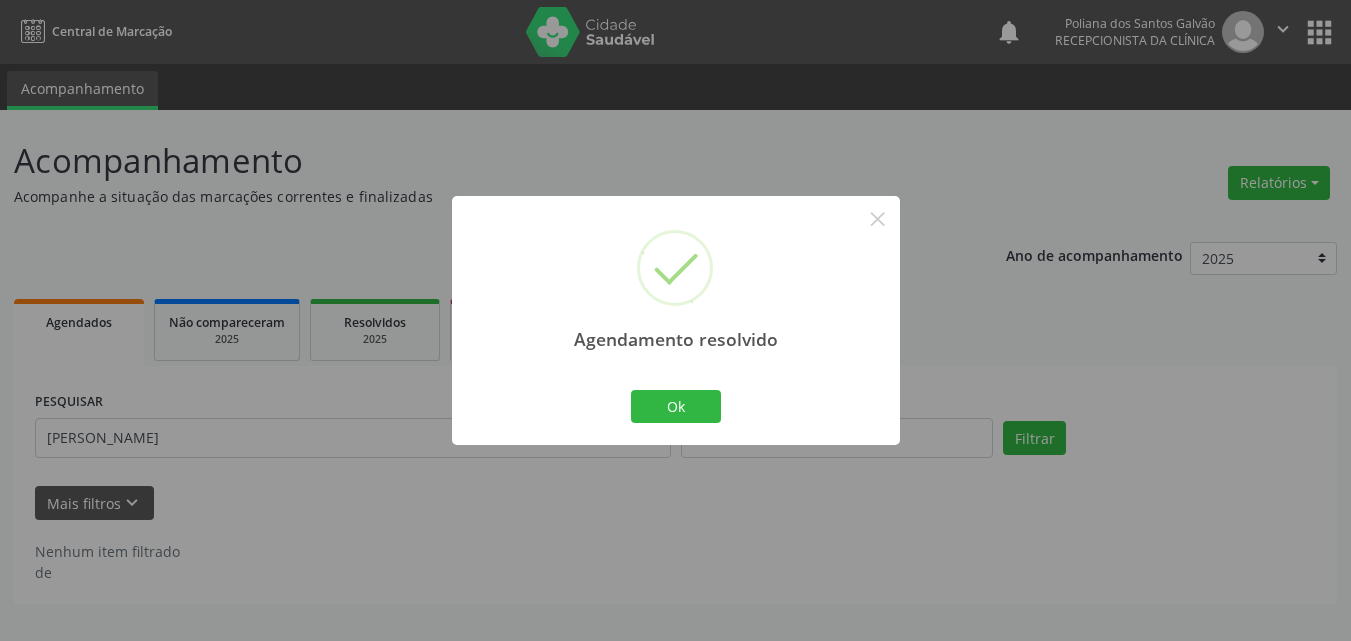 scroll, scrollTop: 0, scrollLeft: 0, axis: both 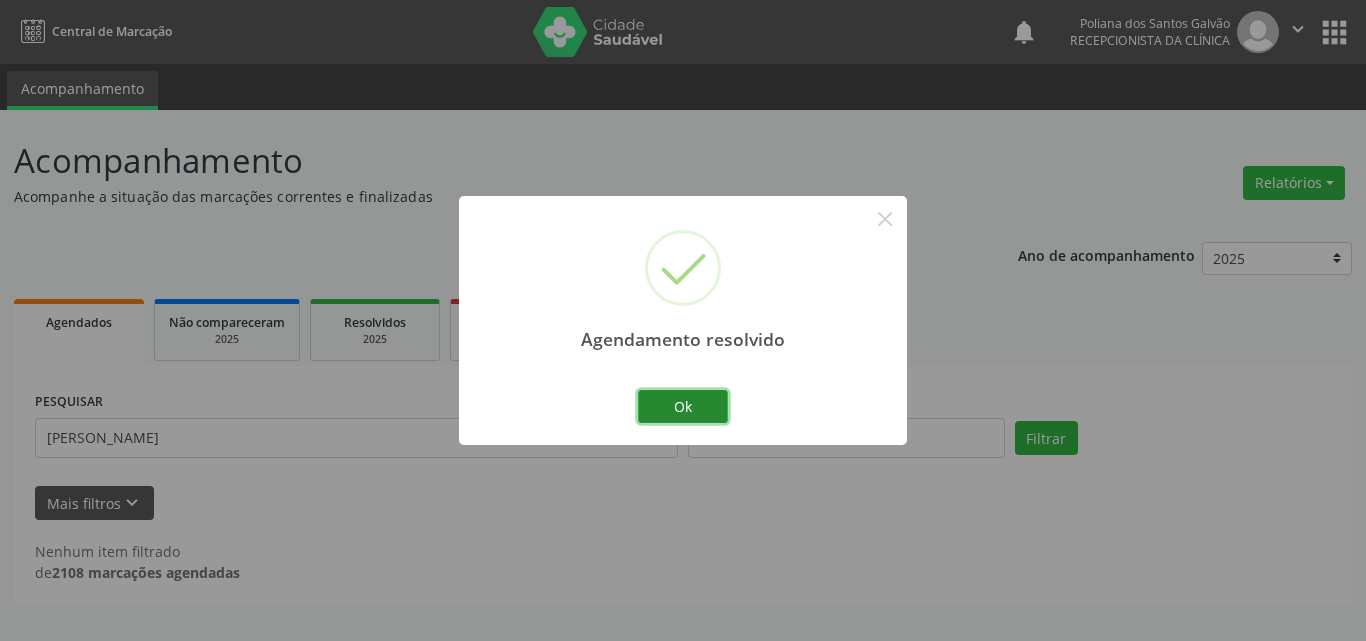 click on "Ok" at bounding box center (683, 407) 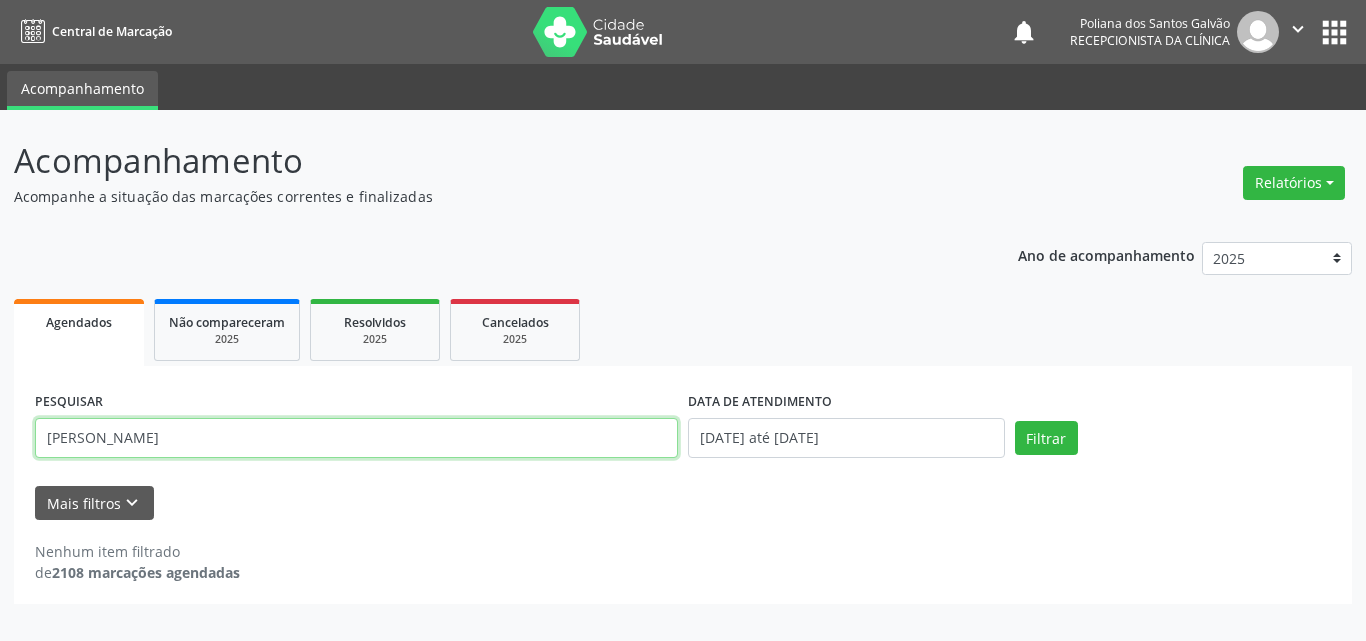 drag, startPoint x: 611, startPoint y: 429, endPoint x: 0, endPoint y: 193, distance: 654.9939 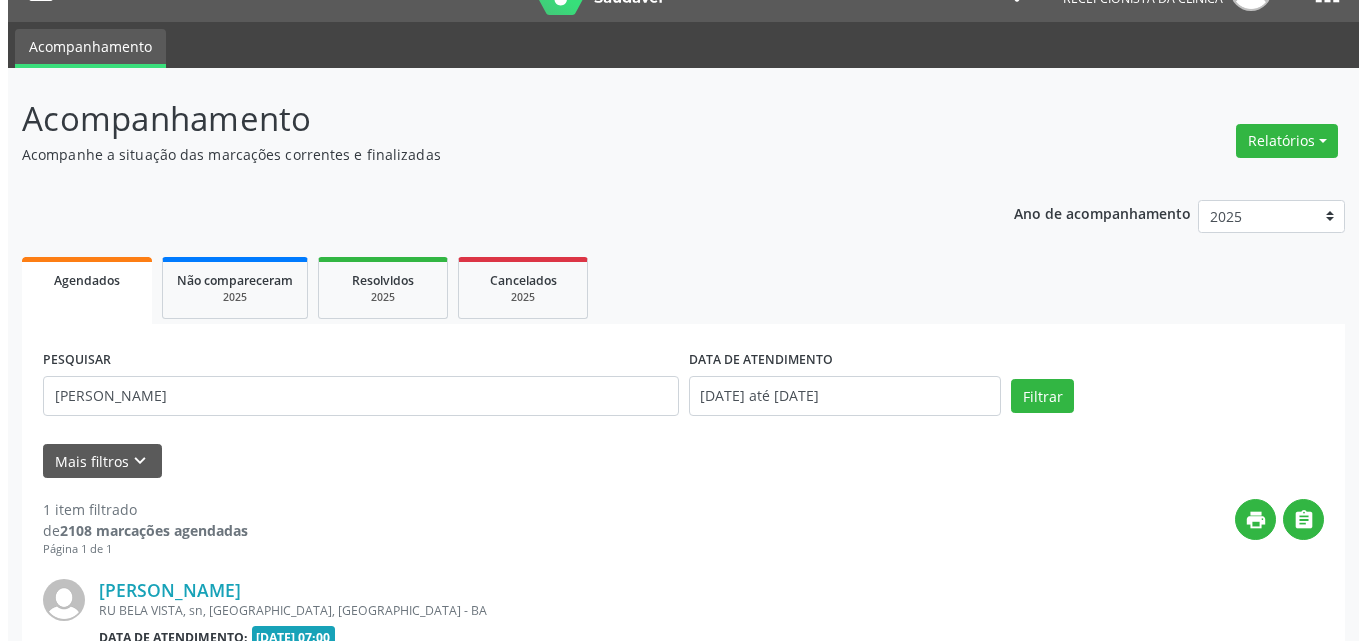 scroll, scrollTop: 281, scrollLeft: 0, axis: vertical 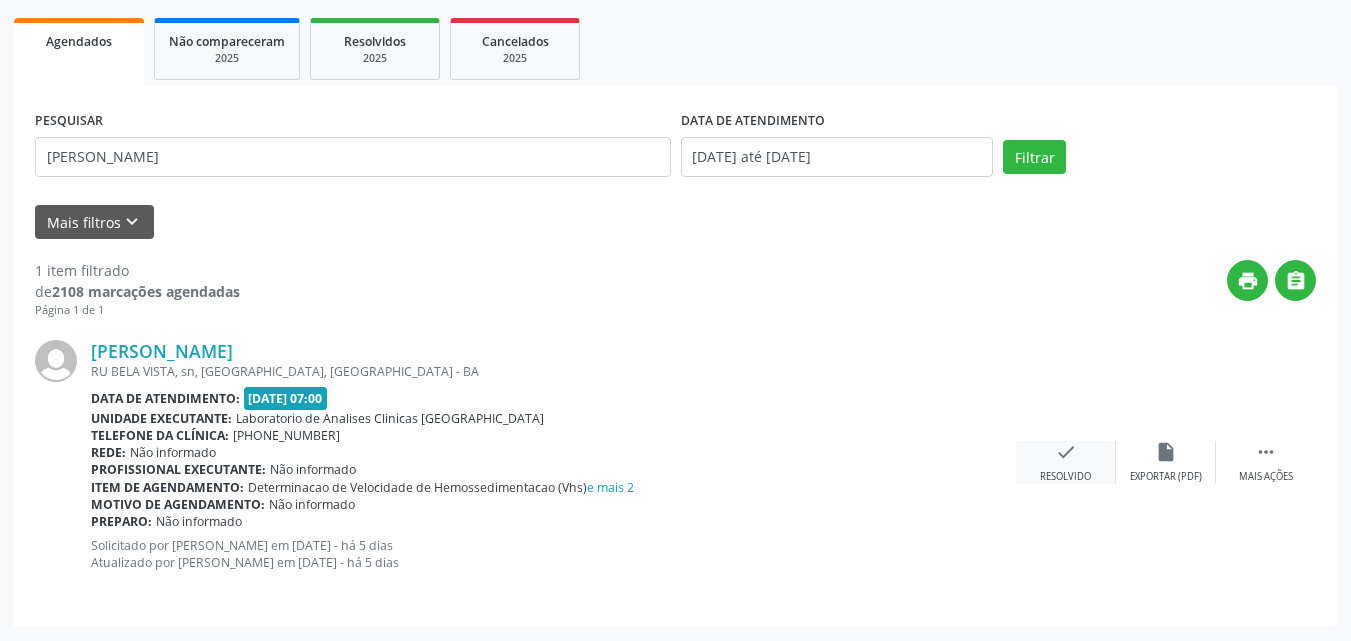 click on "check" at bounding box center (1066, 452) 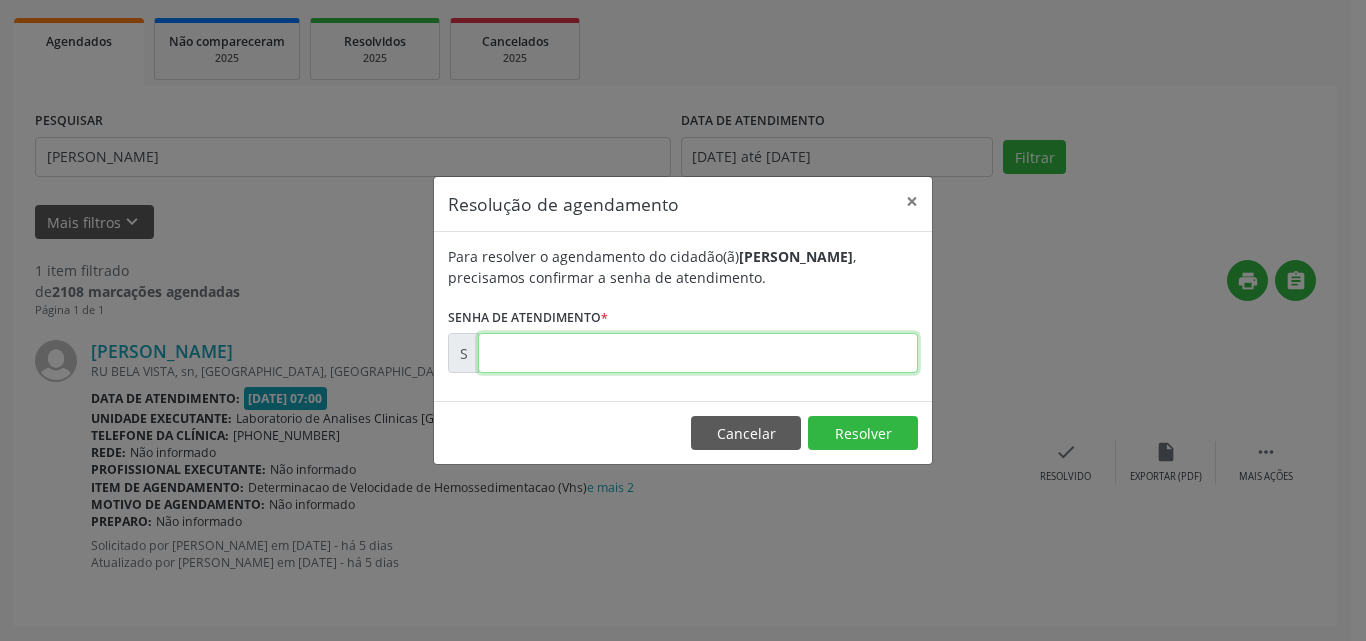 click at bounding box center (698, 353) 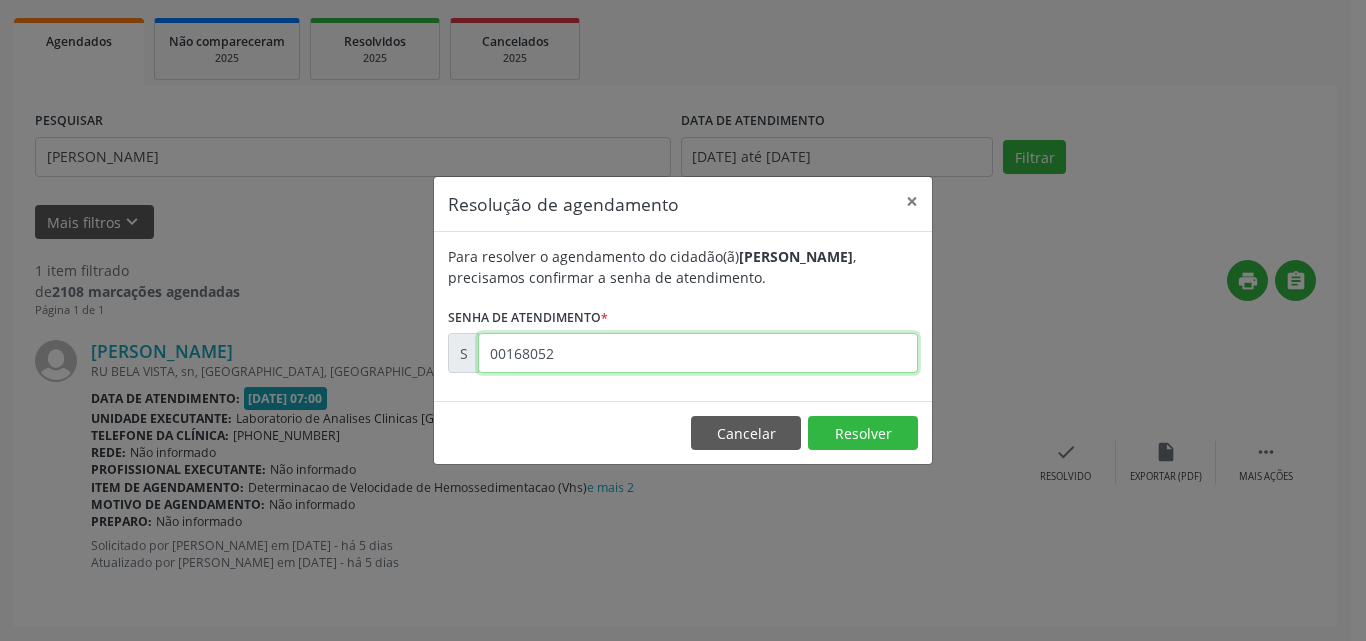 type on "00168052" 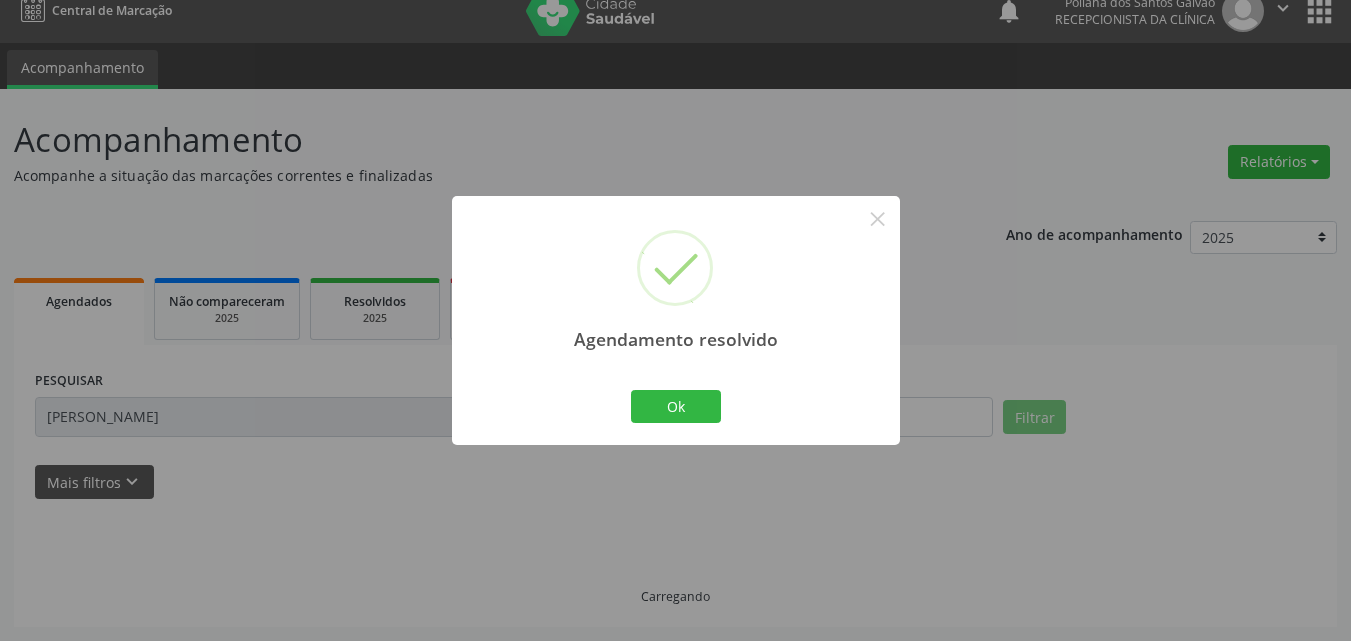 scroll, scrollTop: 0, scrollLeft: 0, axis: both 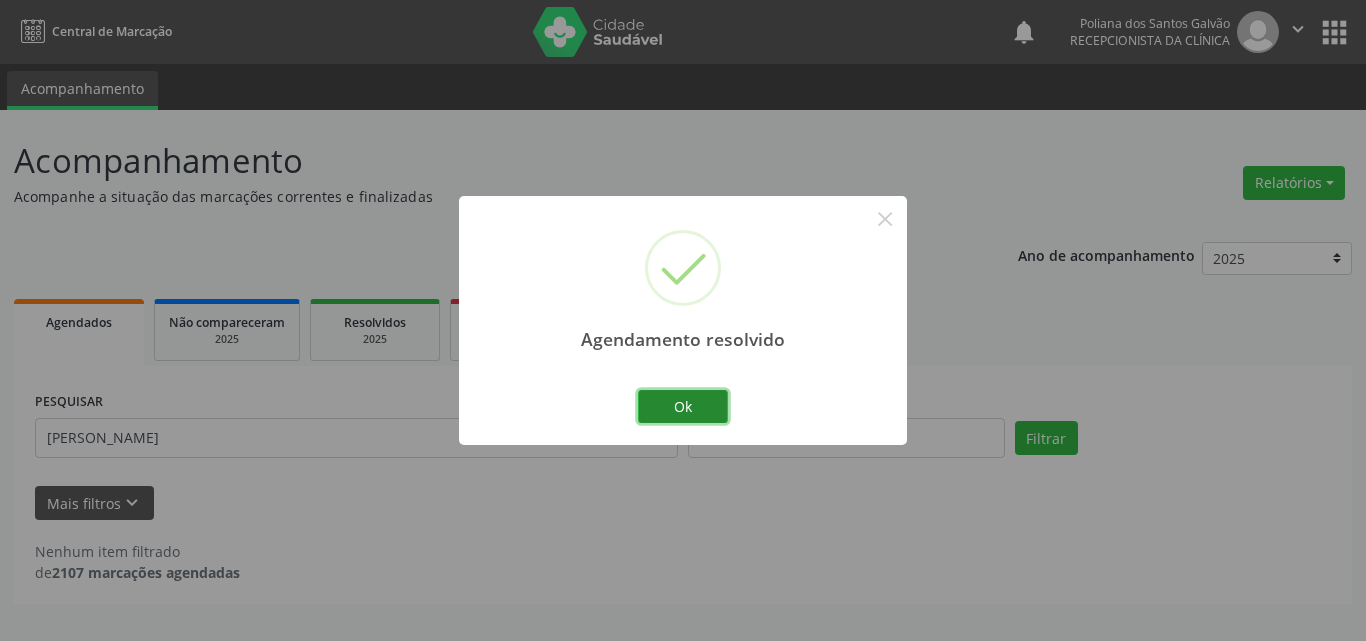 click on "Ok" at bounding box center [683, 407] 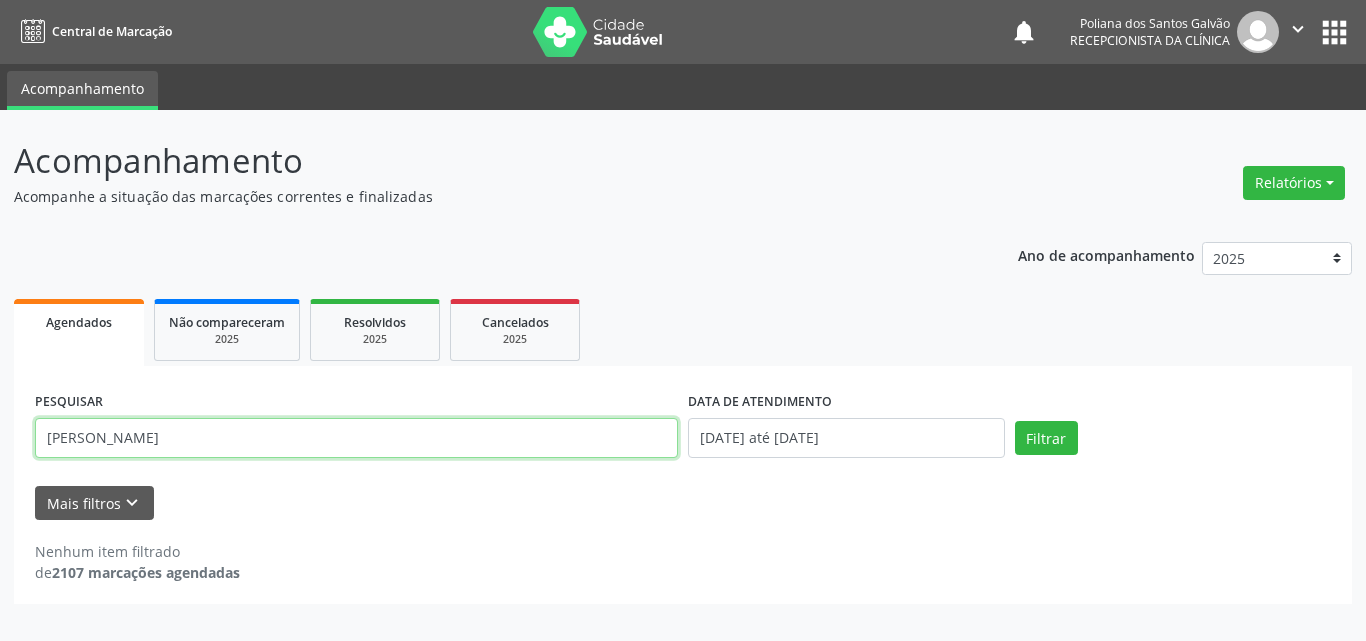 drag, startPoint x: 609, startPoint y: 433, endPoint x: 0, endPoint y: 248, distance: 636.4794 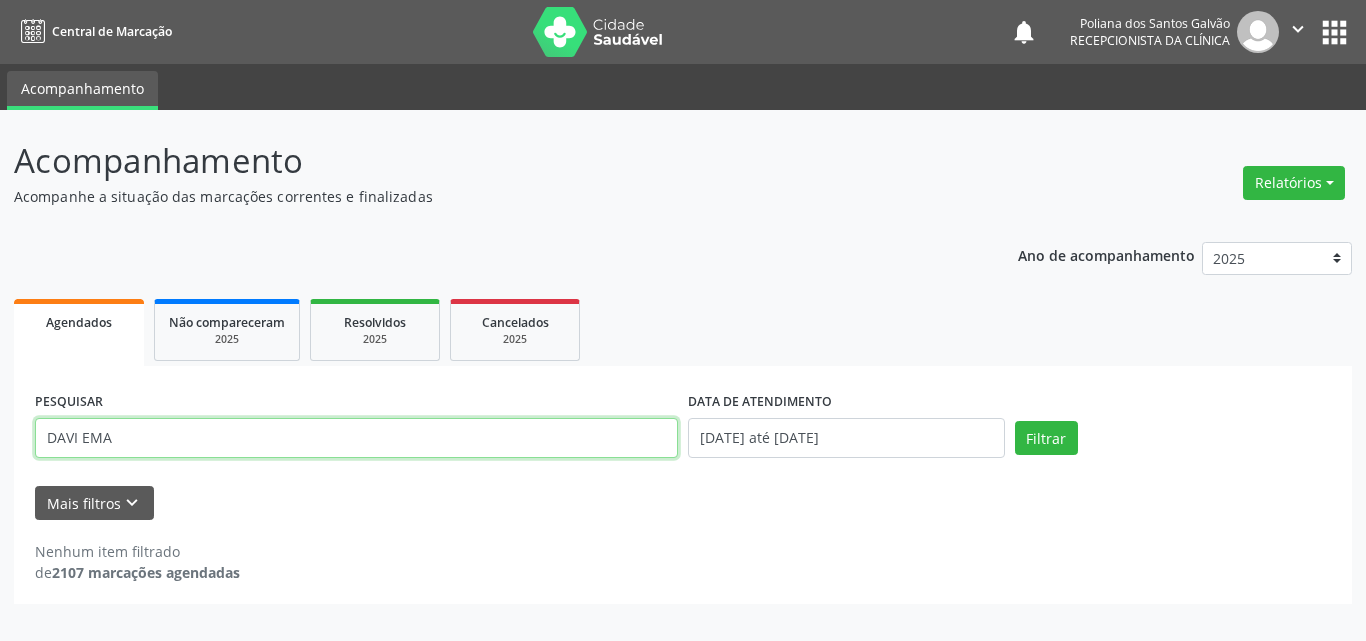 type on "DAVI EMA" 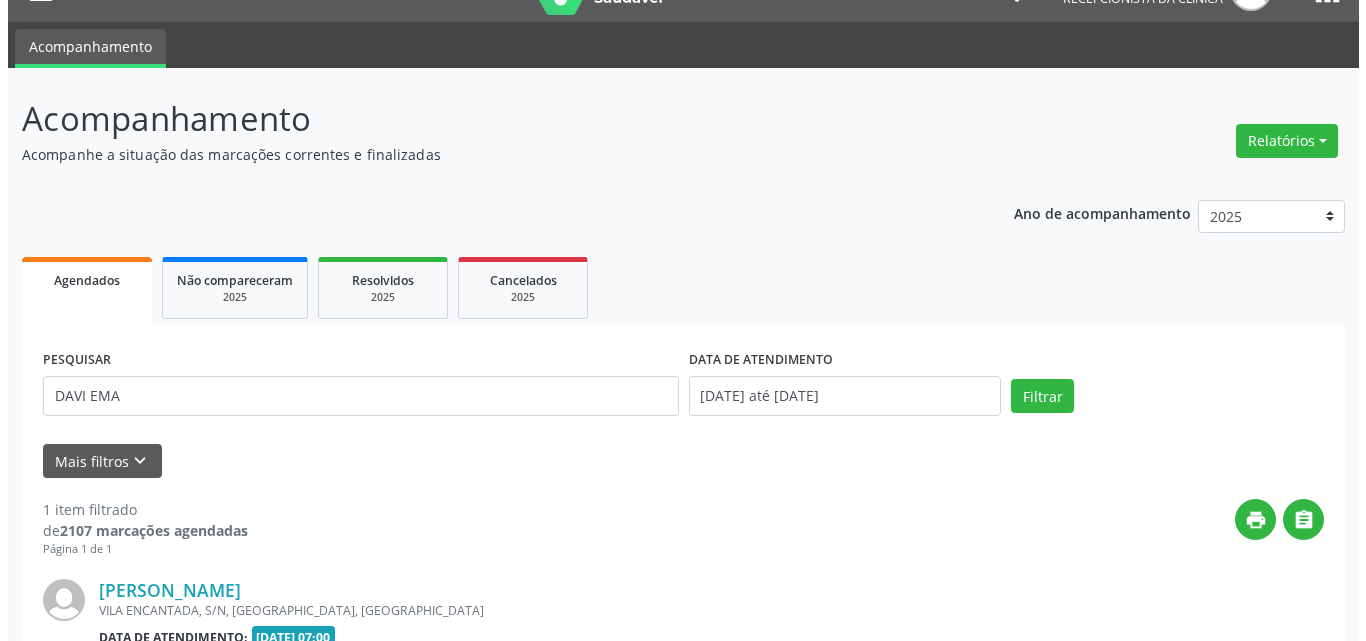 scroll, scrollTop: 264, scrollLeft: 0, axis: vertical 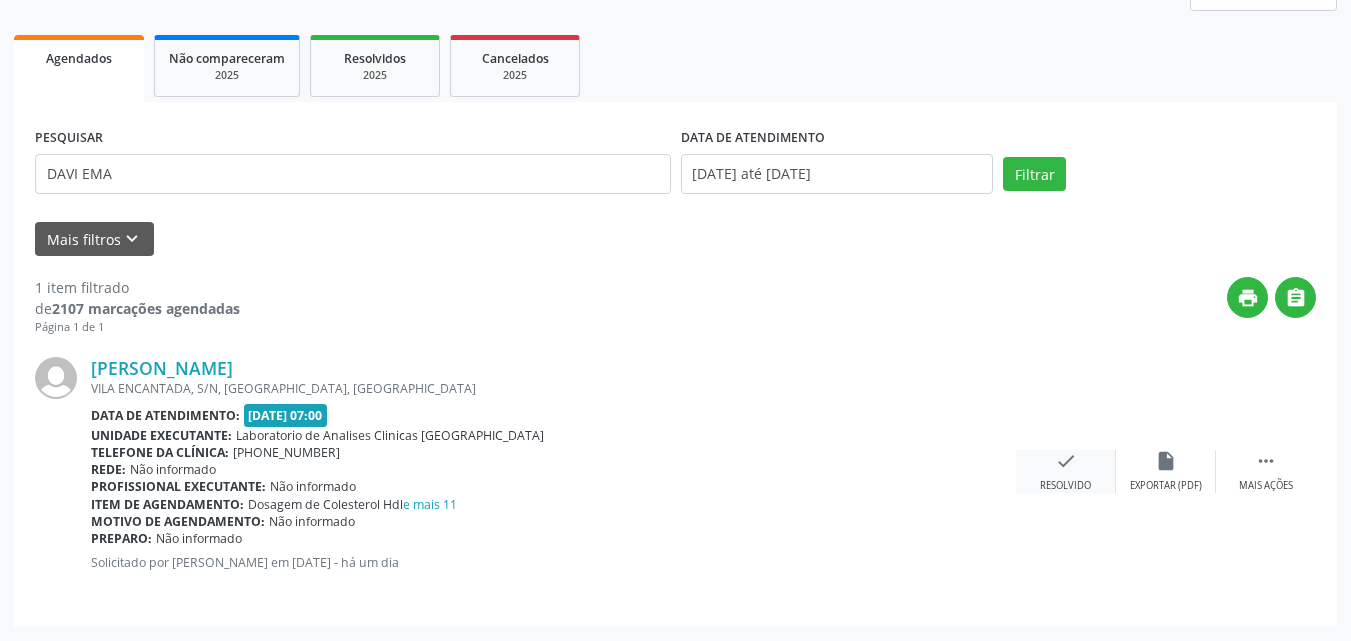 click on "check" at bounding box center [1066, 461] 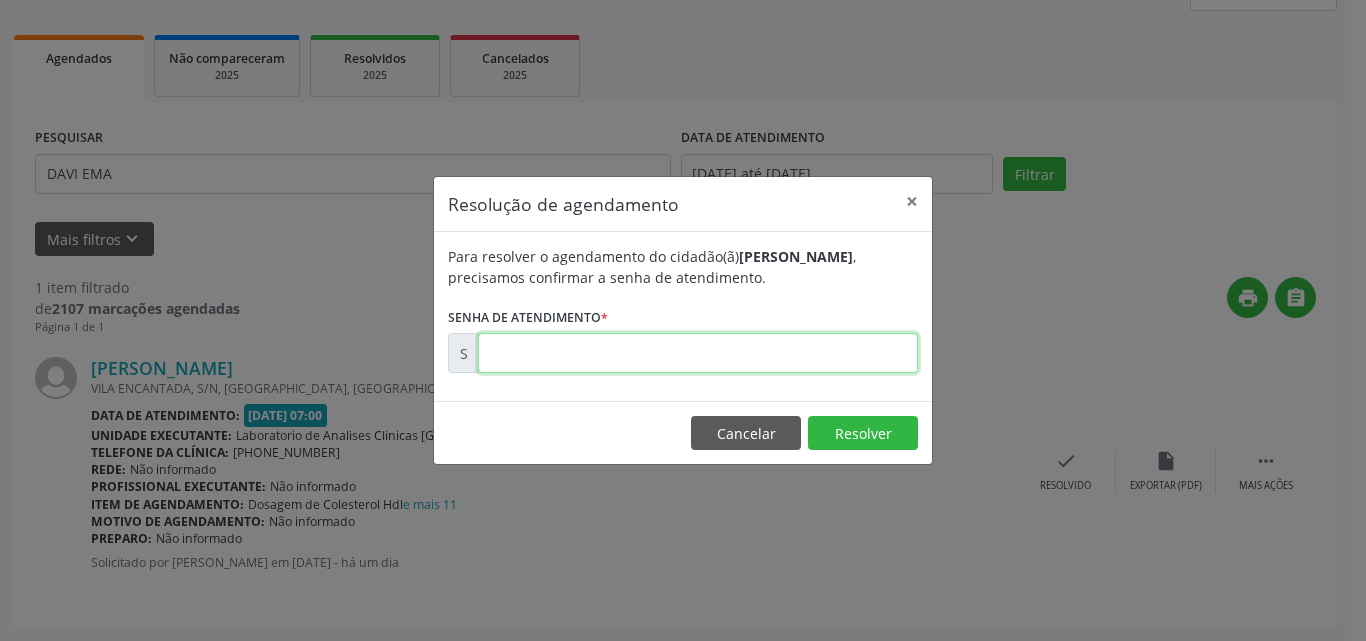 click at bounding box center (698, 353) 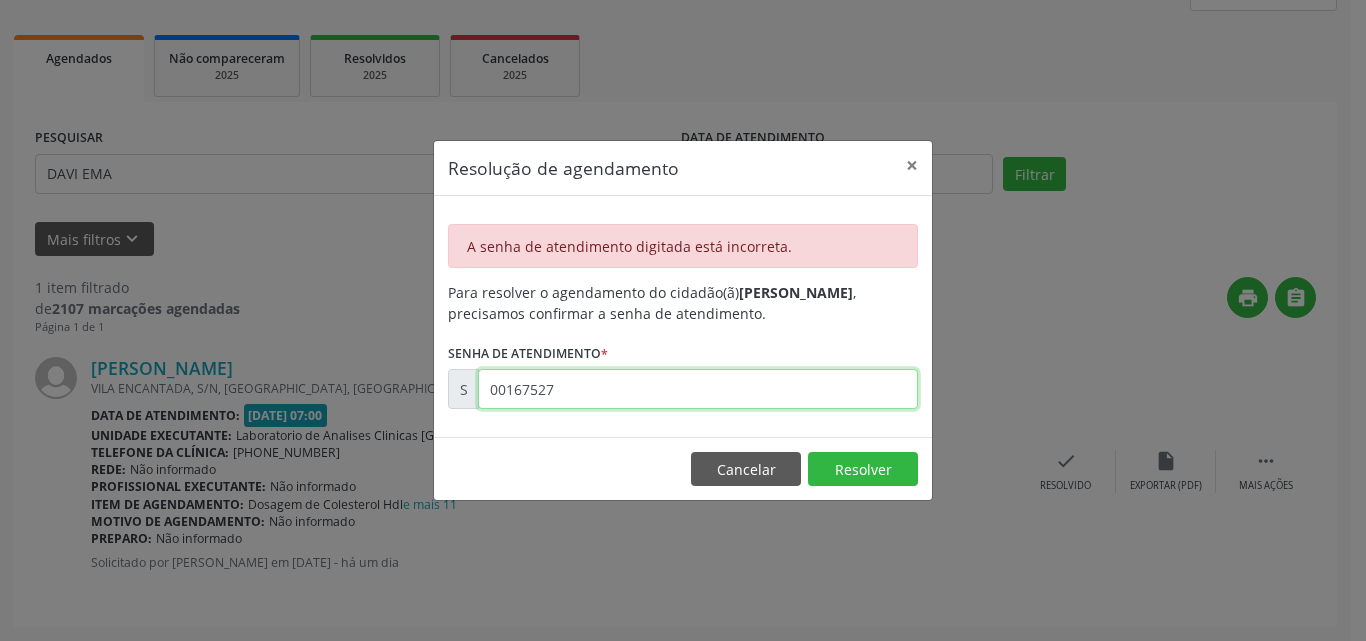 click on "00167527" at bounding box center (698, 389) 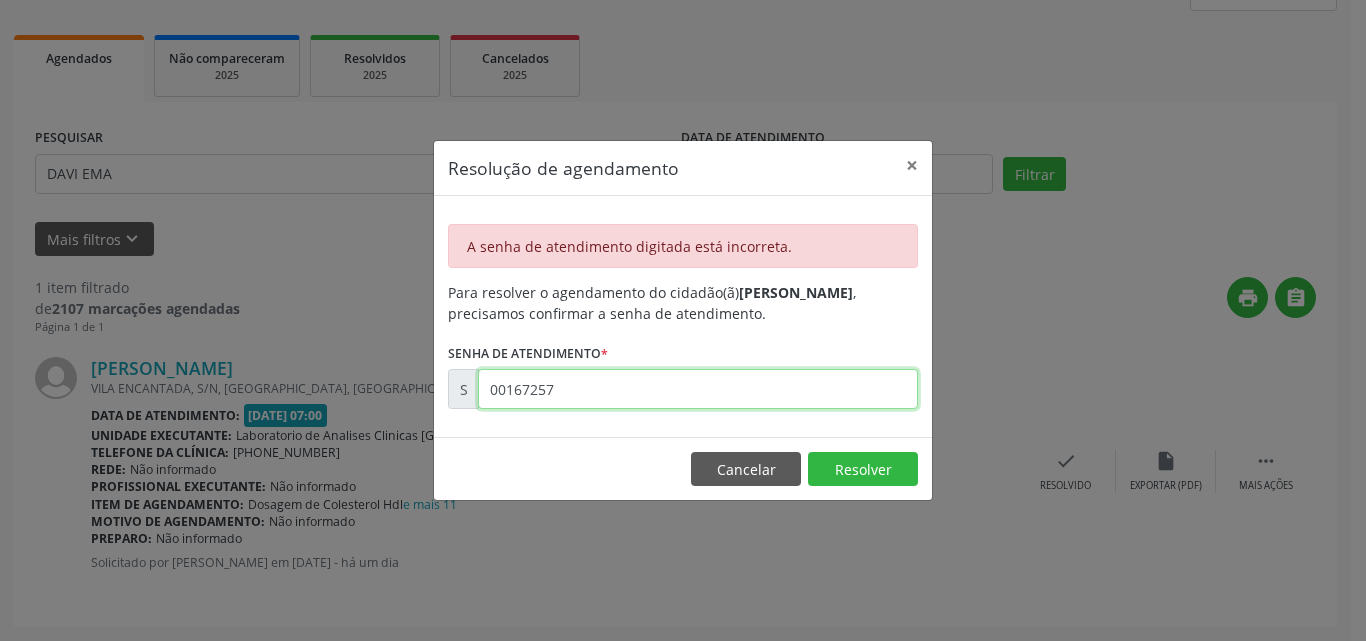click on "00167257" at bounding box center (698, 389) 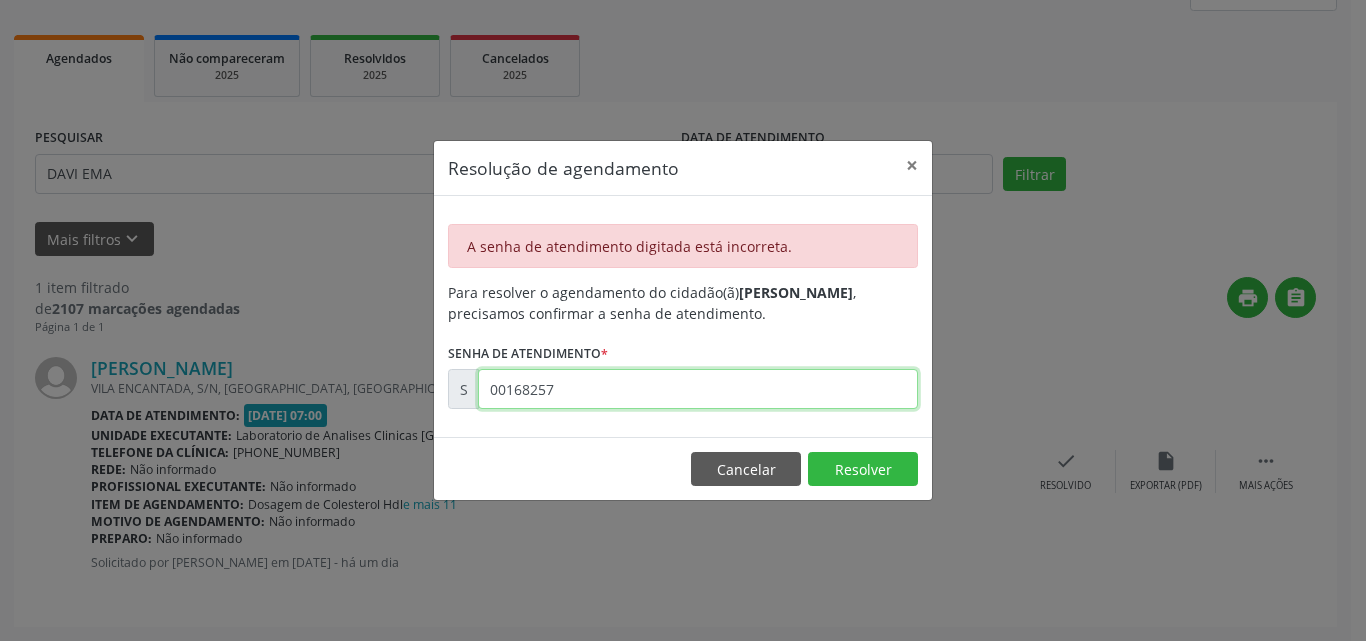 type on "00168257" 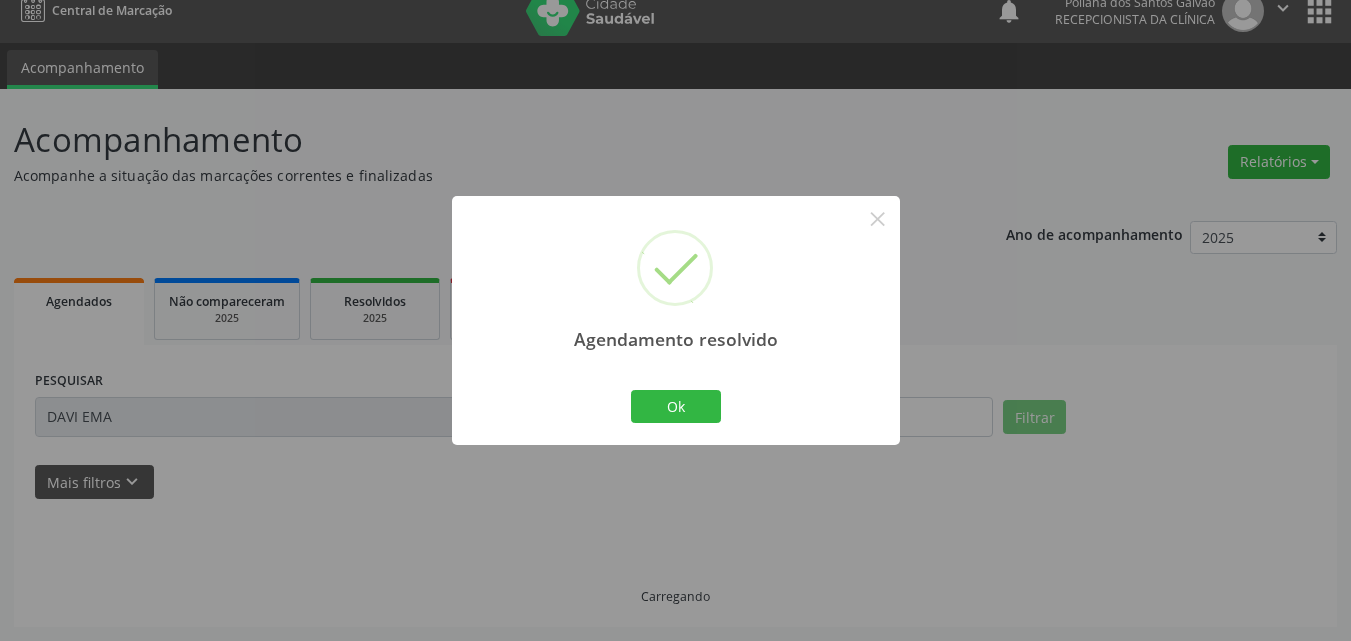 scroll, scrollTop: 0, scrollLeft: 0, axis: both 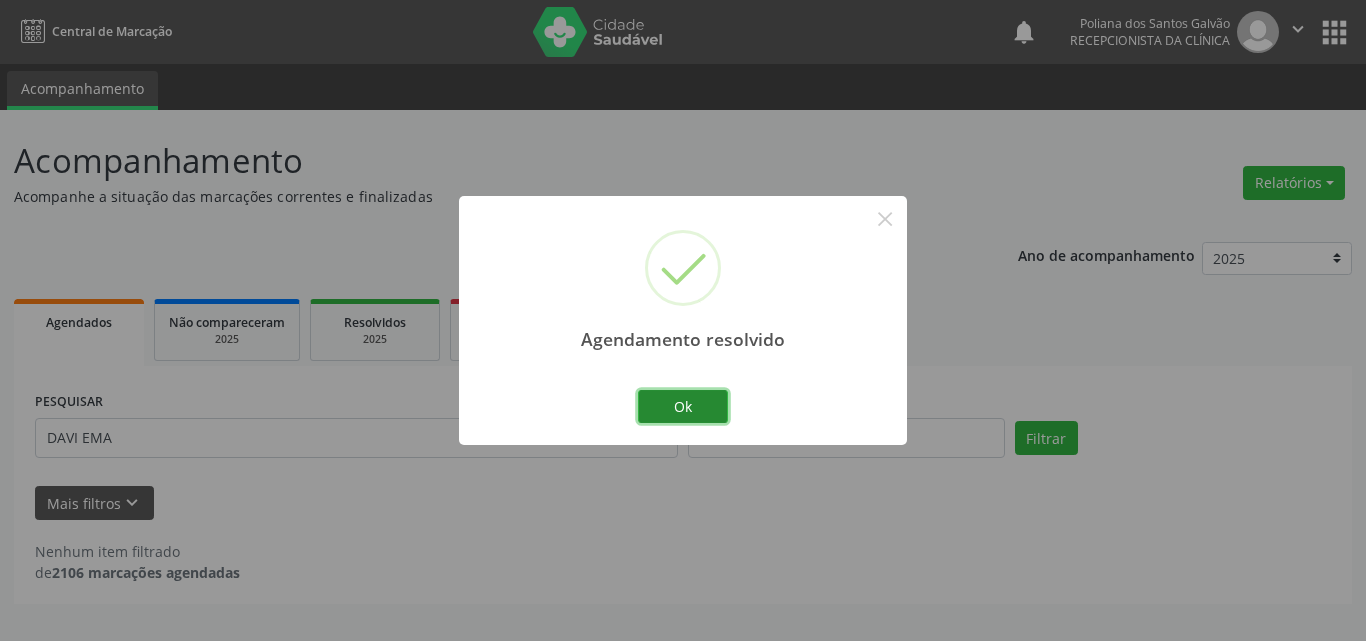 click on "Ok" at bounding box center (683, 407) 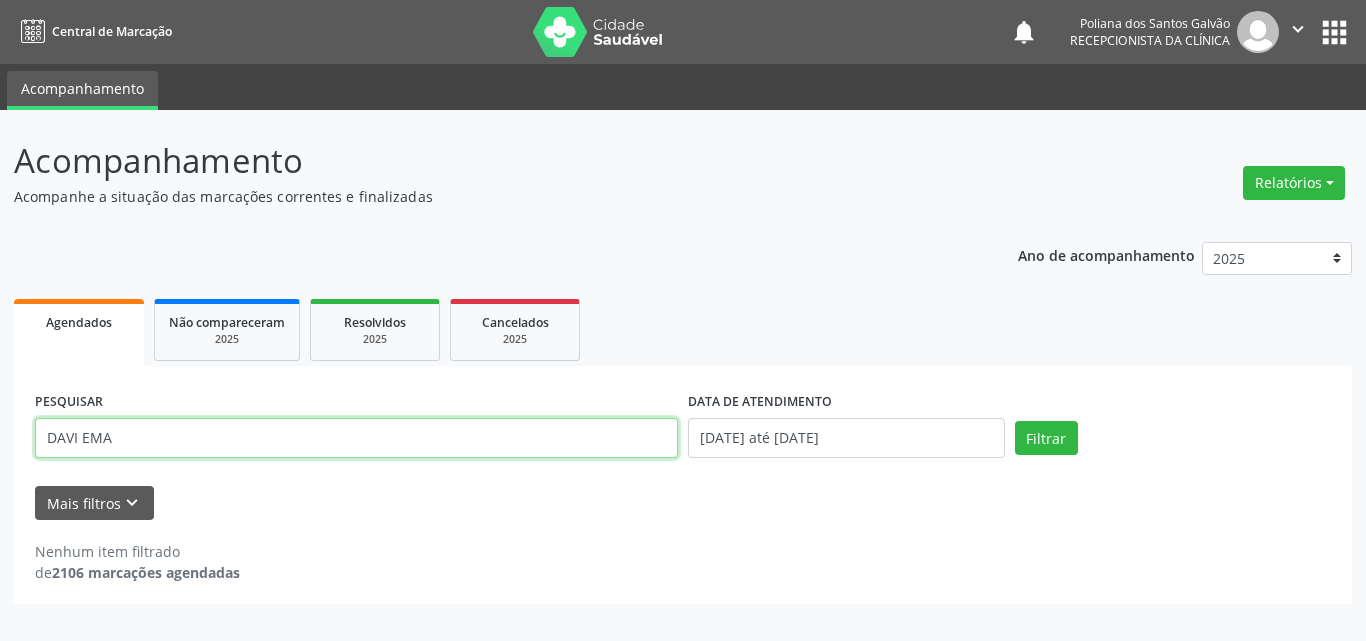 drag, startPoint x: 597, startPoint y: 441, endPoint x: 0, endPoint y: 8, distance: 737.4944 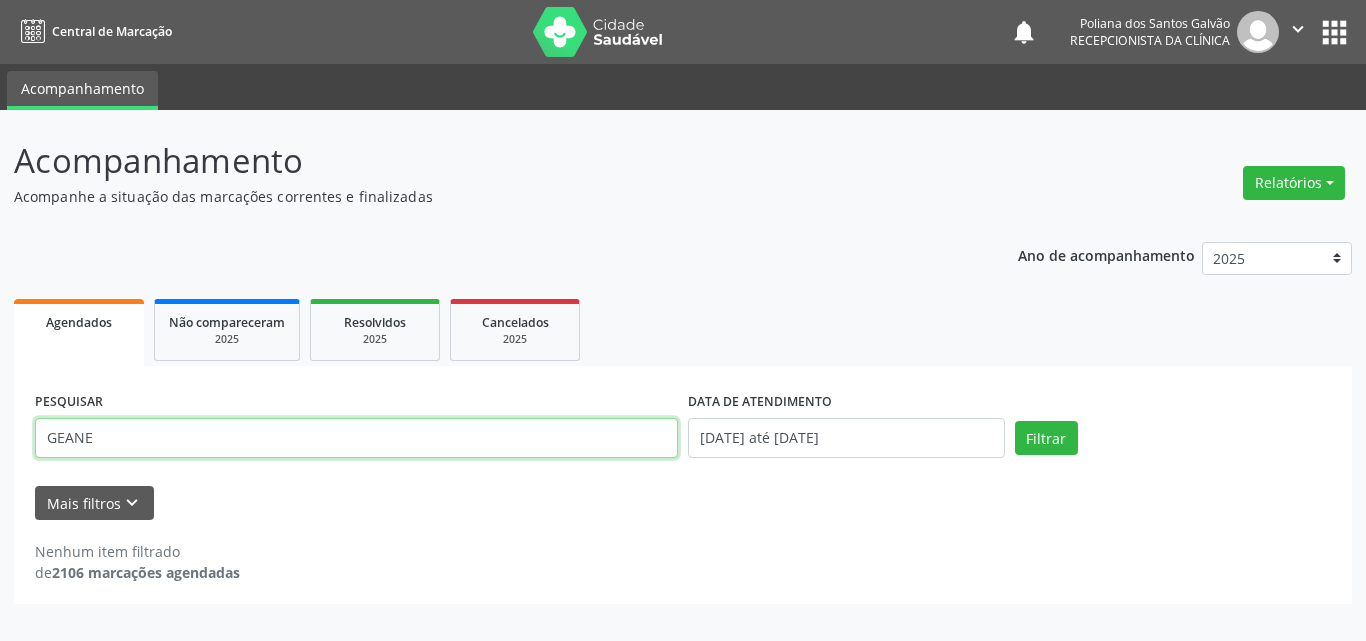 type on "GEANE" 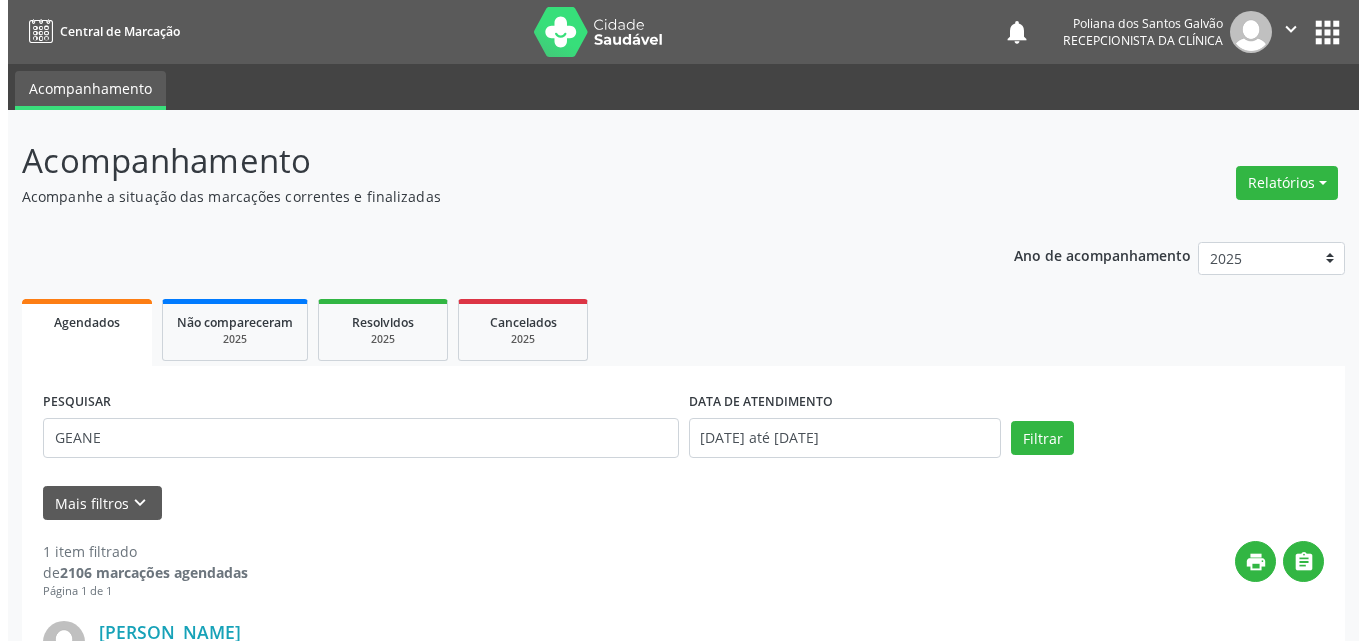 scroll, scrollTop: 264, scrollLeft: 0, axis: vertical 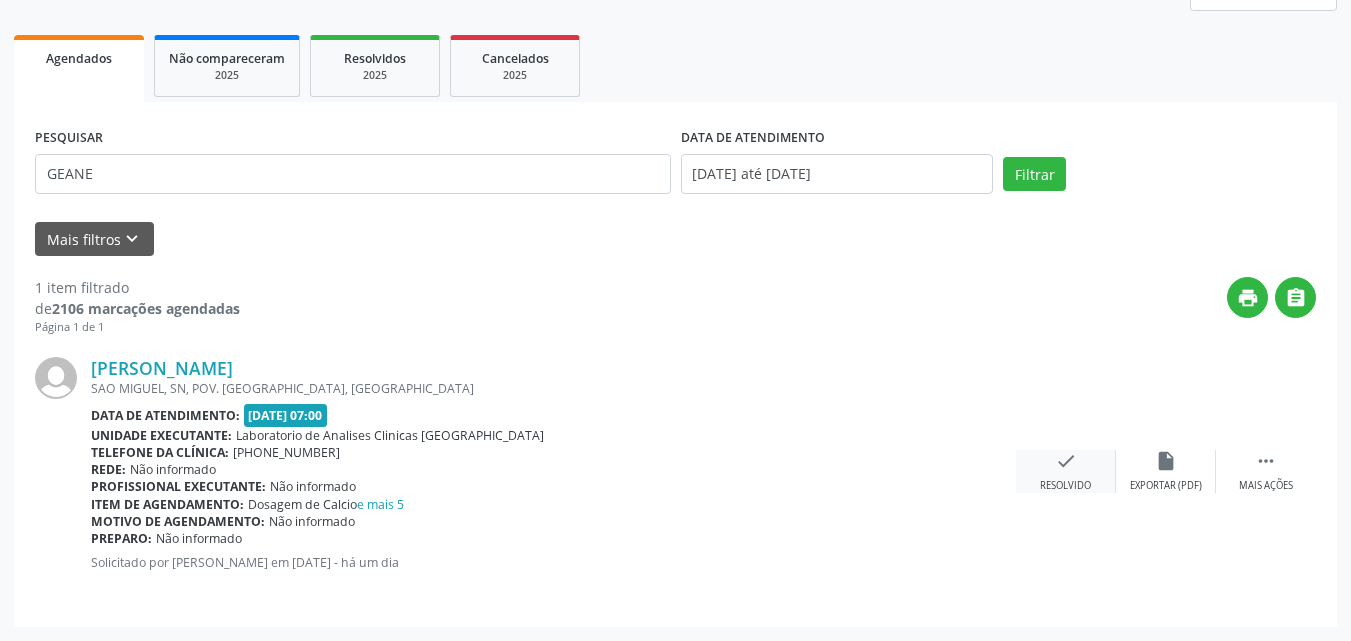 click on "Resolvido" at bounding box center (1065, 486) 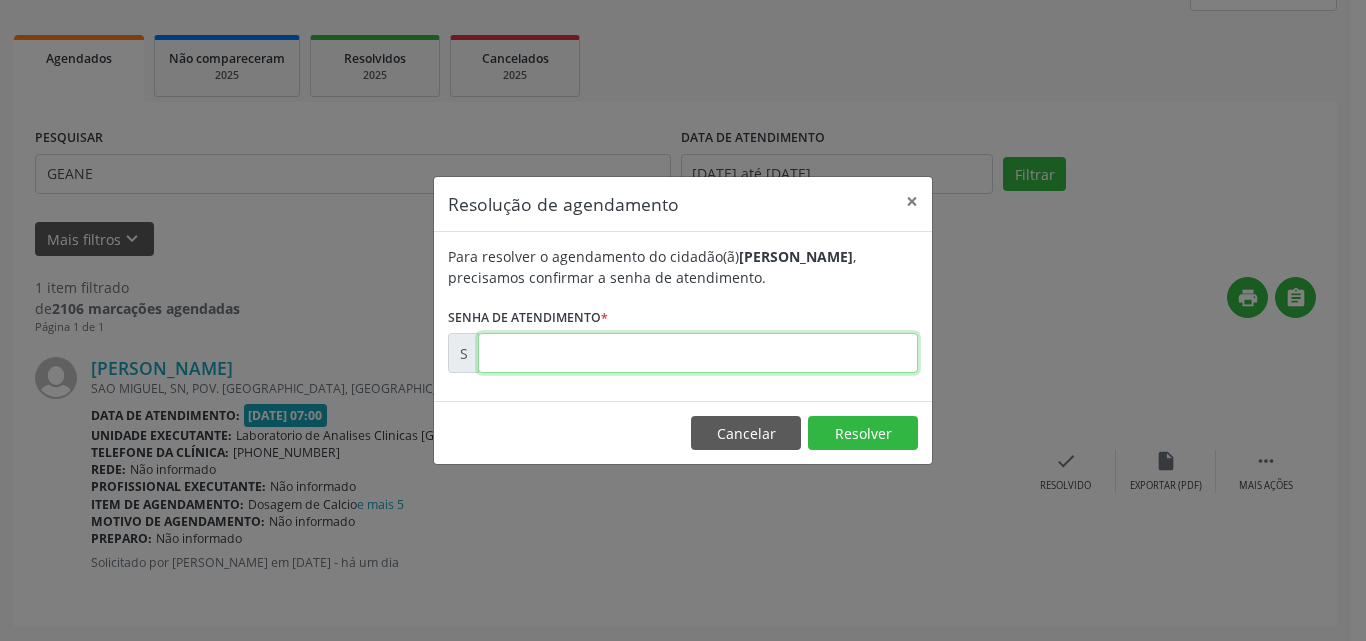 click at bounding box center [698, 353] 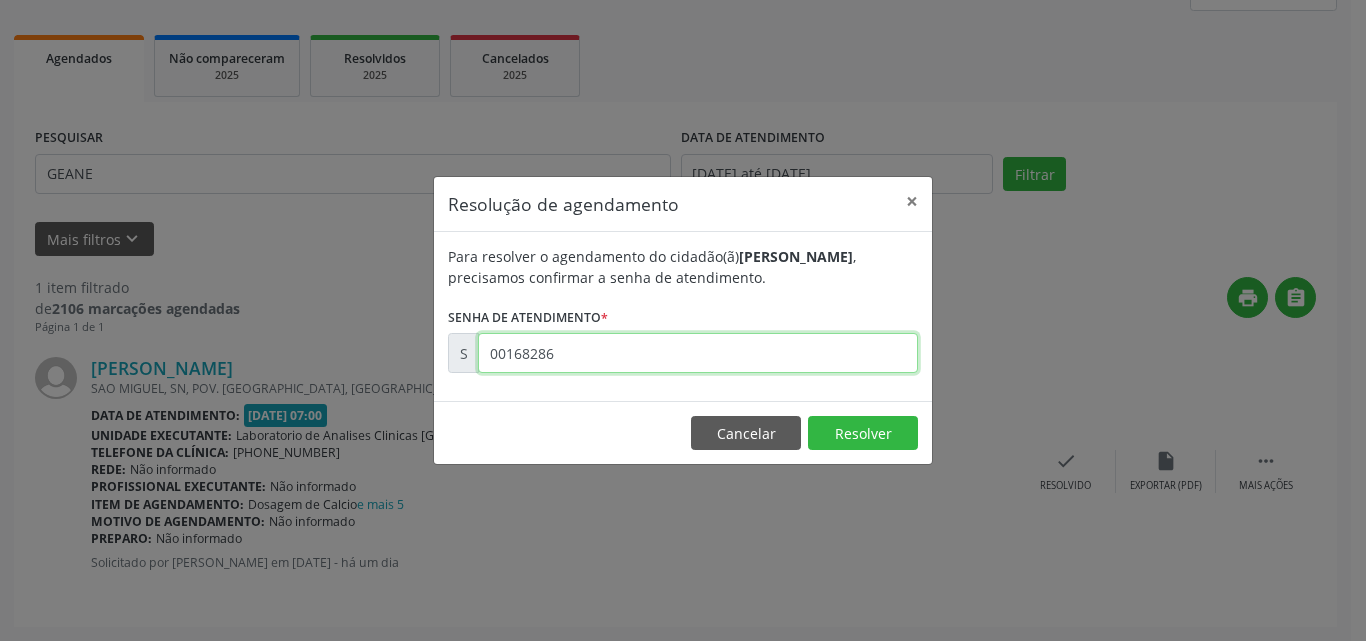 type on "00168286" 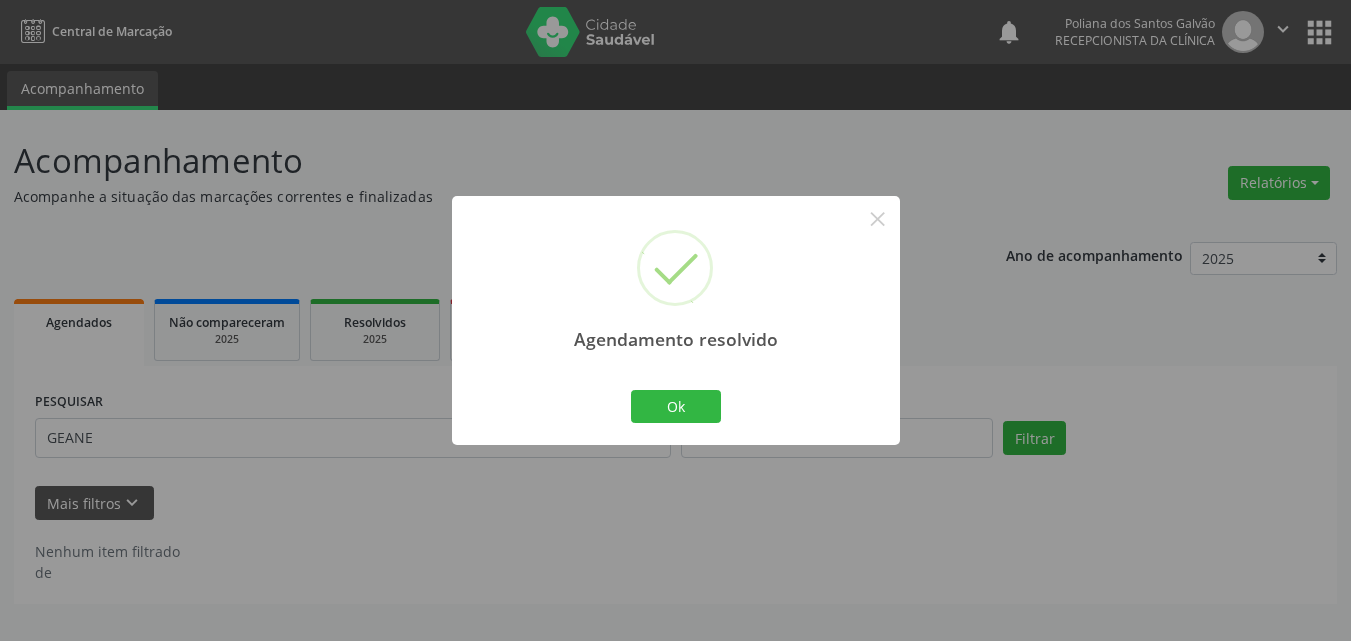 scroll, scrollTop: 0, scrollLeft: 0, axis: both 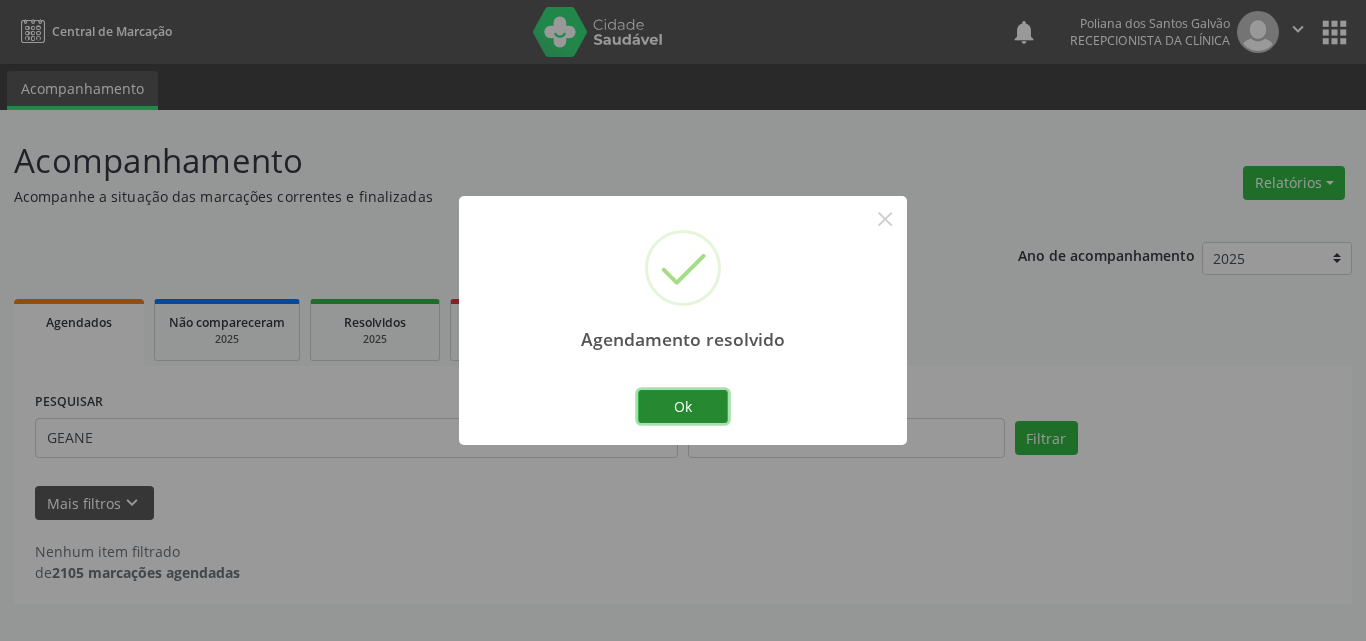 drag, startPoint x: 722, startPoint y: 417, endPoint x: 630, endPoint y: 436, distance: 93.941475 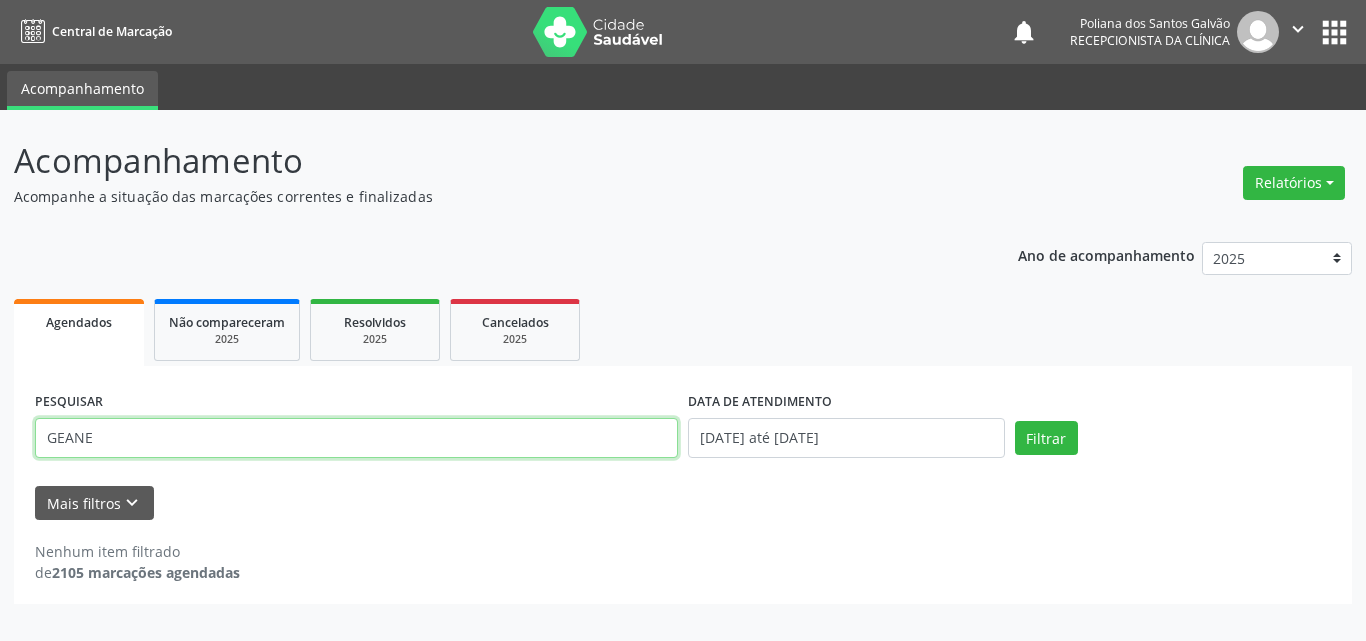 drag, startPoint x: 625, startPoint y: 438, endPoint x: 0, endPoint y: 138, distance: 693.27124 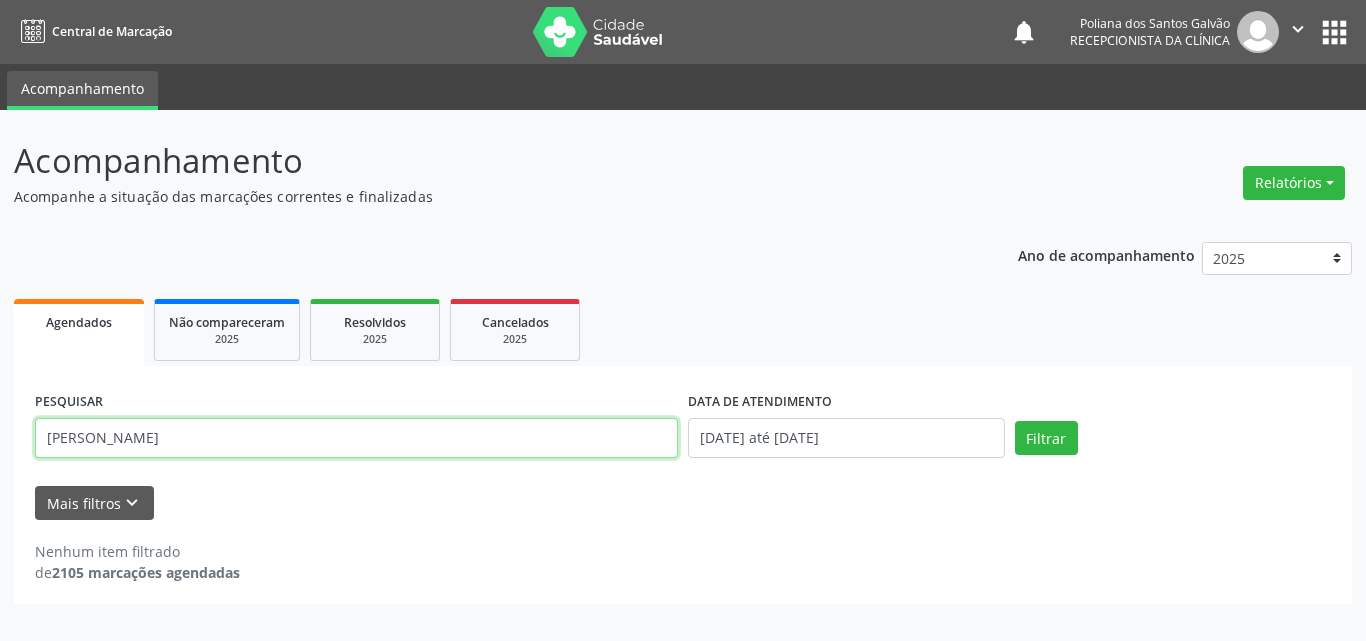 type on "[PERSON_NAME]" 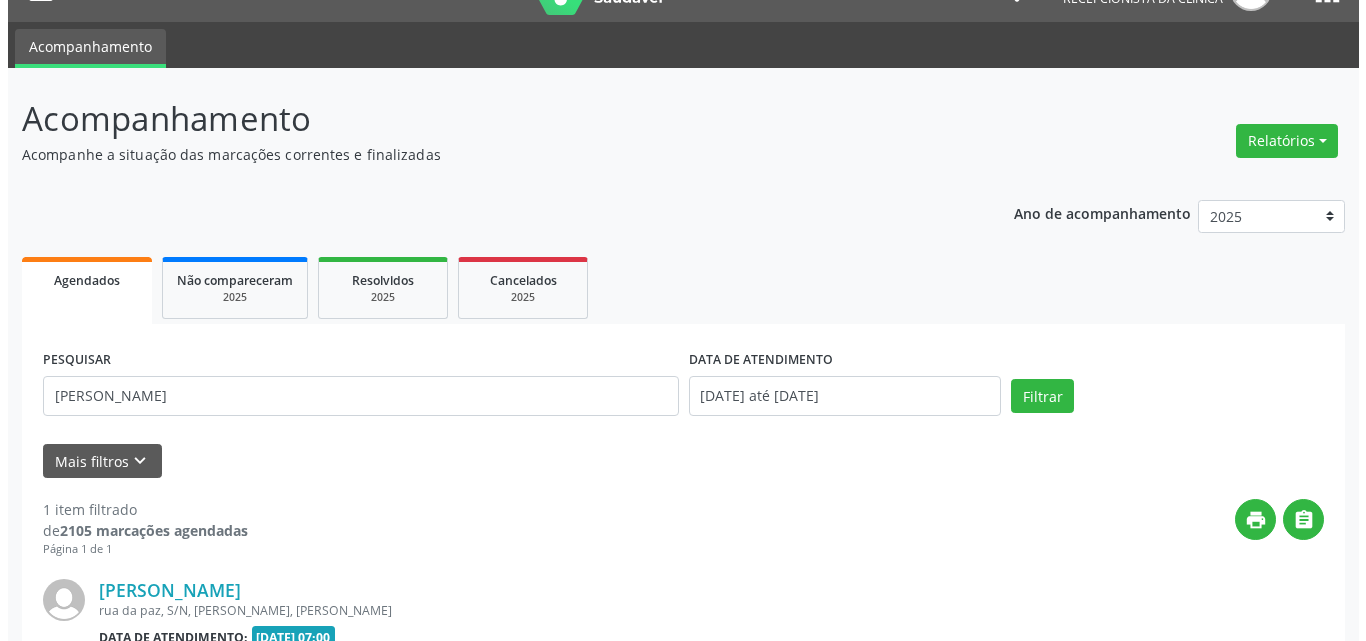 scroll, scrollTop: 264, scrollLeft: 0, axis: vertical 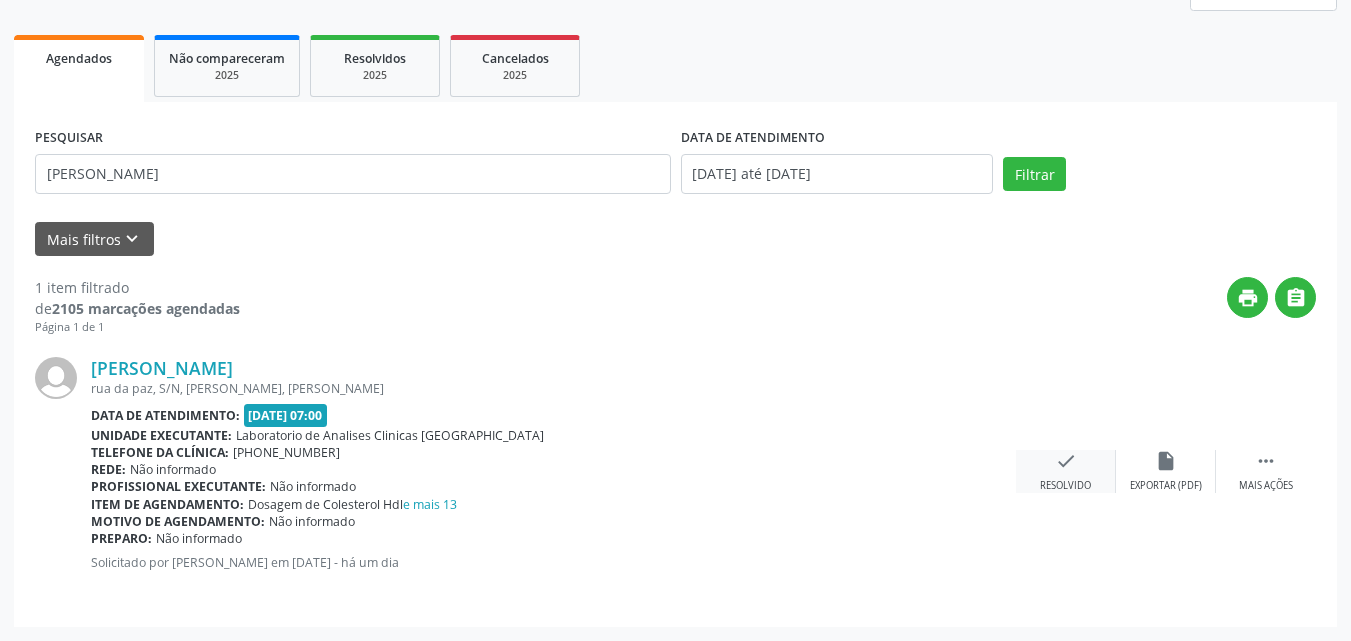 click on "Resolvido" at bounding box center (1065, 486) 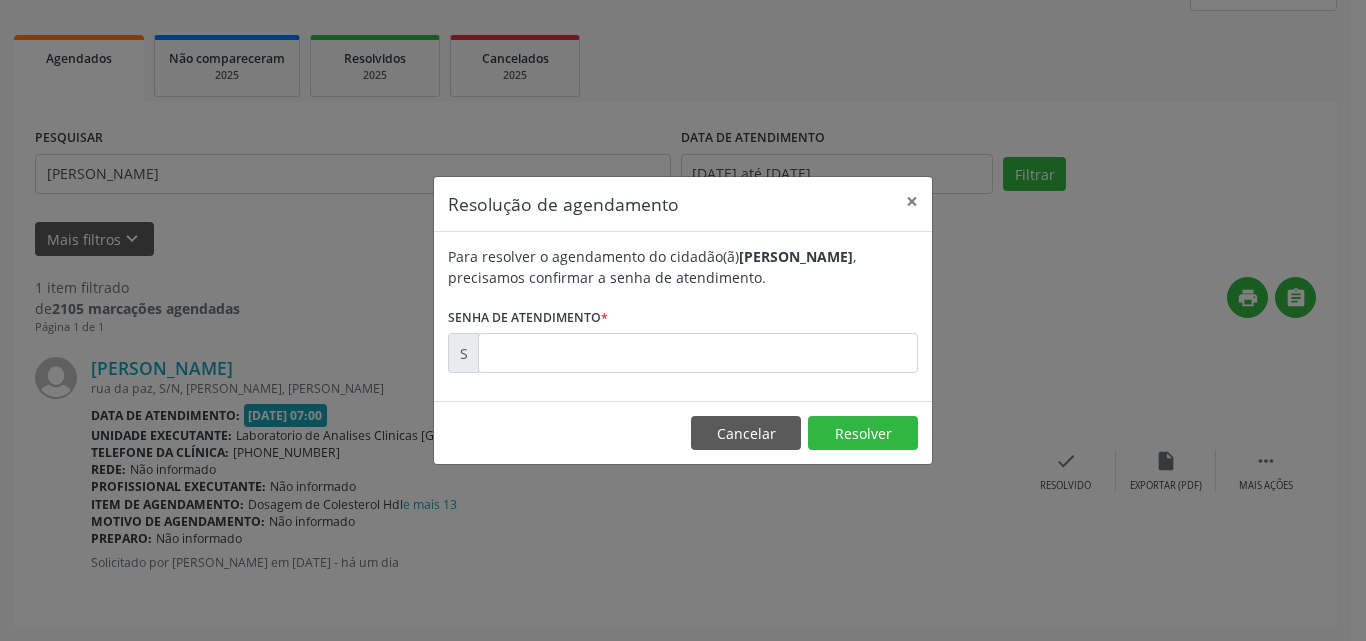 click on "Para resolver o agendamento do cidadão(ã)  [PERSON_NAME] ,
precisamos confirmar a senha de atendimento.
Senha de atendimento
*
S" at bounding box center [683, 309] 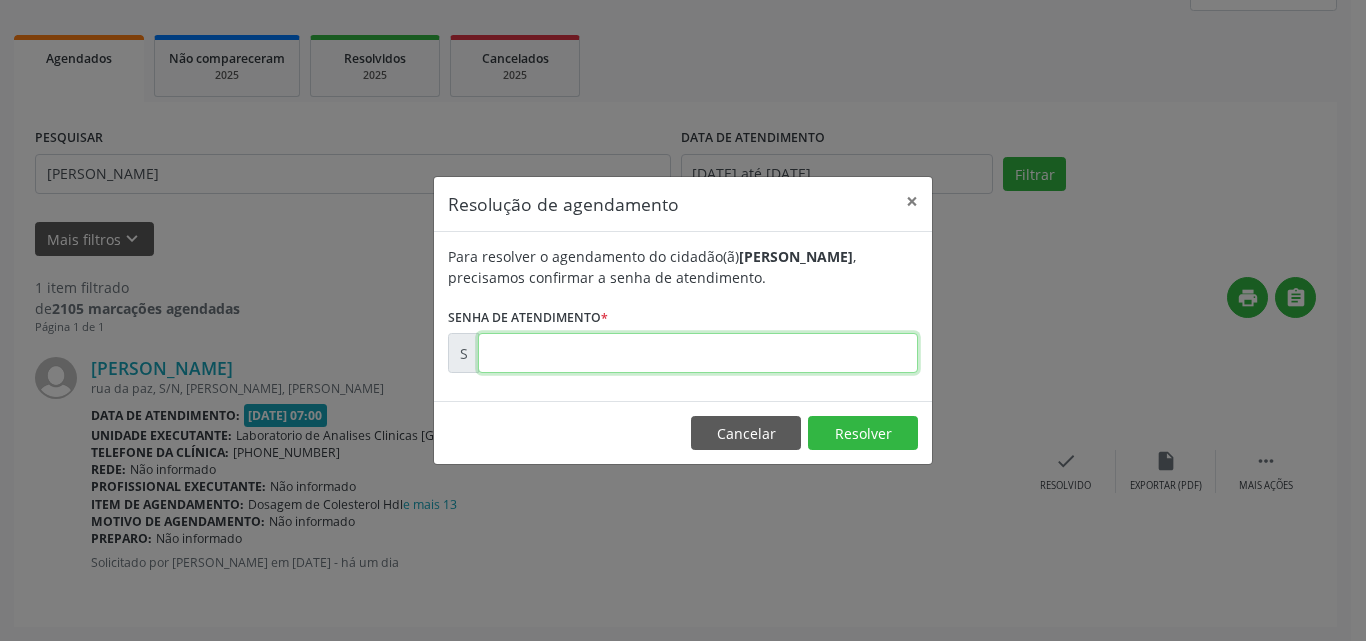 click at bounding box center [698, 353] 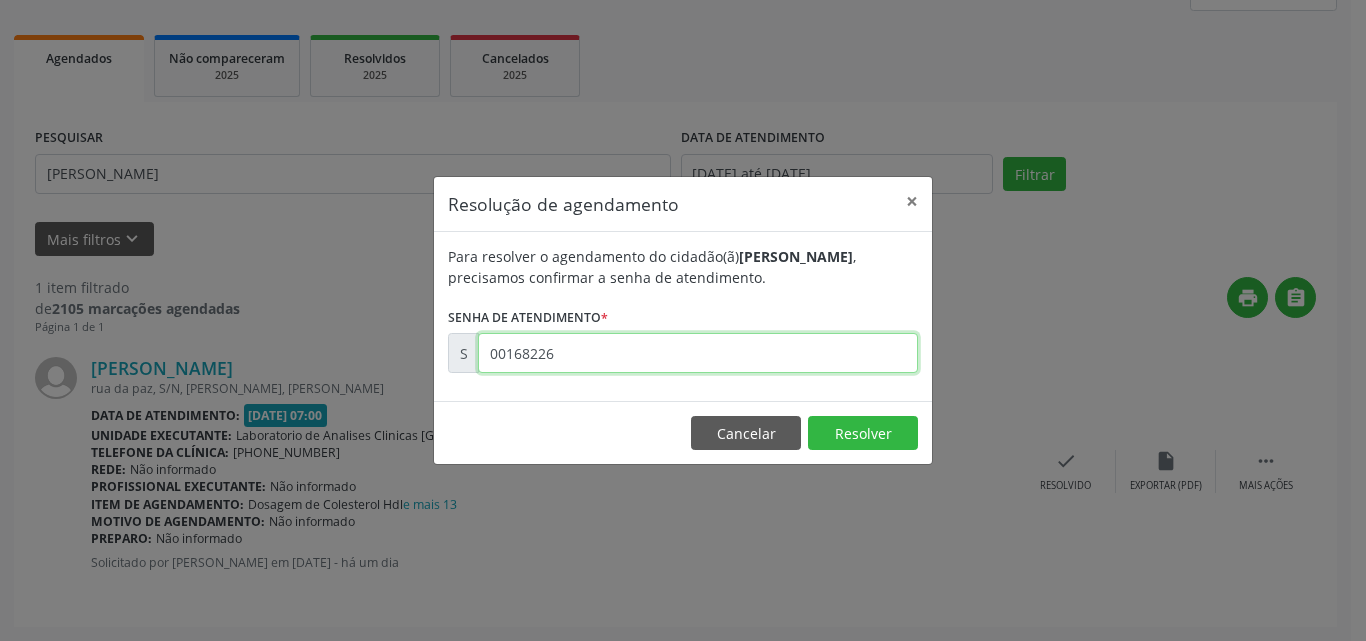 type on "00168226" 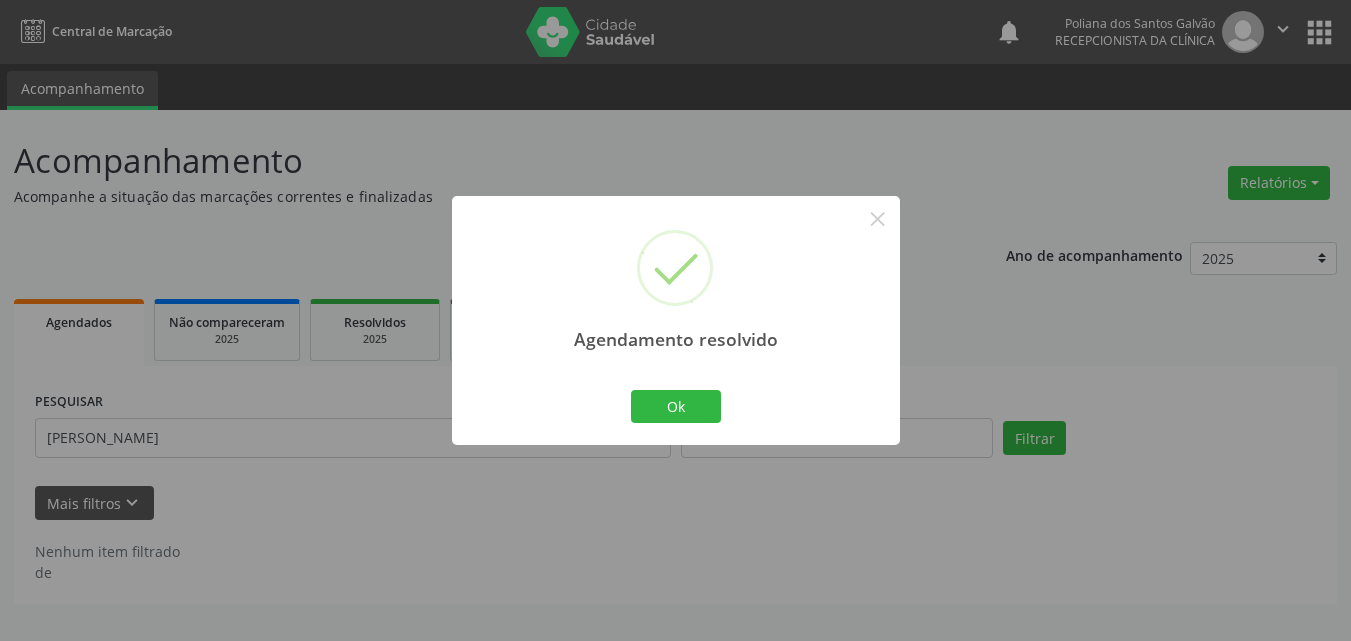 scroll, scrollTop: 0, scrollLeft: 0, axis: both 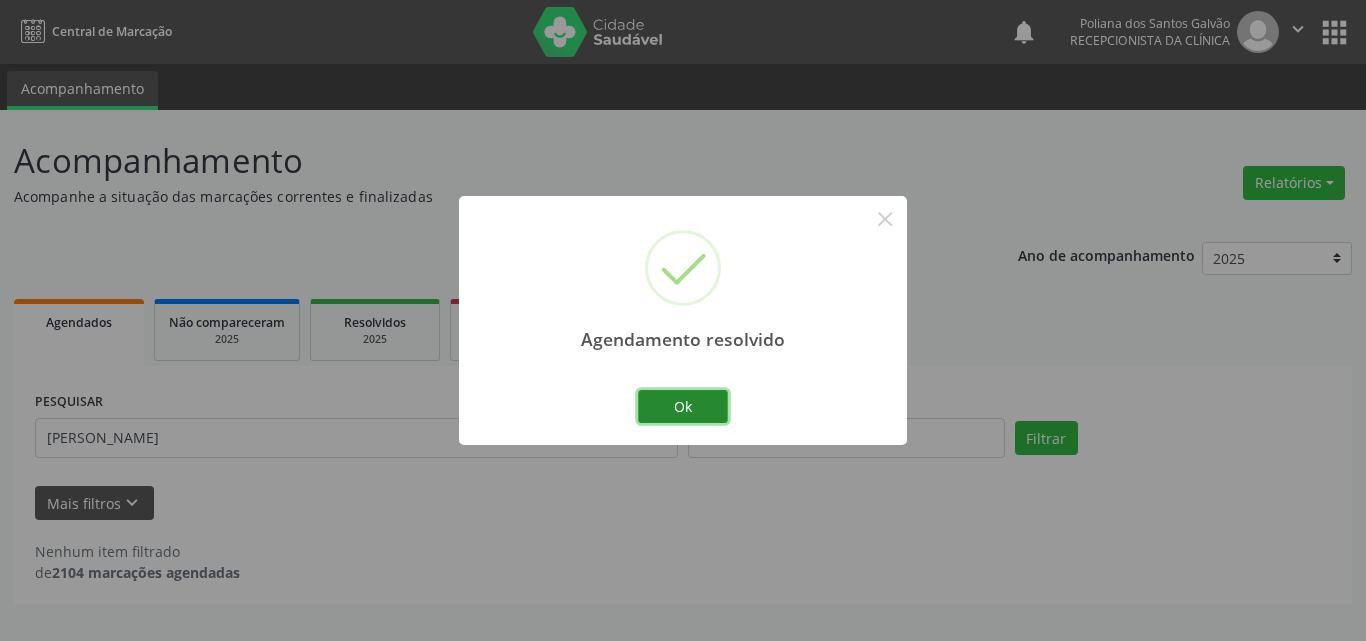 click on "Ok" at bounding box center (683, 407) 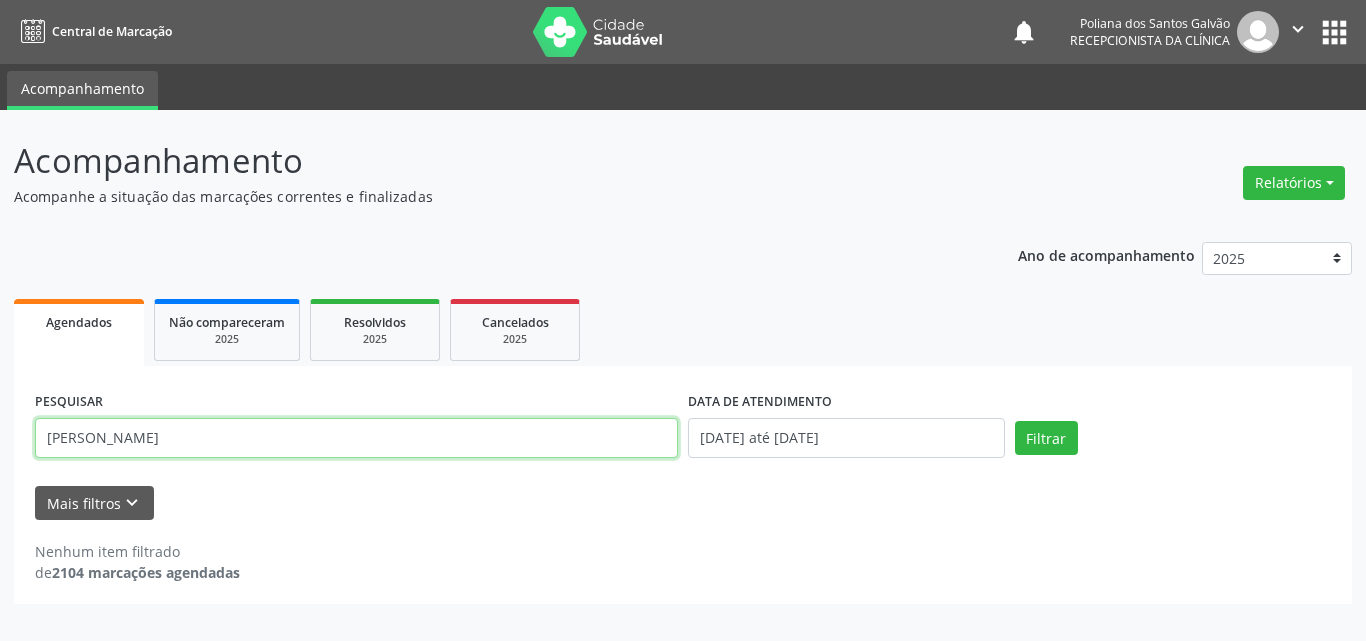 click on "[PERSON_NAME]" at bounding box center (356, 438) 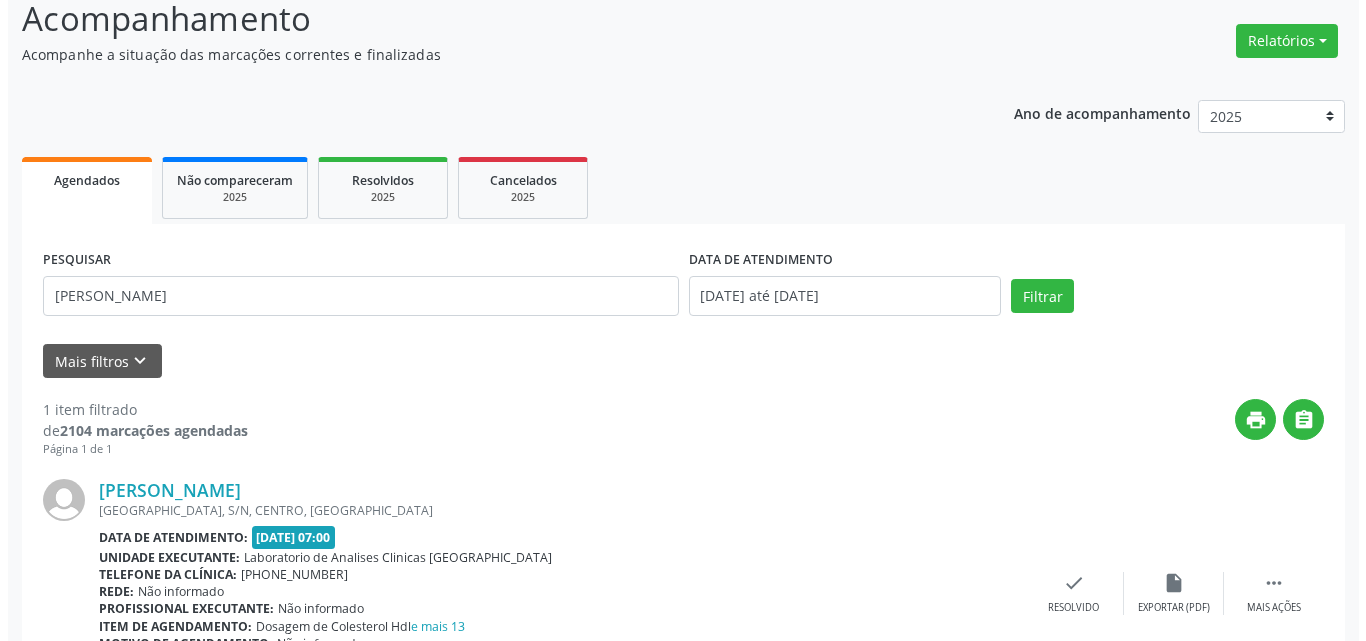 scroll, scrollTop: 264, scrollLeft: 0, axis: vertical 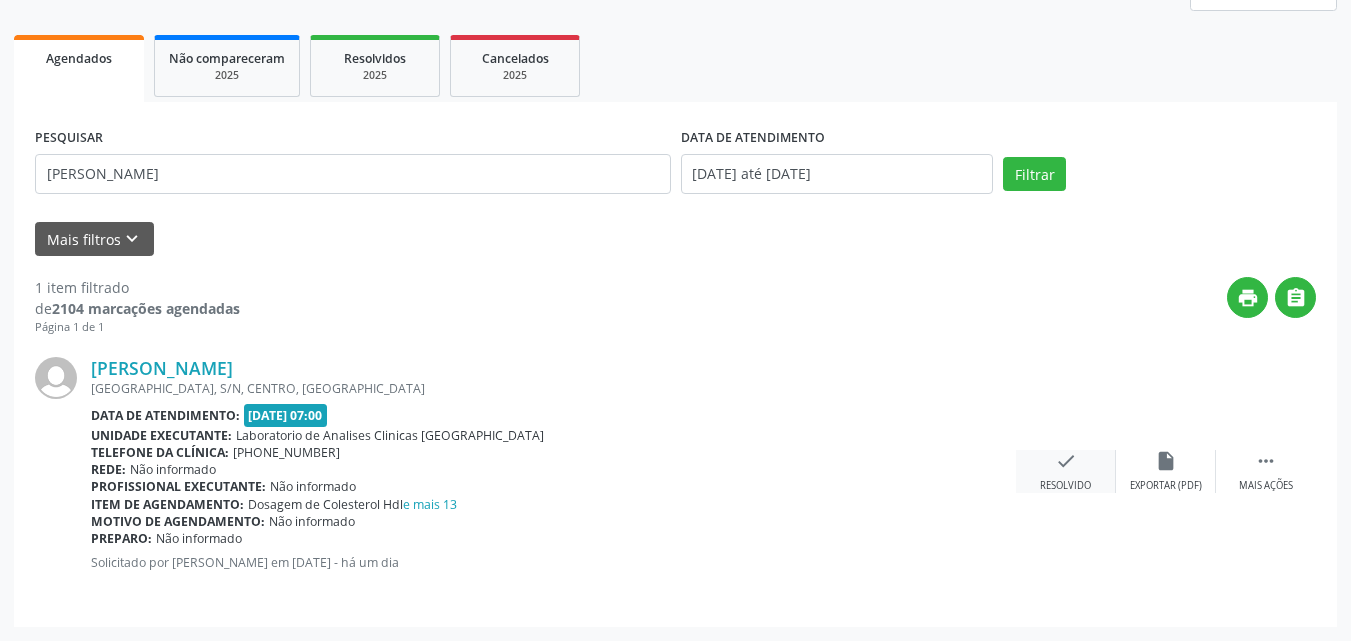 click on "Resolvido" at bounding box center (1065, 486) 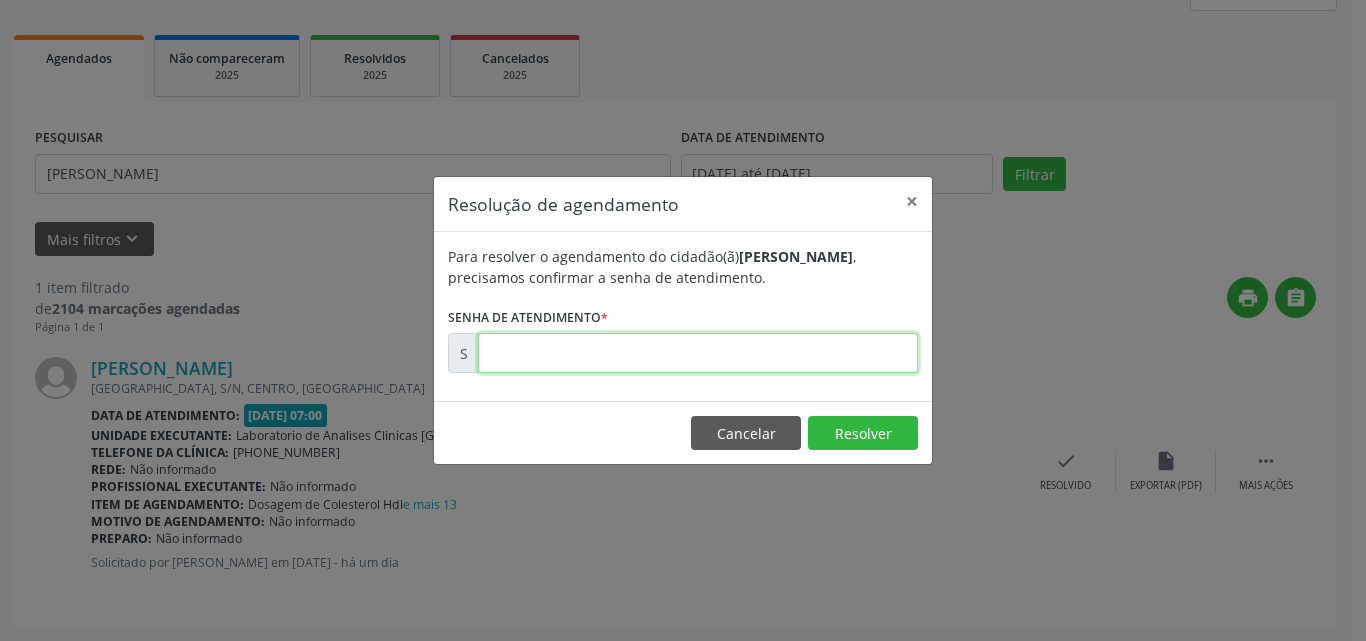 click at bounding box center [698, 353] 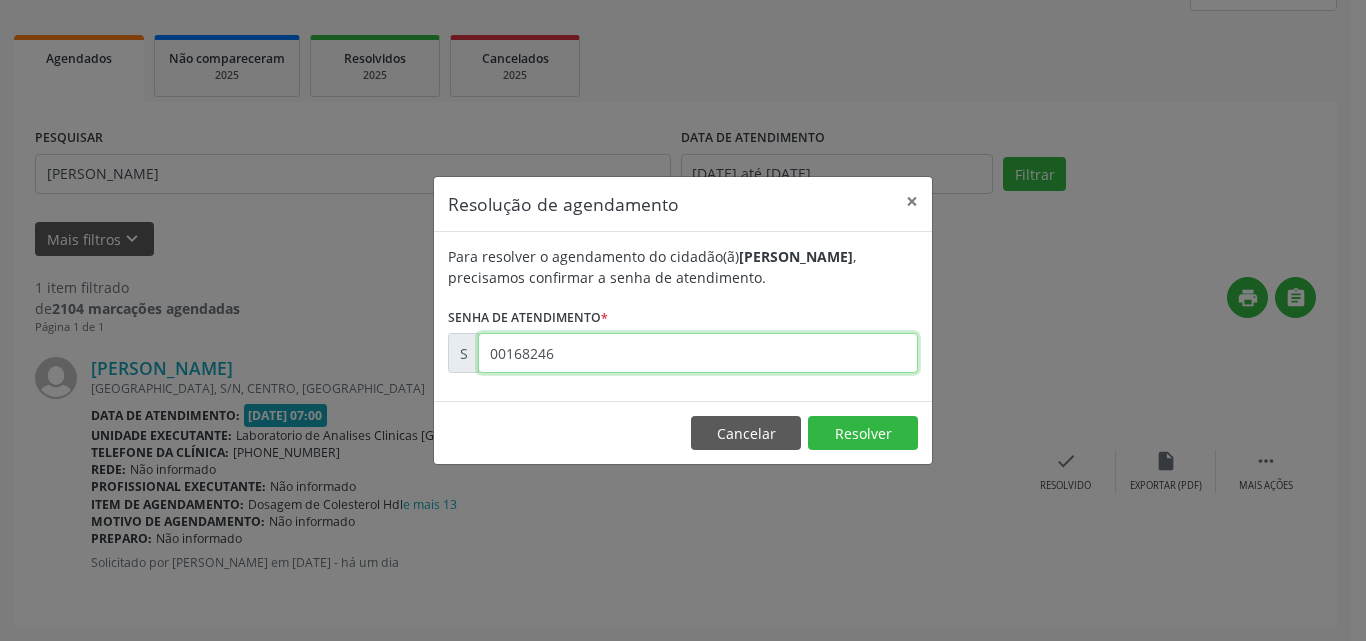 type on "00168246" 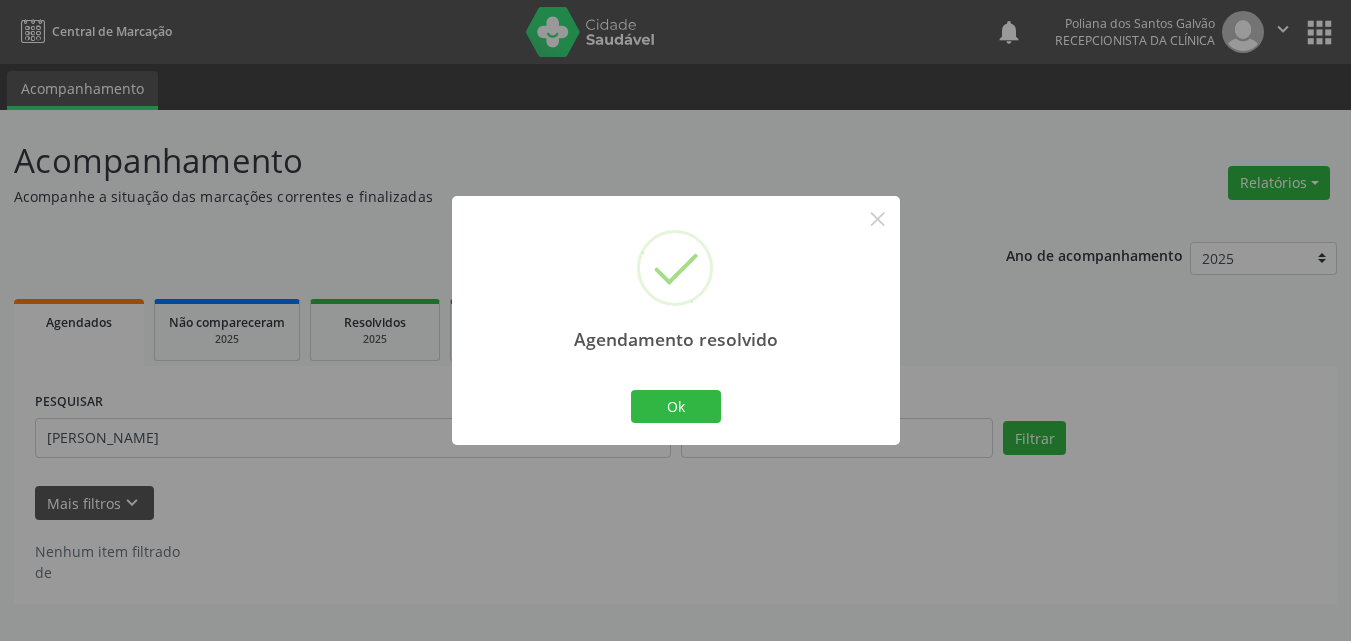 scroll, scrollTop: 0, scrollLeft: 0, axis: both 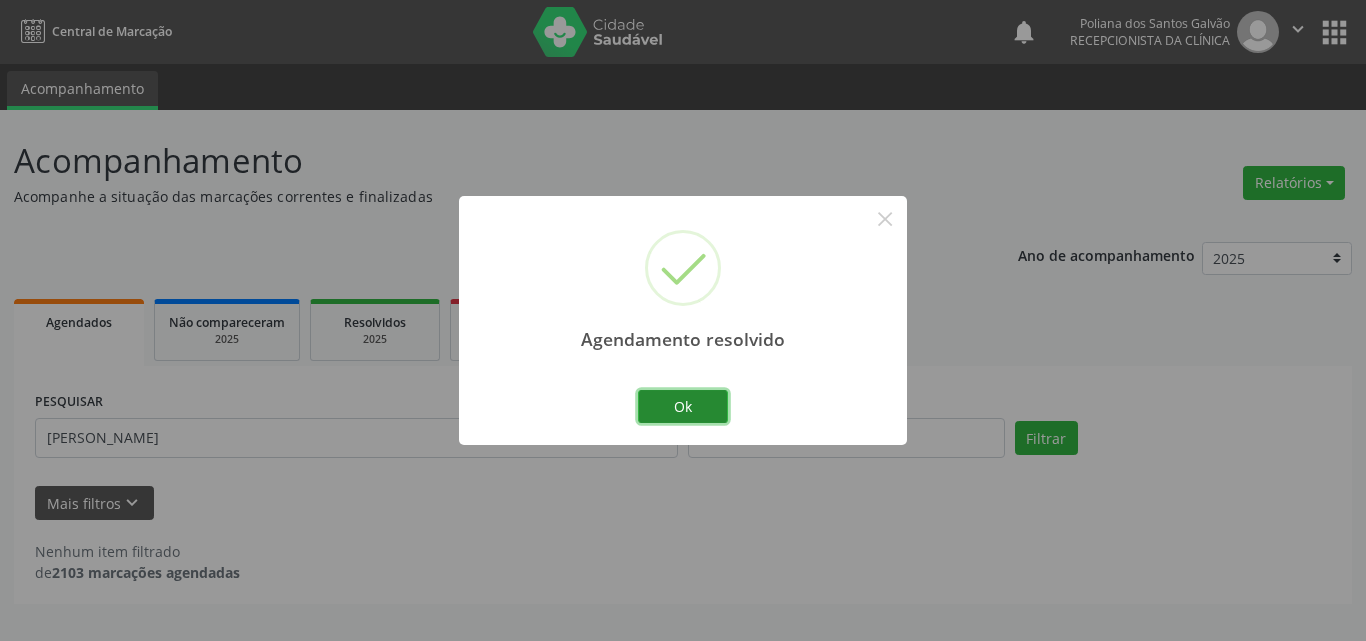 drag, startPoint x: 708, startPoint y: 419, endPoint x: 589, endPoint y: 449, distance: 122.72327 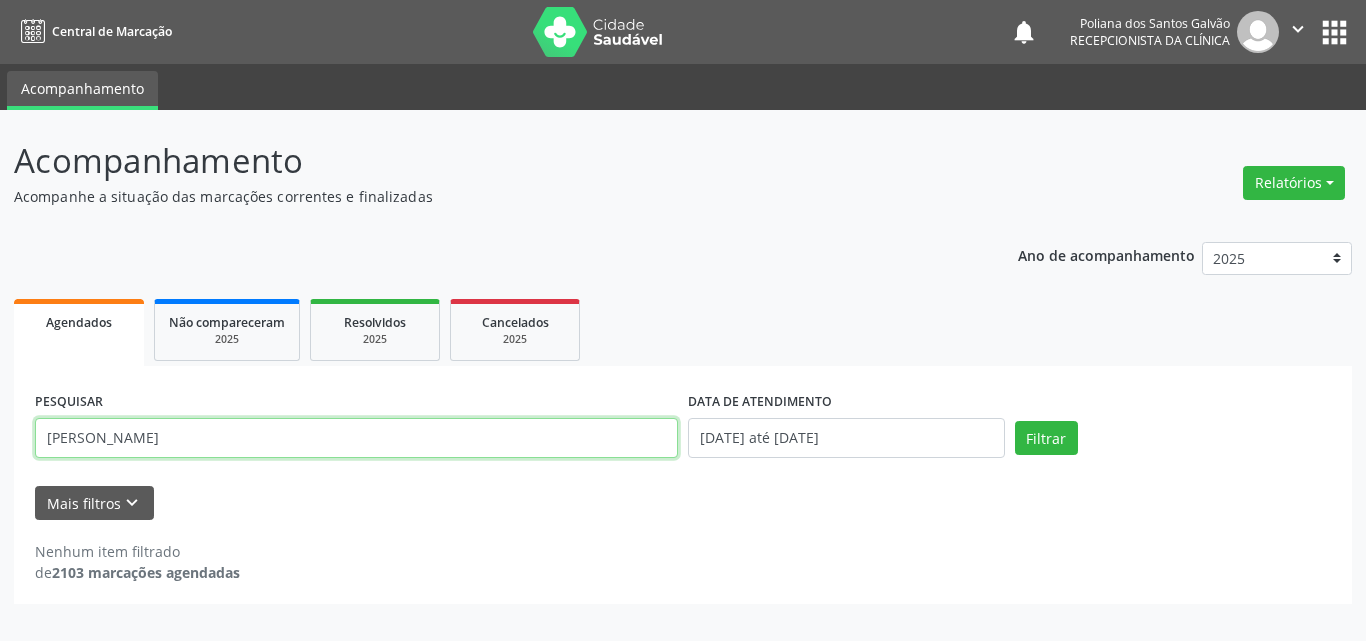 drag, startPoint x: 589, startPoint y: 449, endPoint x: 0, endPoint y: -35, distance: 762.3497 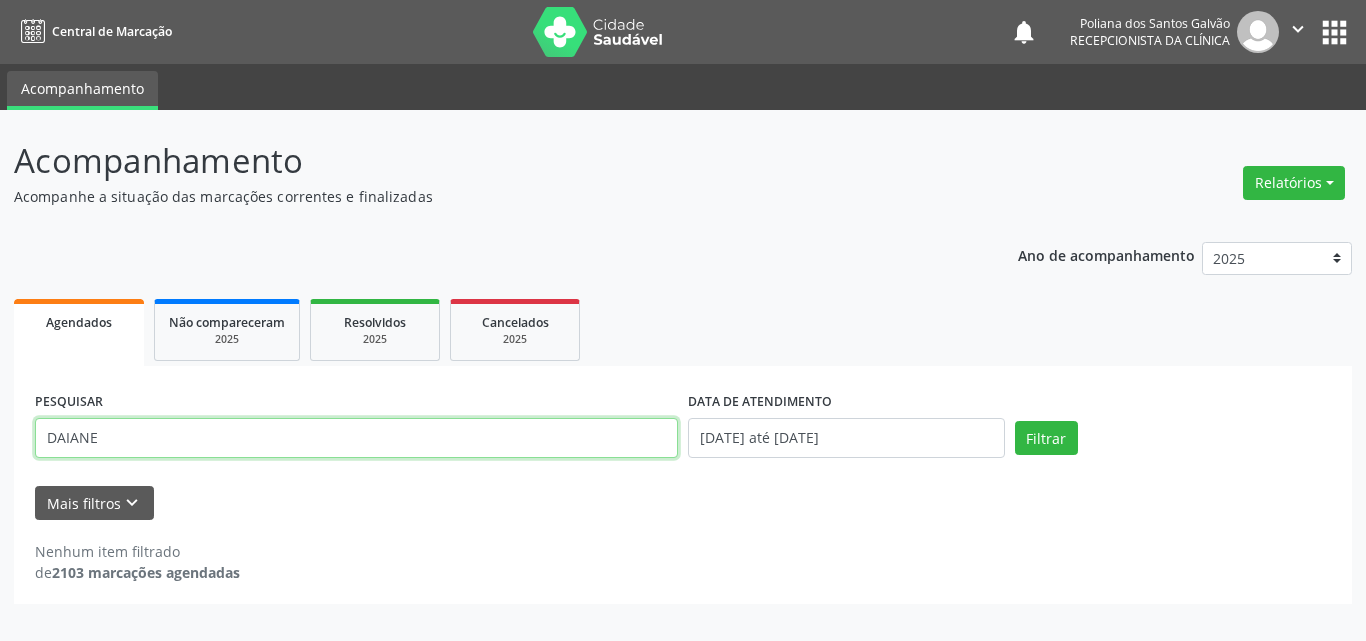 type on "DAIANE" 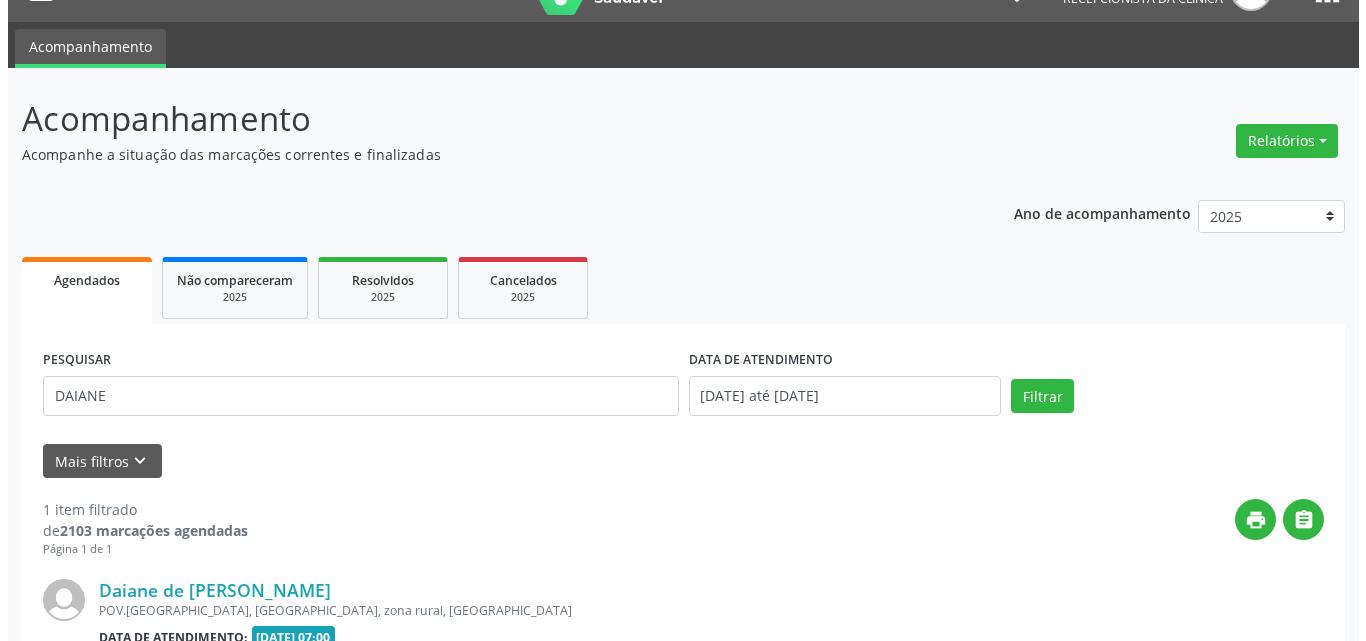 scroll, scrollTop: 264, scrollLeft: 0, axis: vertical 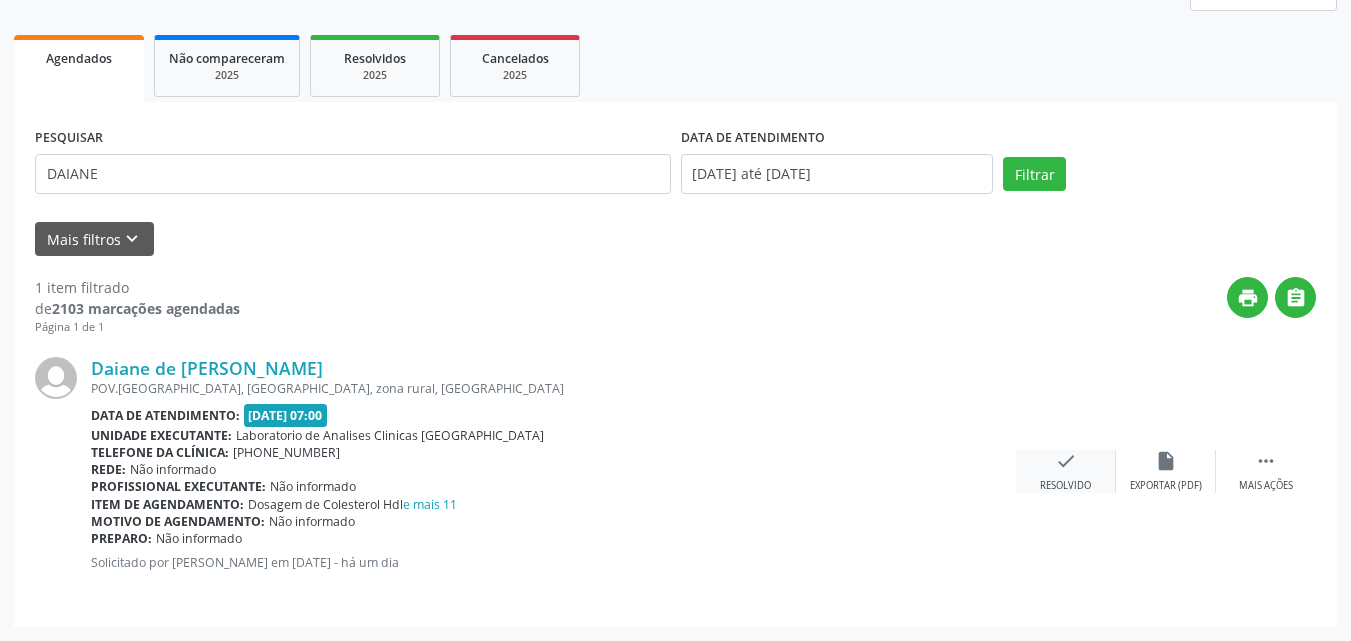 click on "Resolvido" at bounding box center (1065, 486) 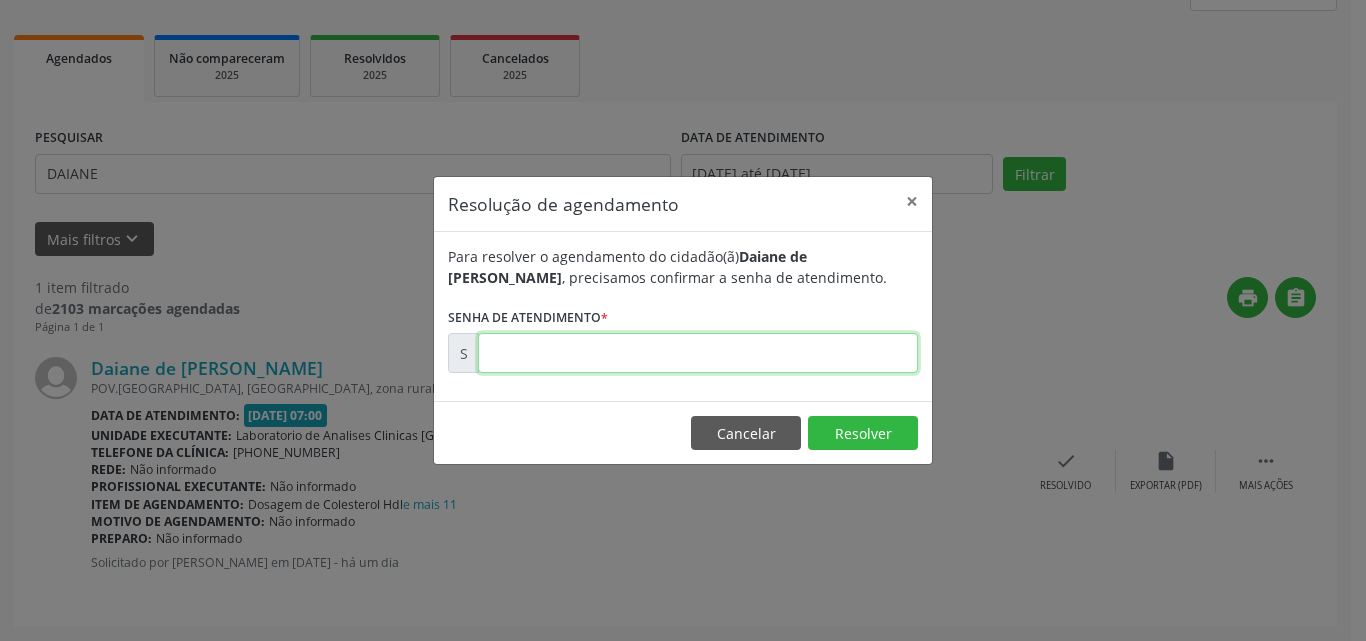 click at bounding box center (698, 353) 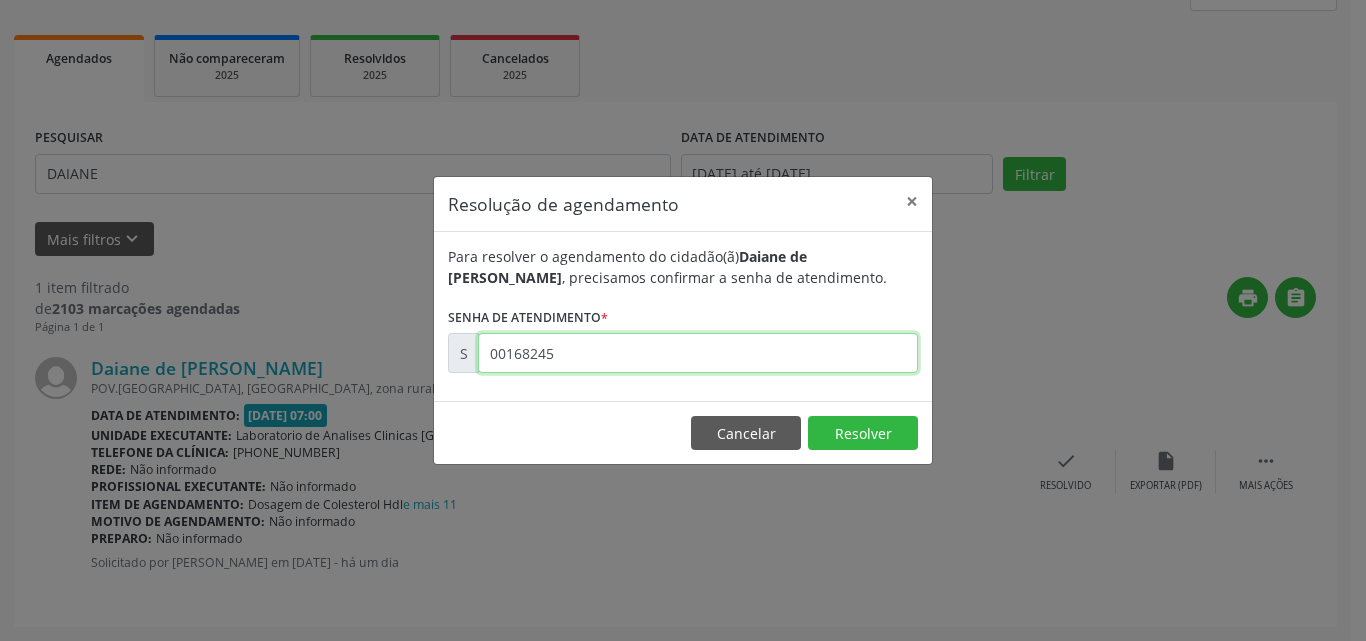 type on "00168245" 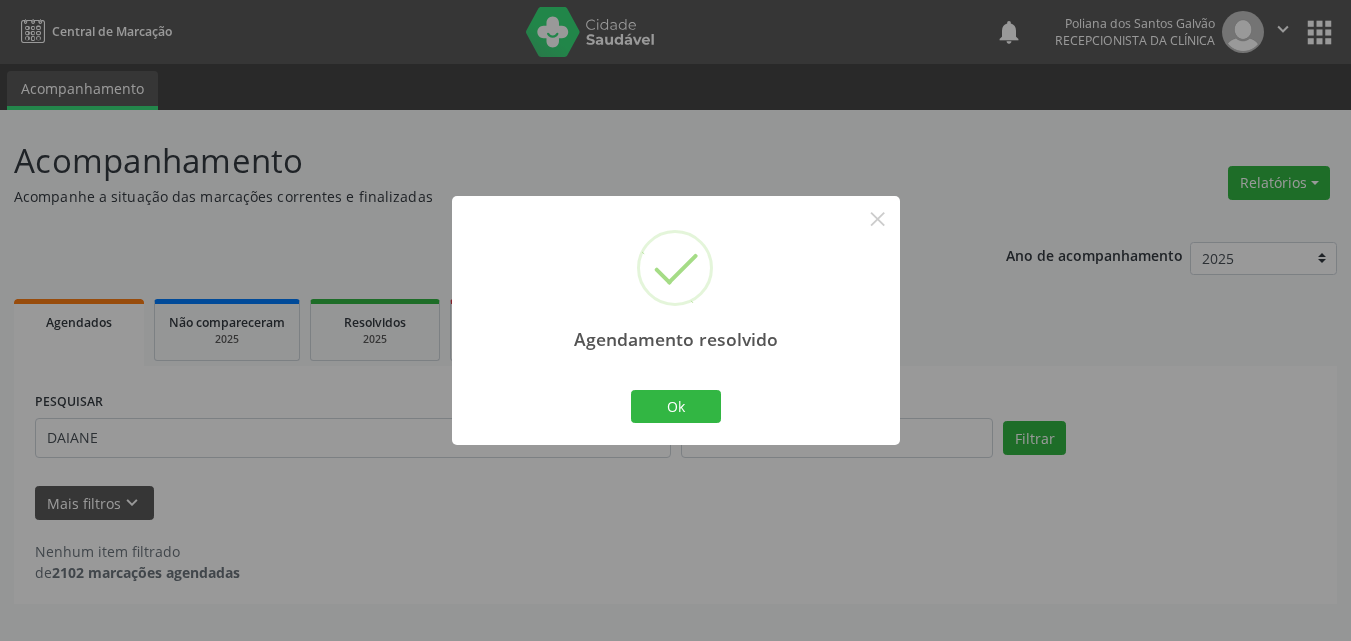 scroll, scrollTop: 0, scrollLeft: 0, axis: both 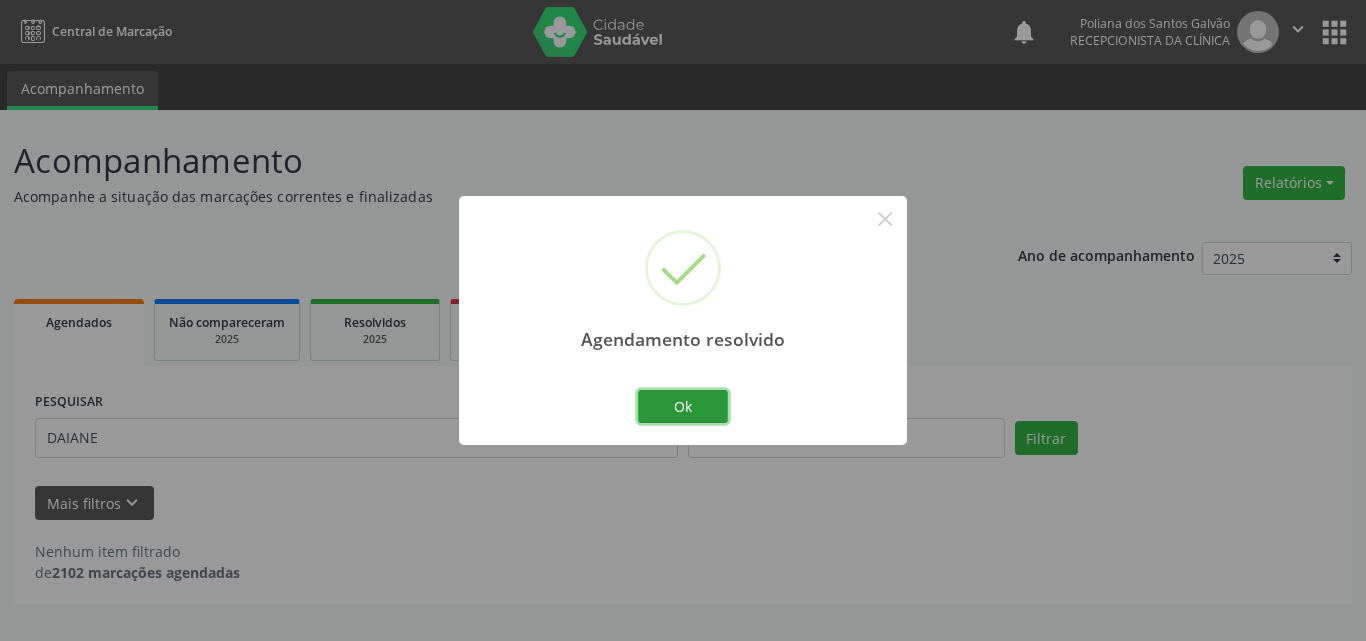 click on "Ok" at bounding box center (683, 407) 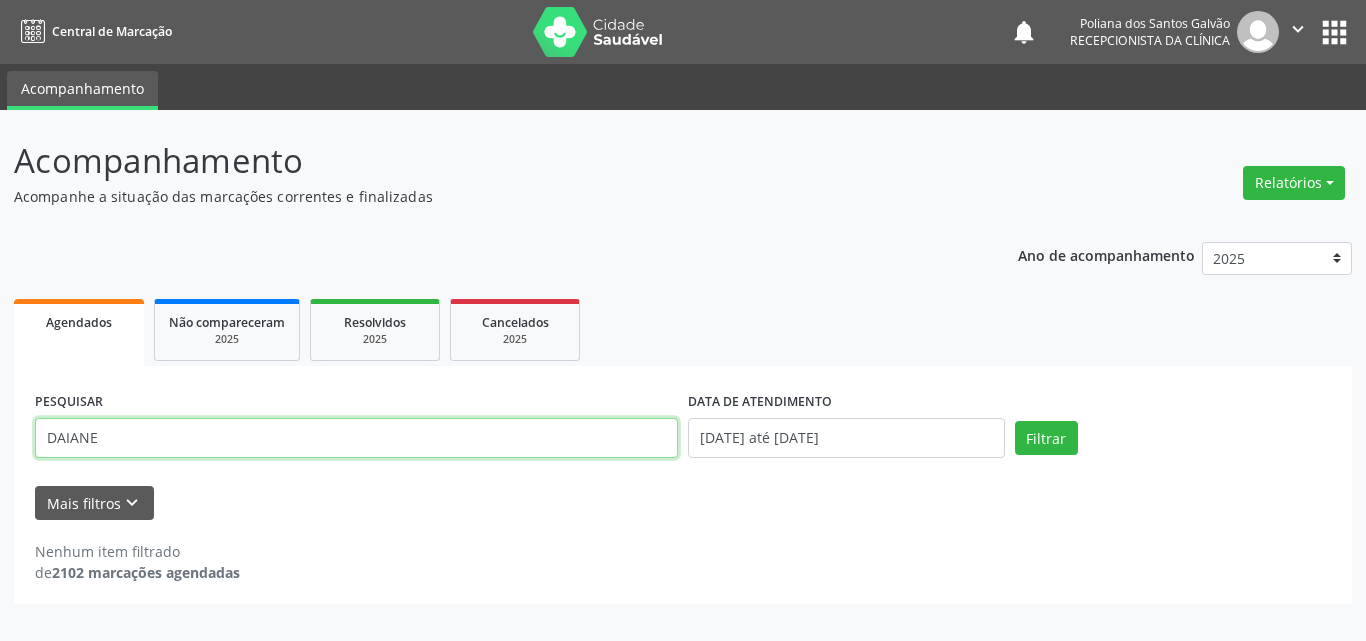 drag, startPoint x: 597, startPoint y: 441, endPoint x: 0, endPoint y: 5, distance: 739.25977 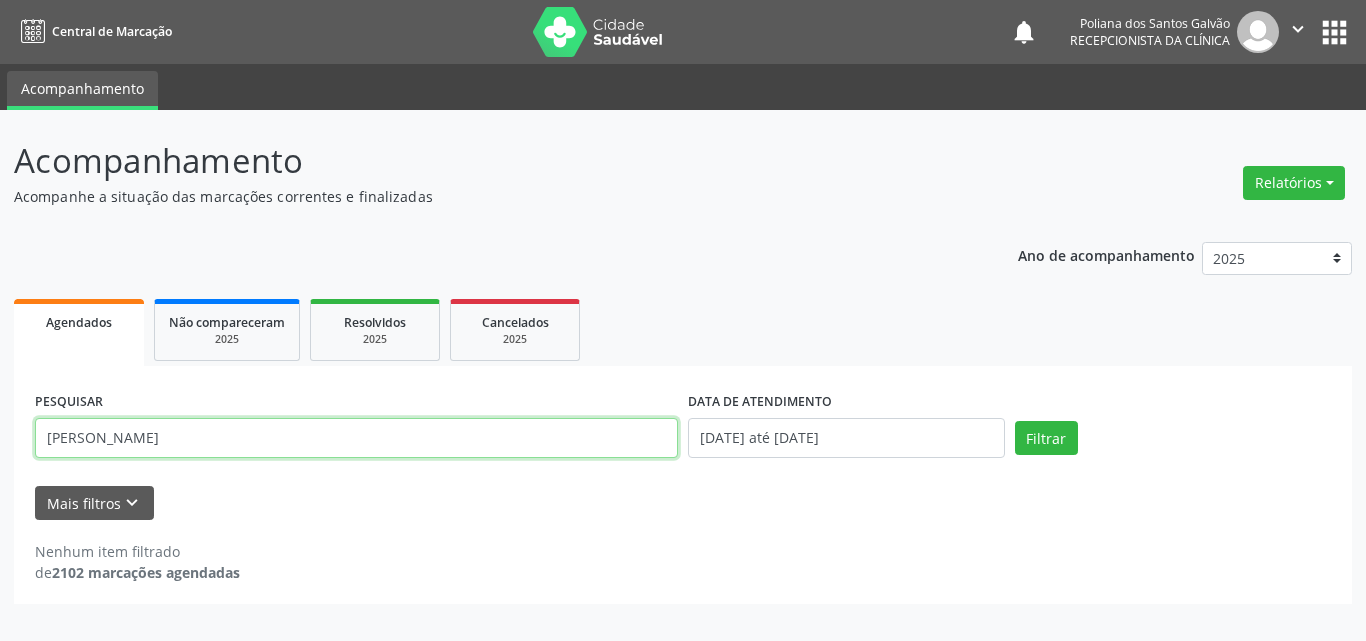 type on "[PERSON_NAME]" 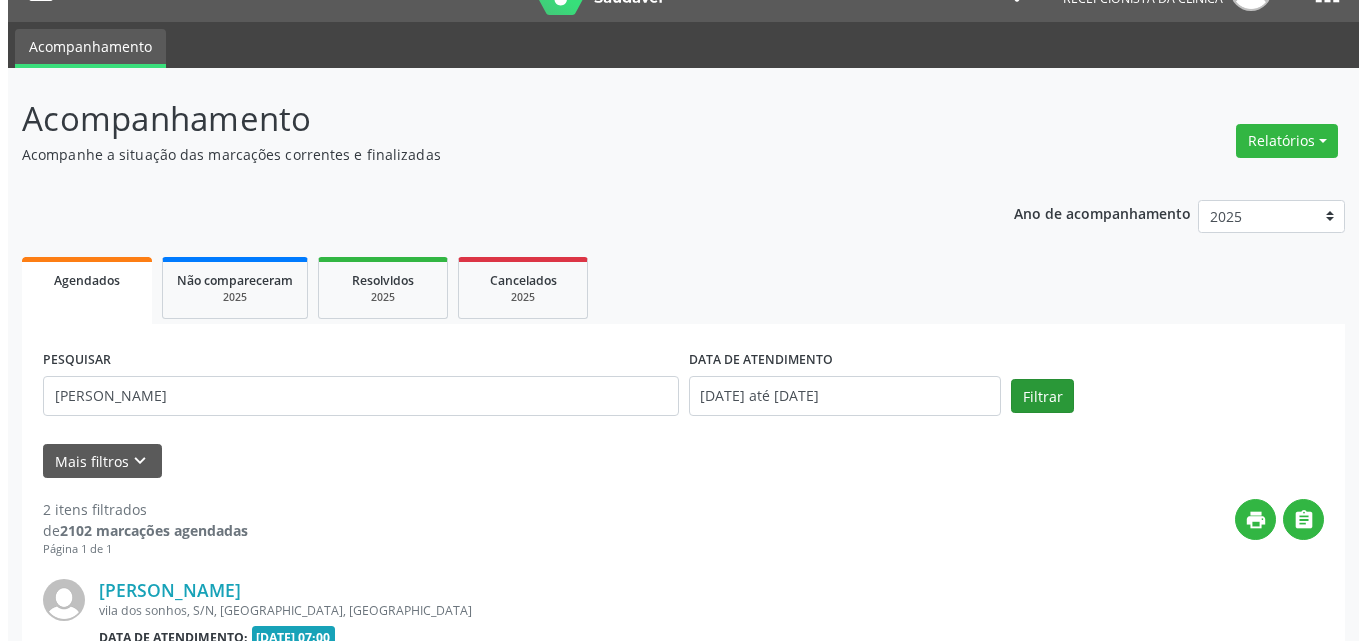 scroll, scrollTop: 535, scrollLeft: 0, axis: vertical 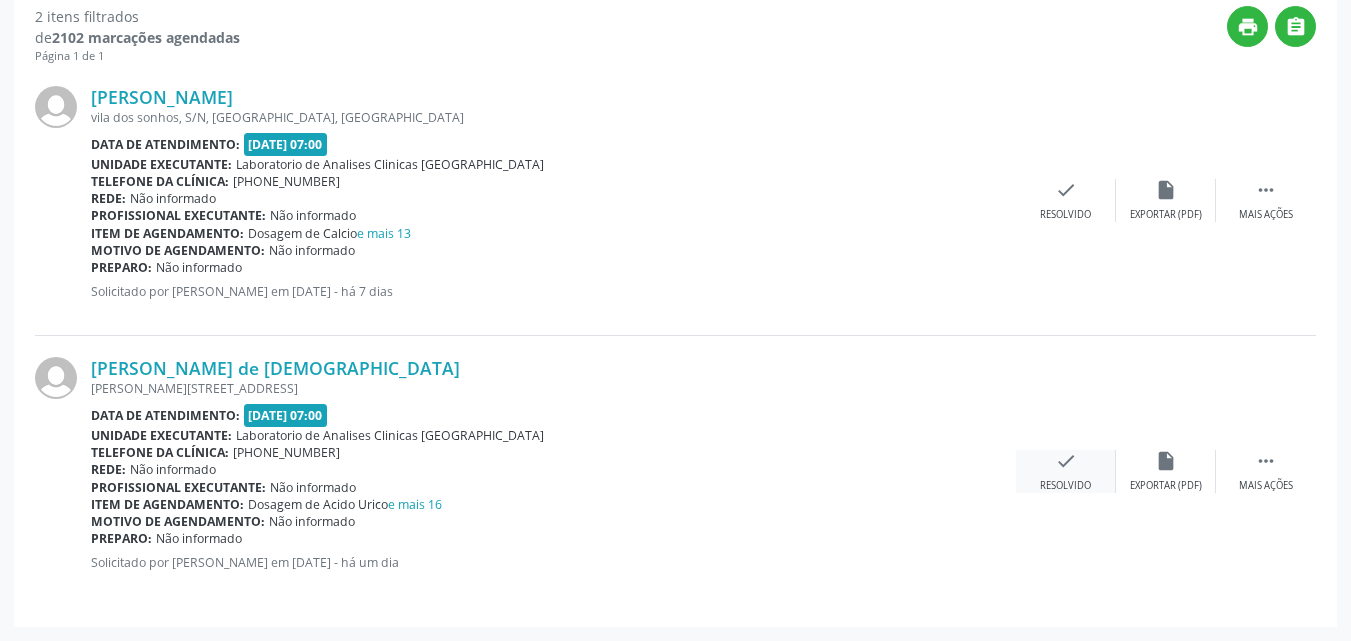 click on "check" at bounding box center (1066, 461) 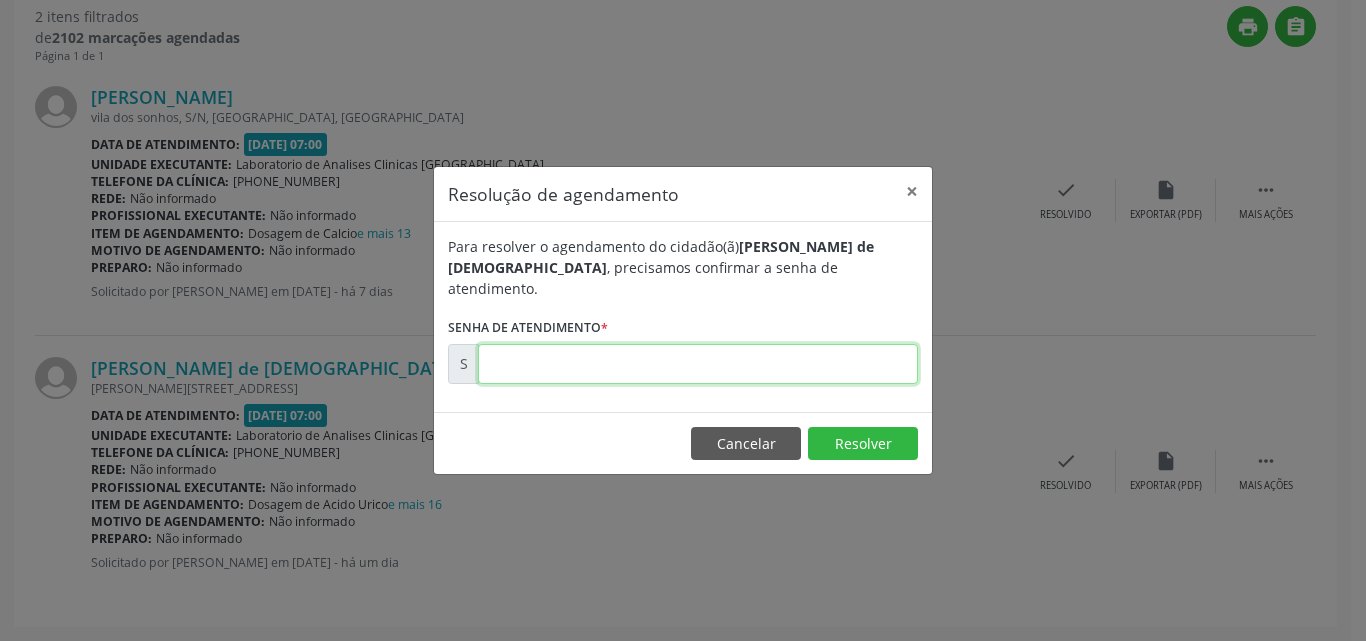 click at bounding box center (698, 364) 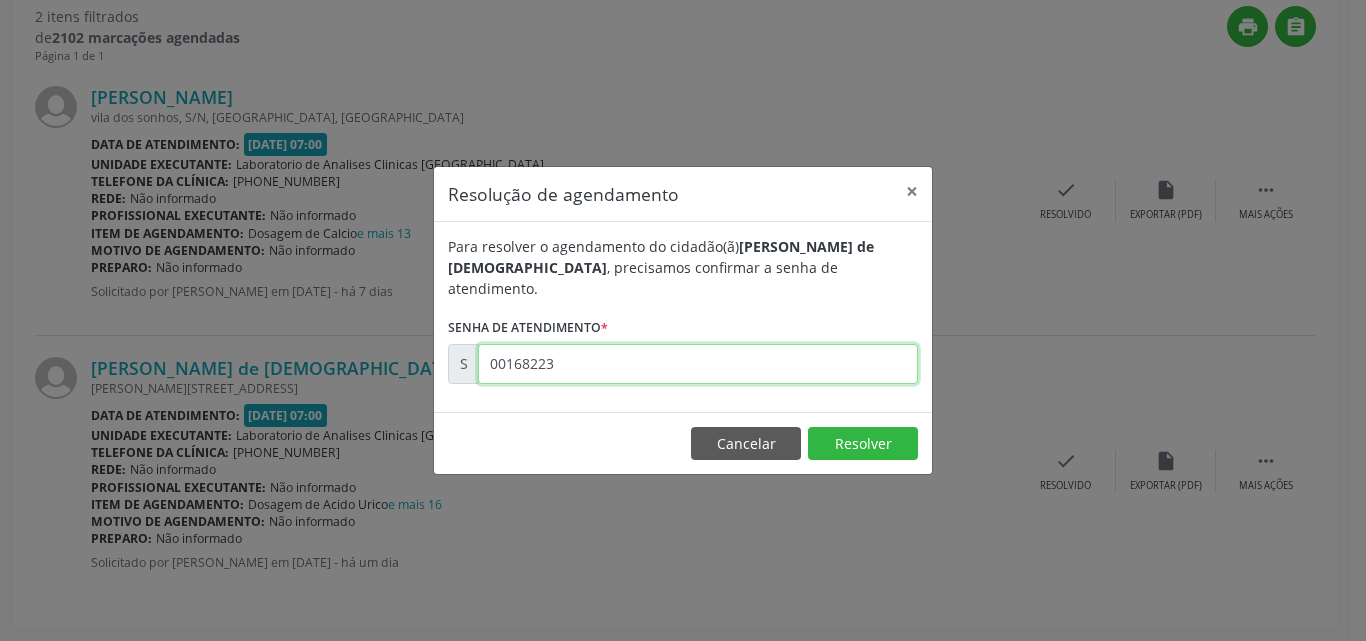 type on "00168223" 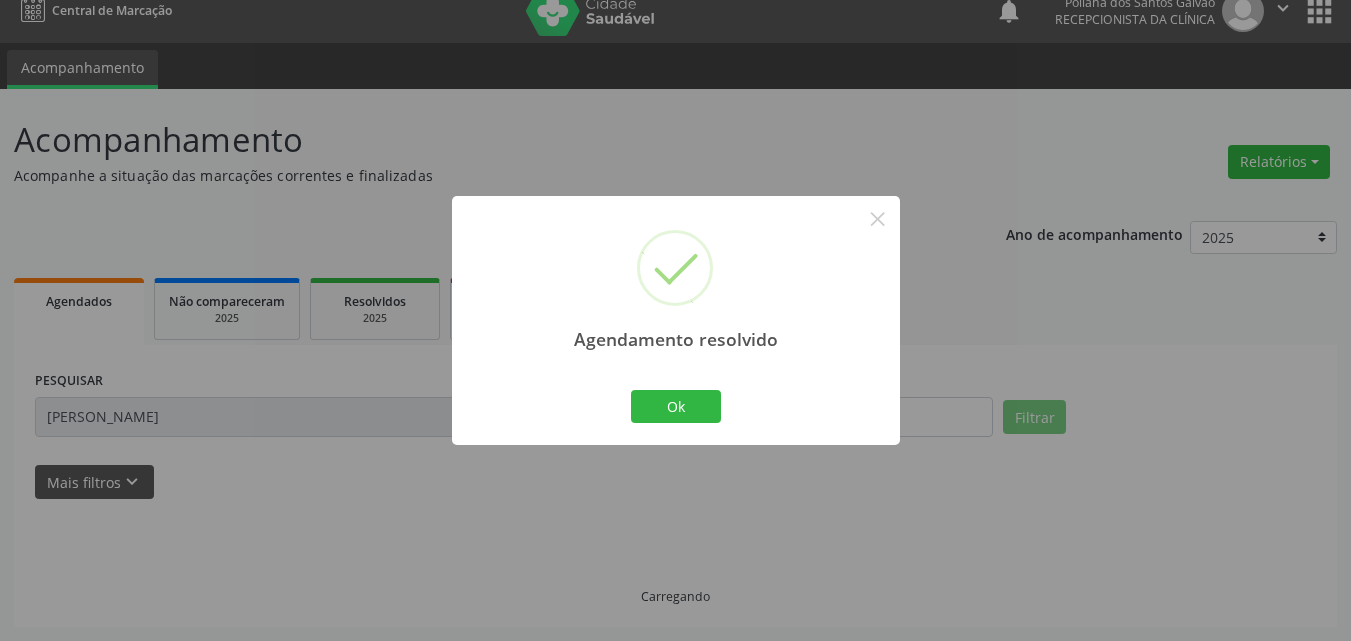 scroll, scrollTop: 264, scrollLeft: 0, axis: vertical 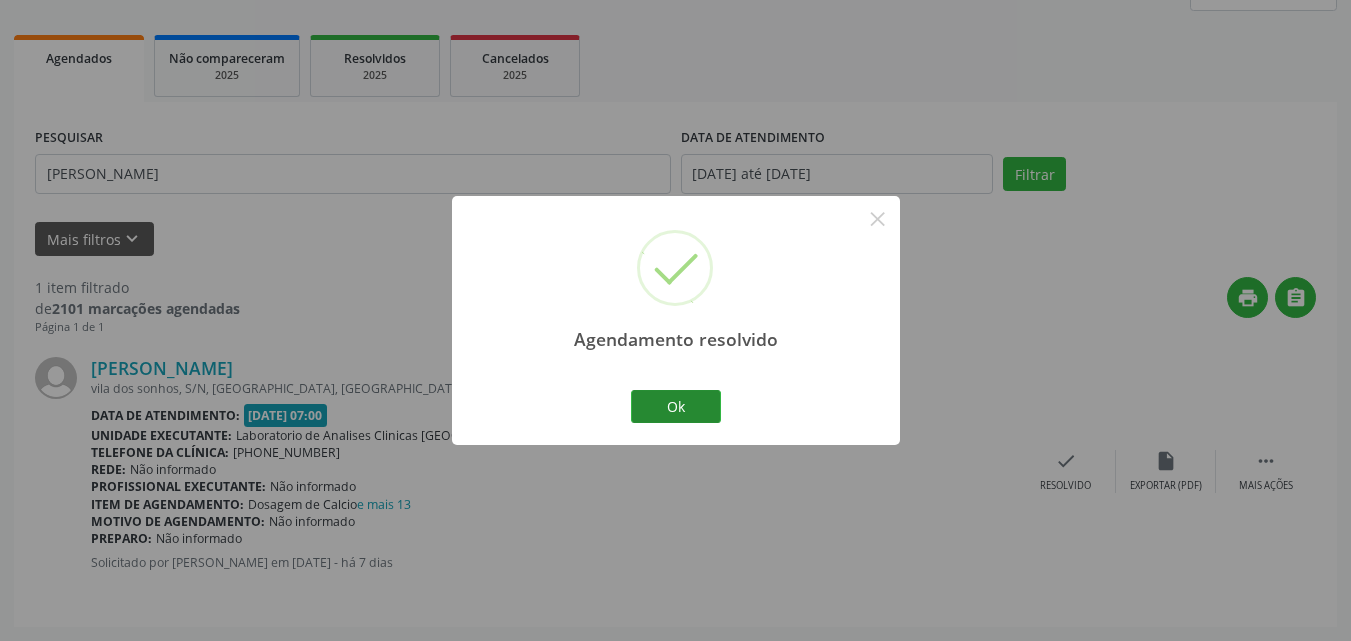 drag, startPoint x: 638, startPoint y: 386, endPoint x: 652, endPoint y: 396, distance: 17.20465 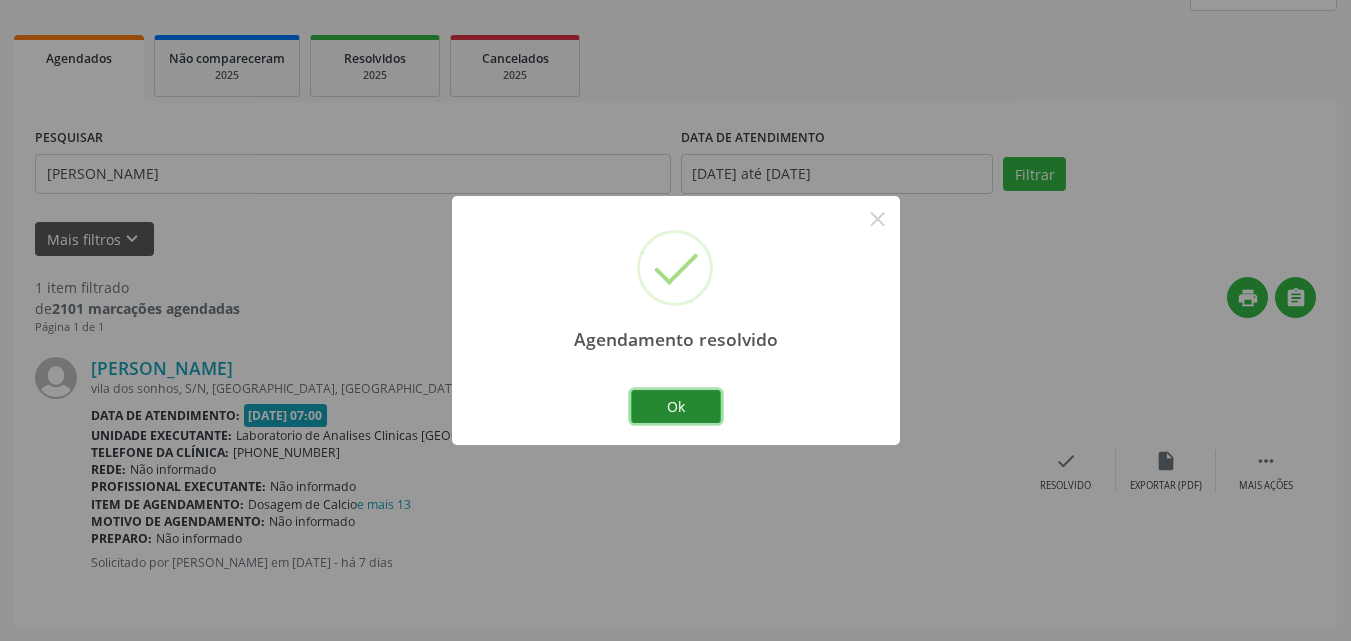 click on "Ok" at bounding box center [676, 407] 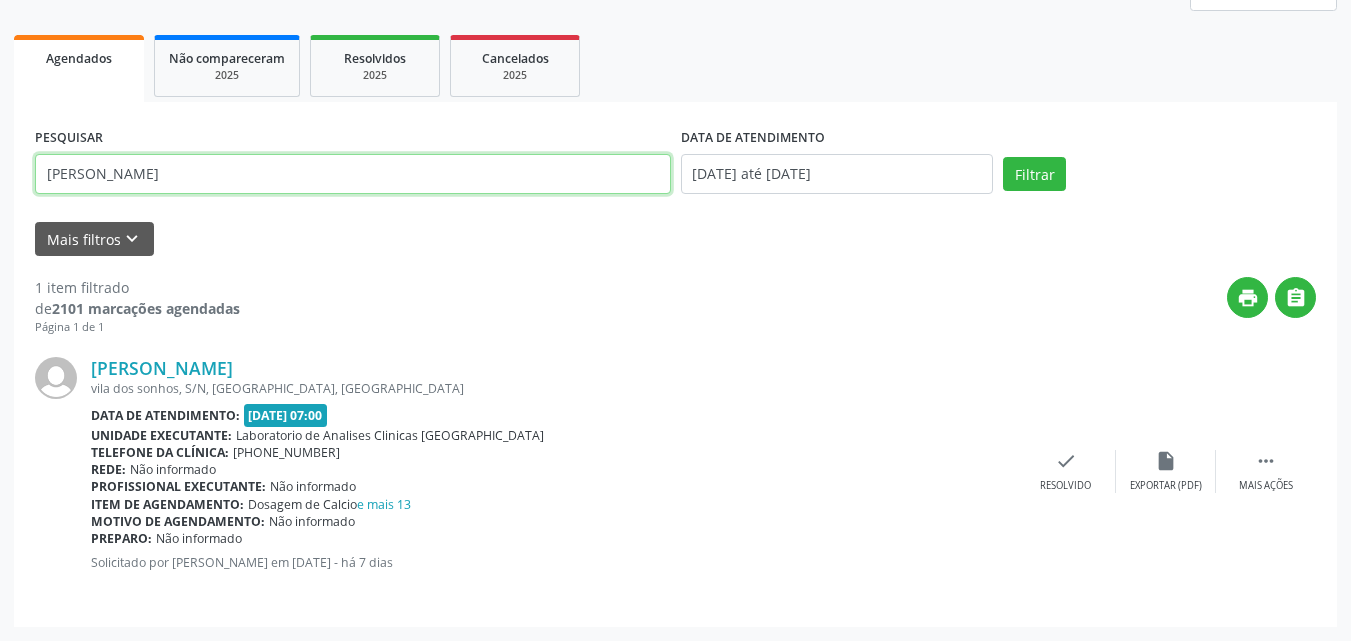 drag, startPoint x: 499, startPoint y: 170, endPoint x: 0, endPoint y: -87, distance: 561.29315 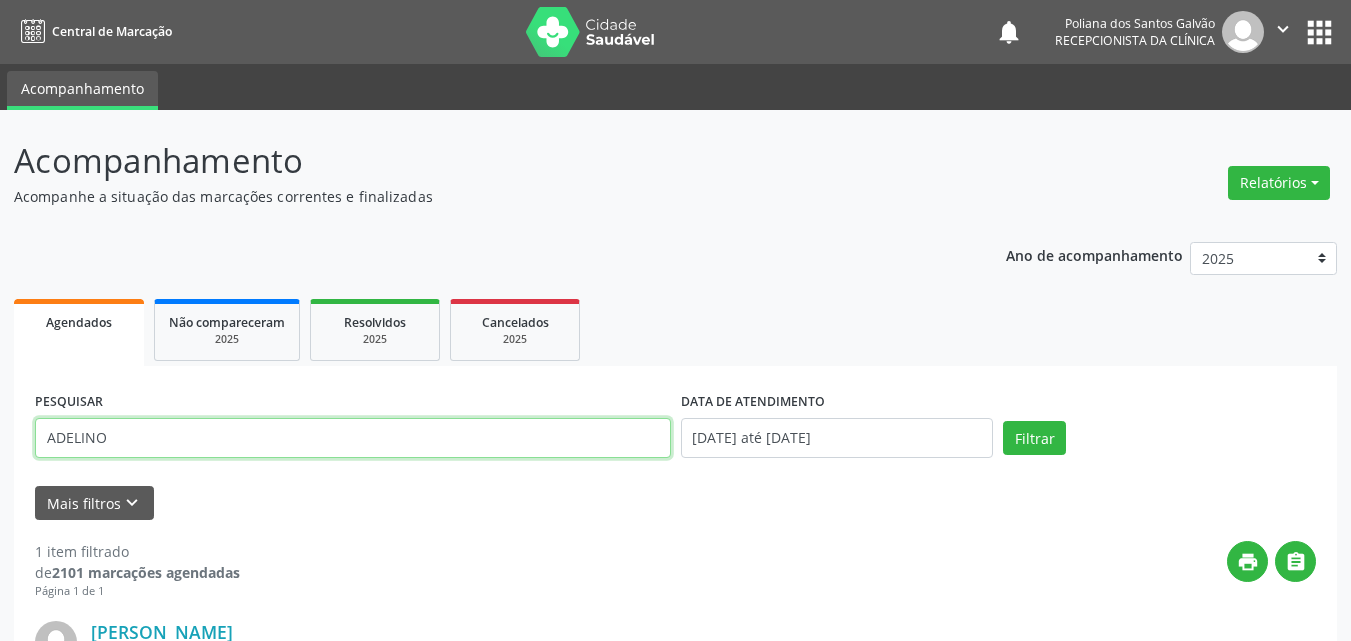 type on "ADELINO" 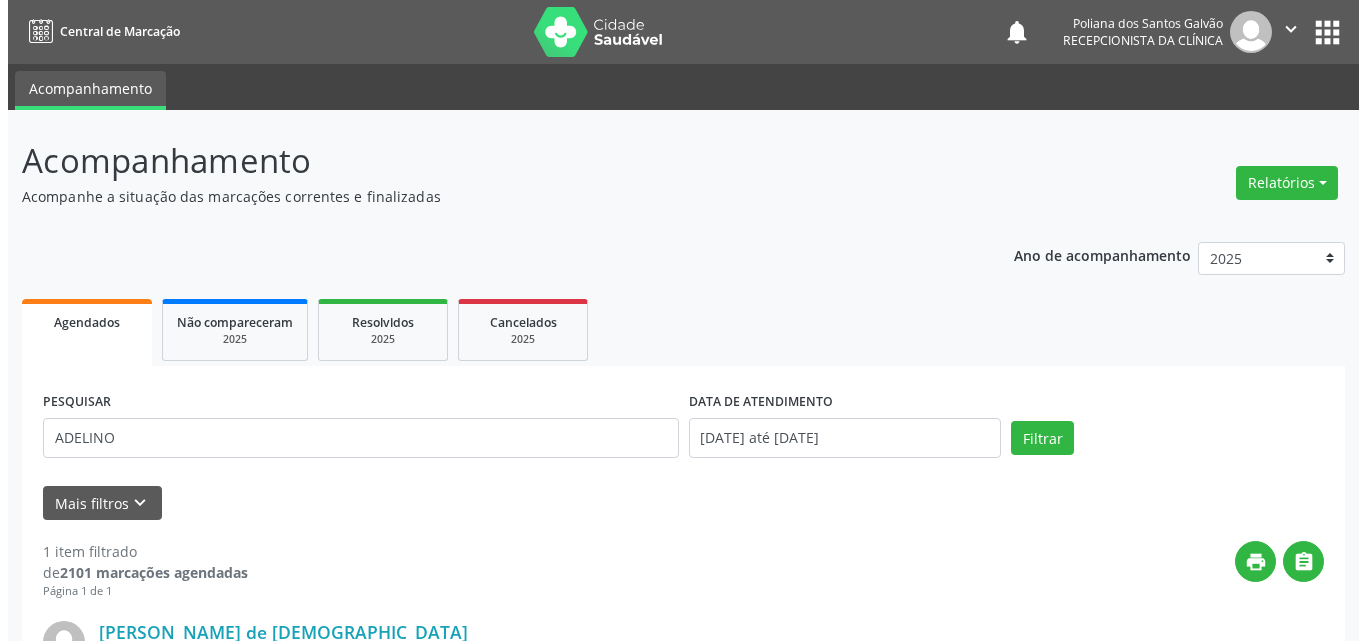 scroll, scrollTop: 264, scrollLeft: 0, axis: vertical 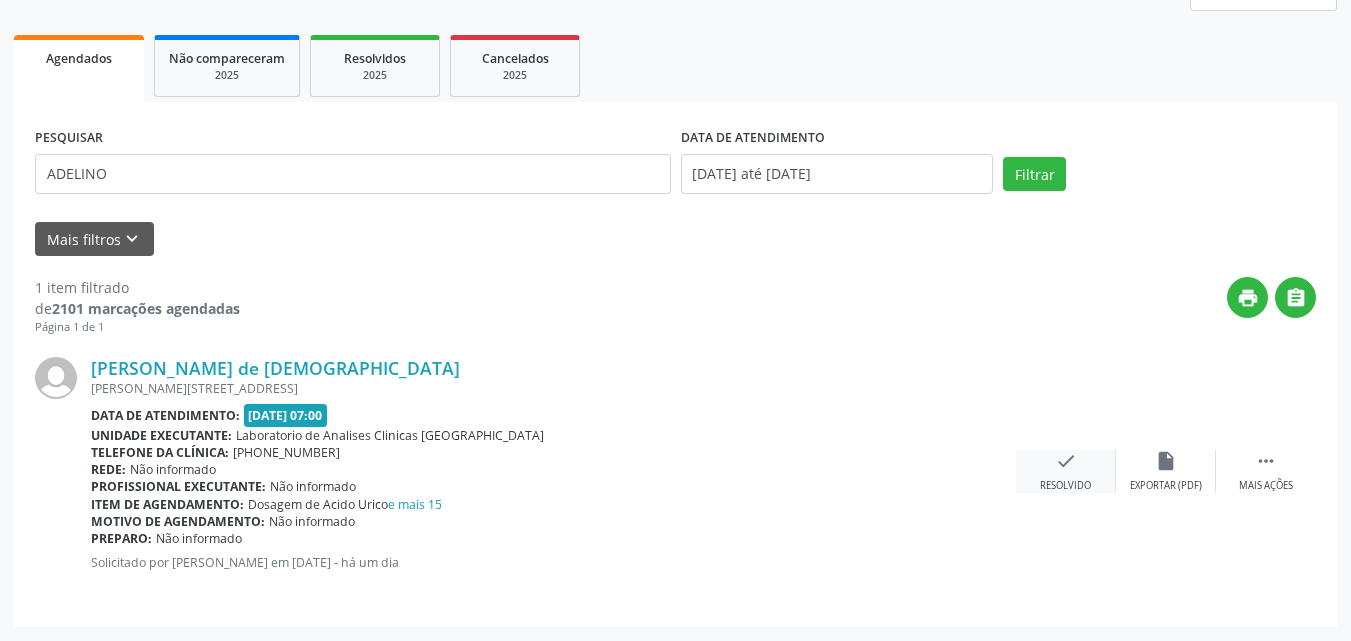 click on "check
Resolvido" at bounding box center (1066, 471) 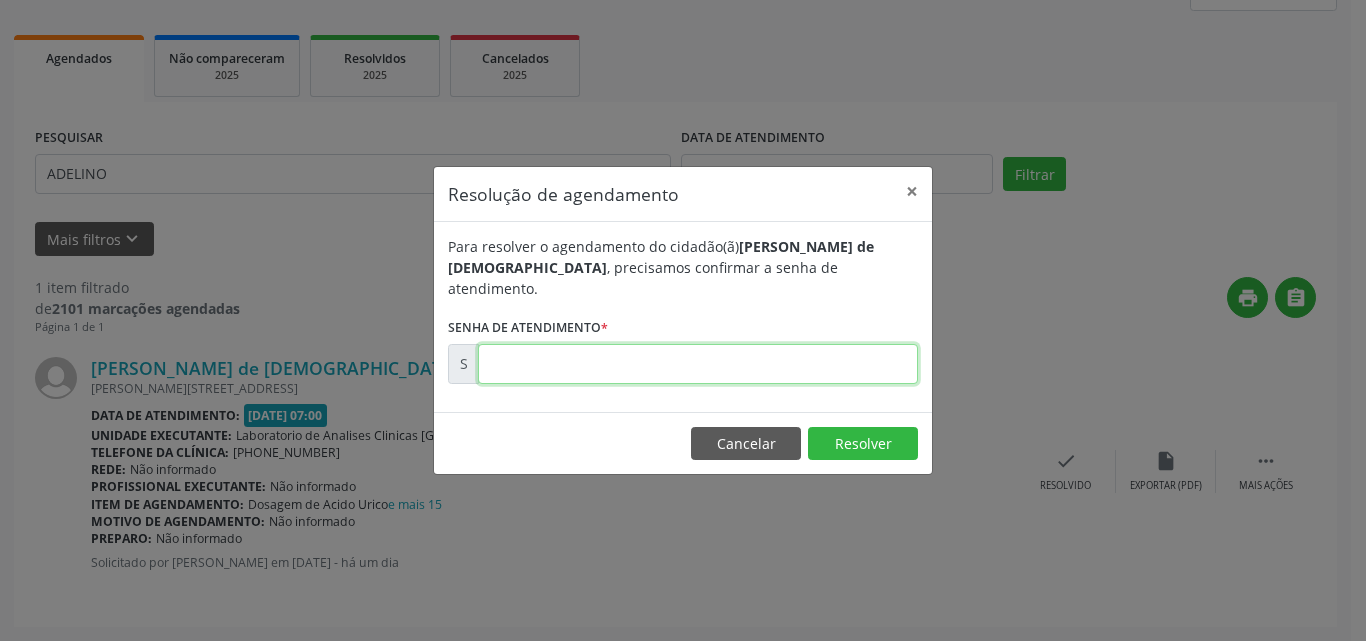 click at bounding box center (698, 364) 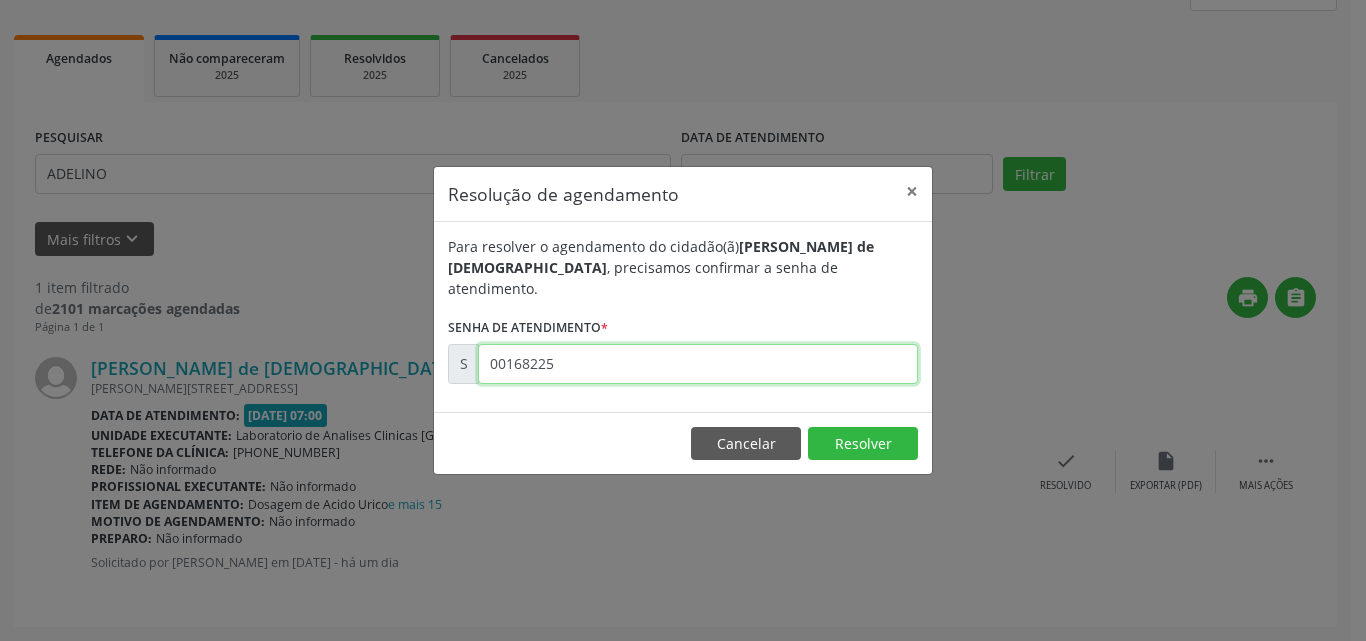 type on "00168225" 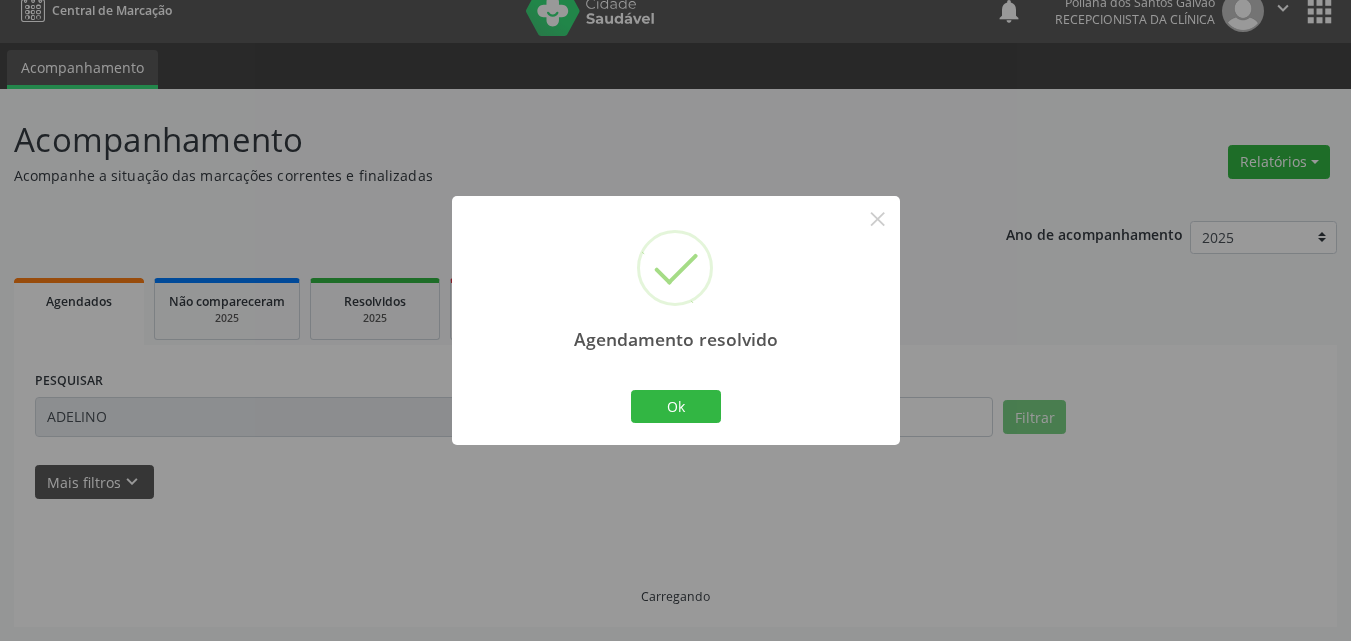 scroll, scrollTop: 0, scrollLeft: 0, axis: both 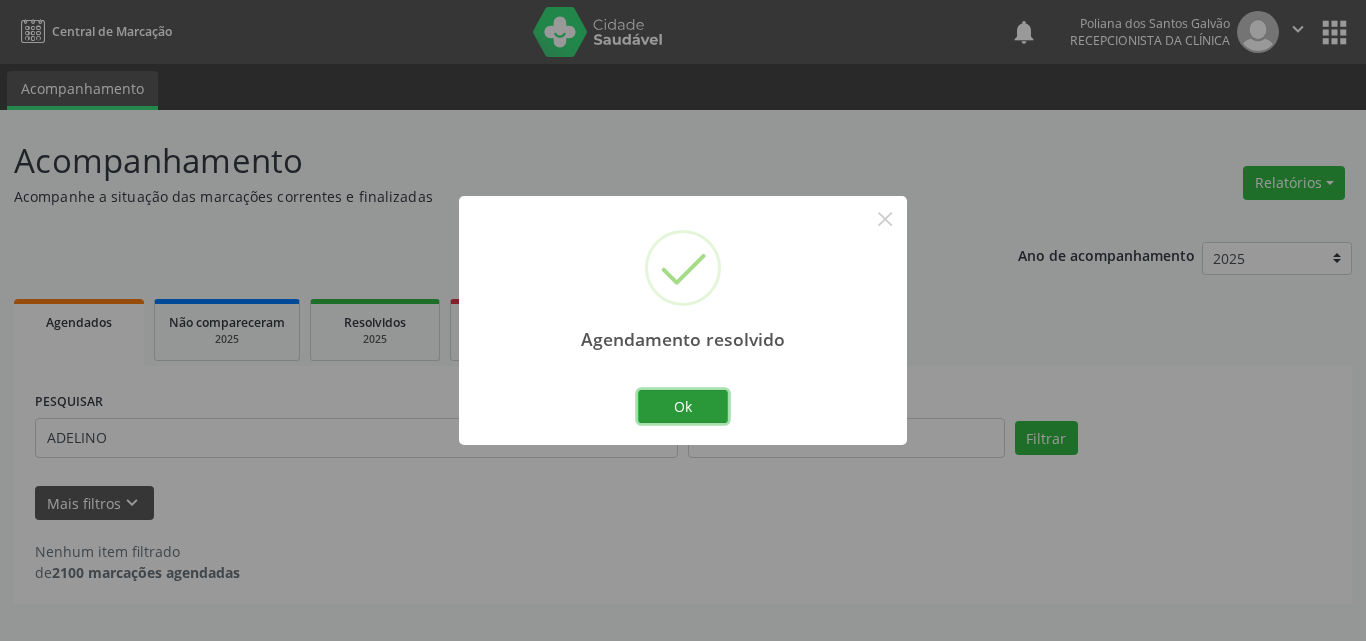 drag, startPoint x: 685, startPoint y: 419, endPoint x: 628, endPoint y: 439, distance: 60.40695 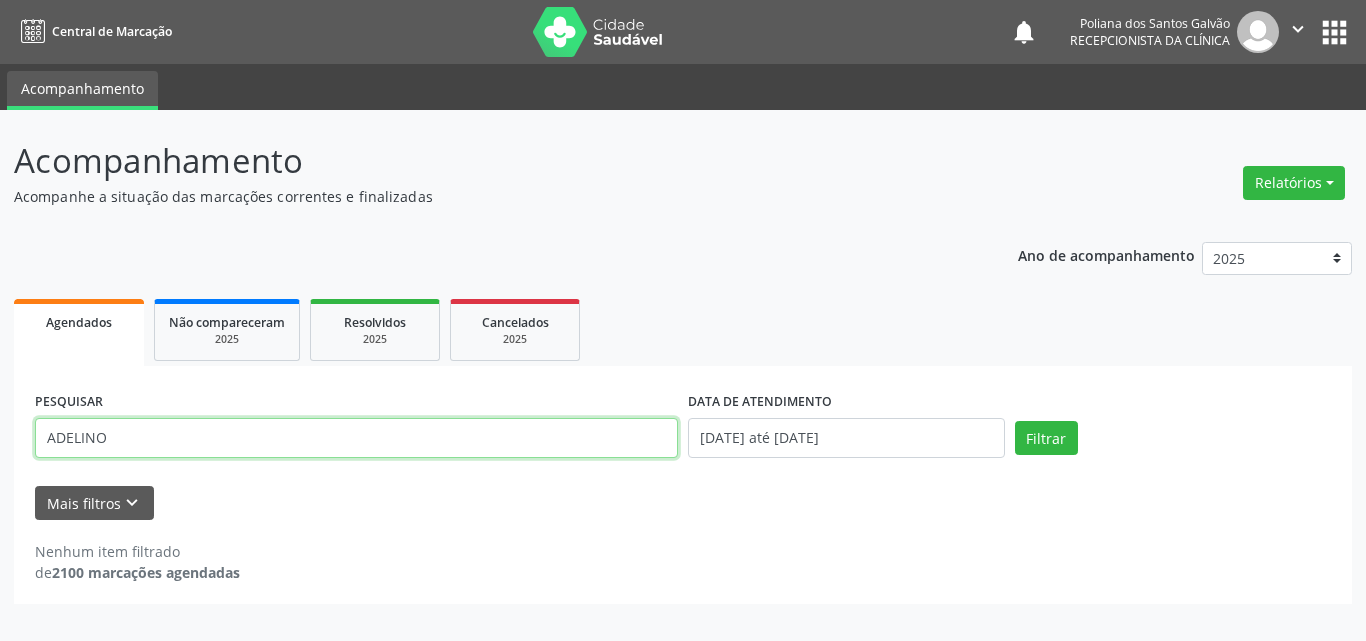 drag, startPoint x: 606, startPoint y: 439, endPoint x: 0, endPoint y: 237, distance: 638.7801 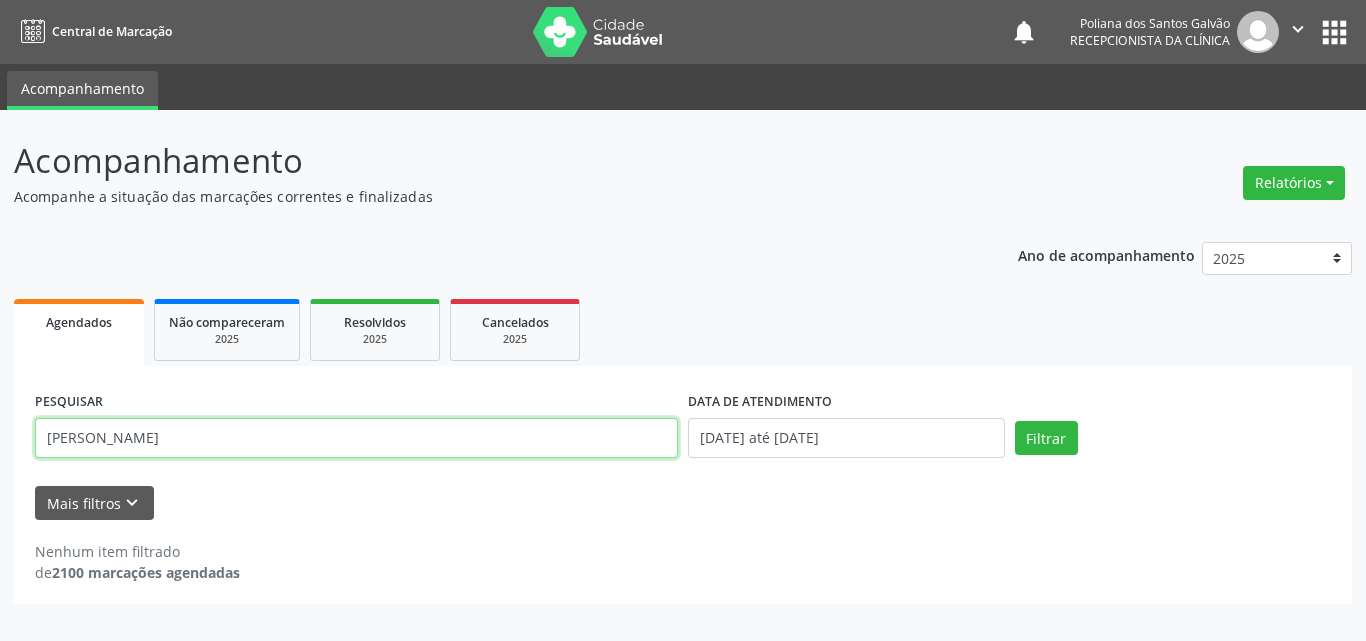 type on "[PERSON_NAME]" 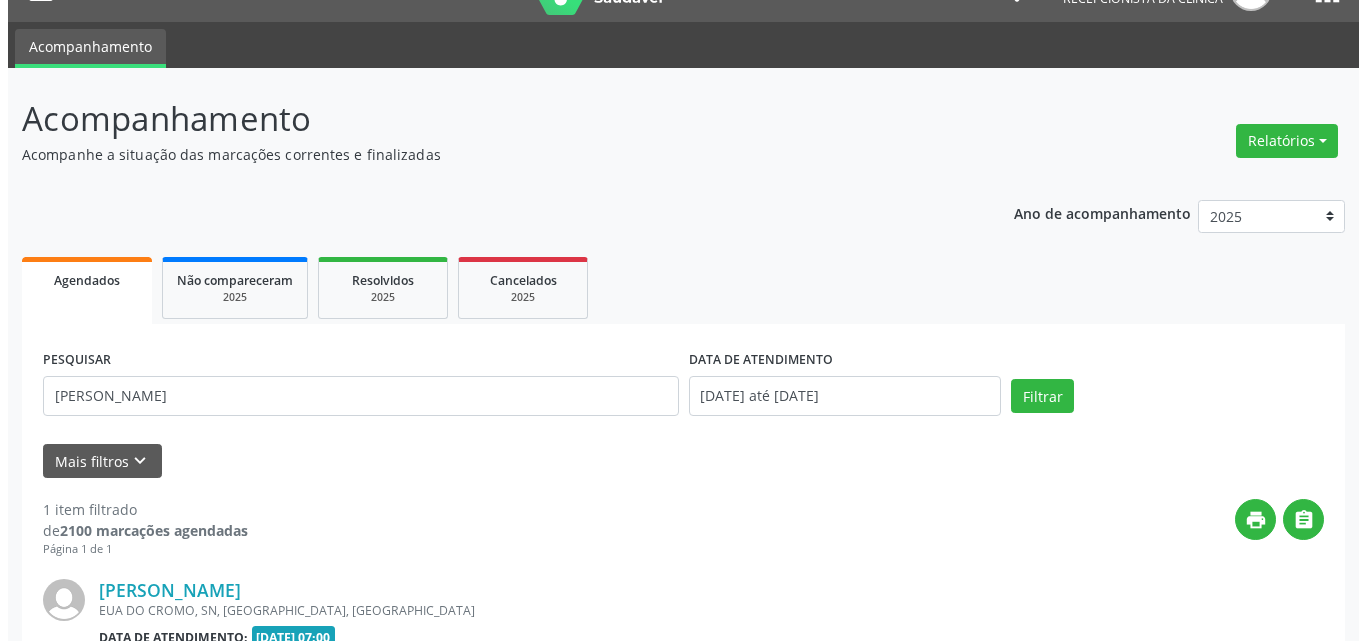 scroll, scrollTop: 264, scrollLeft: 0, axis: vertical 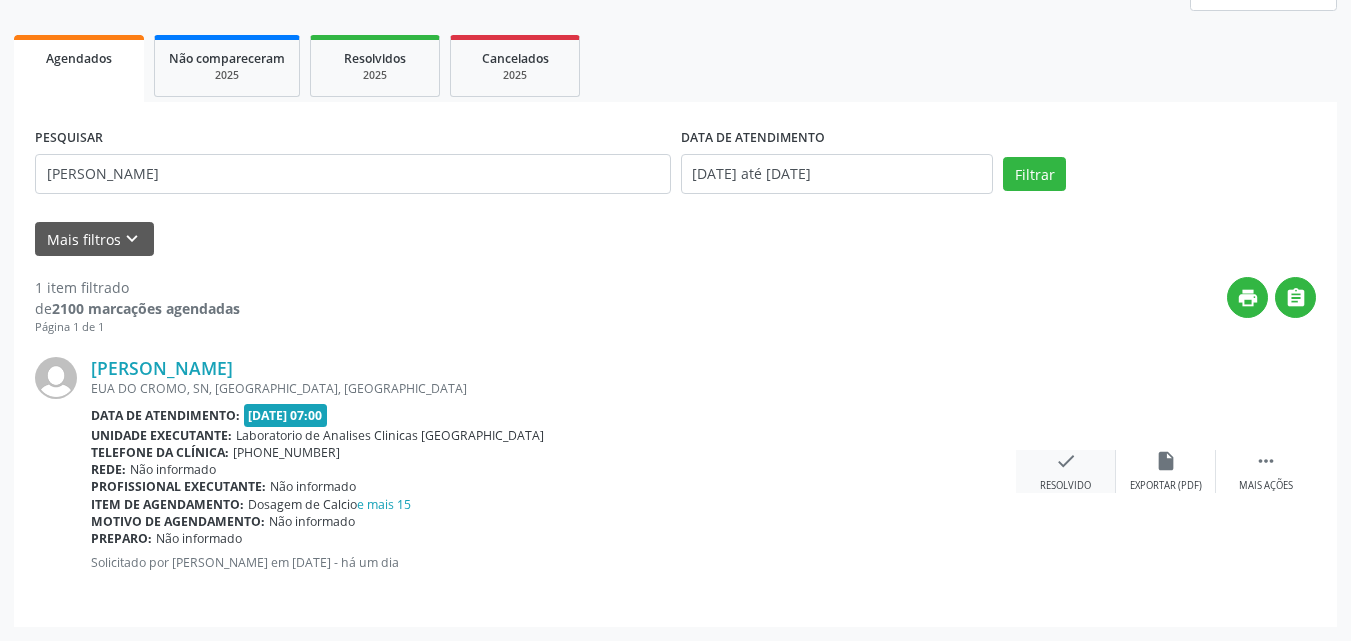 click on "Resolvido" at bounding box center [1065, 486] 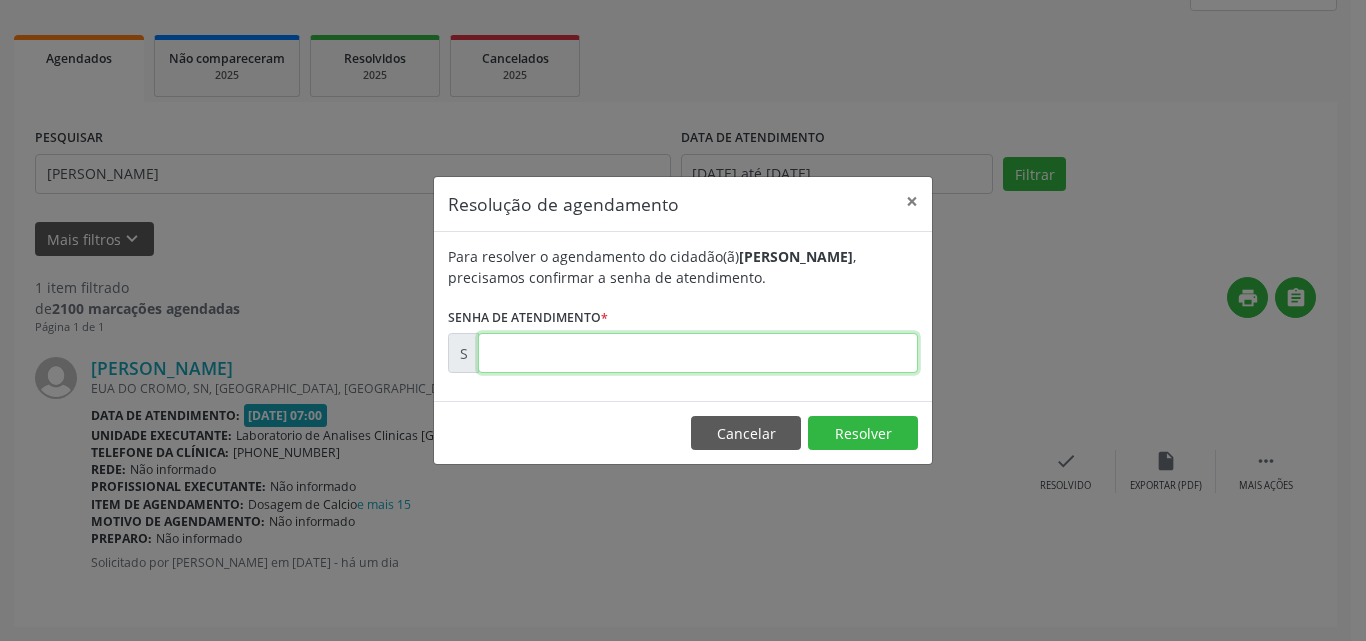 click at bounding box center [698, 353] 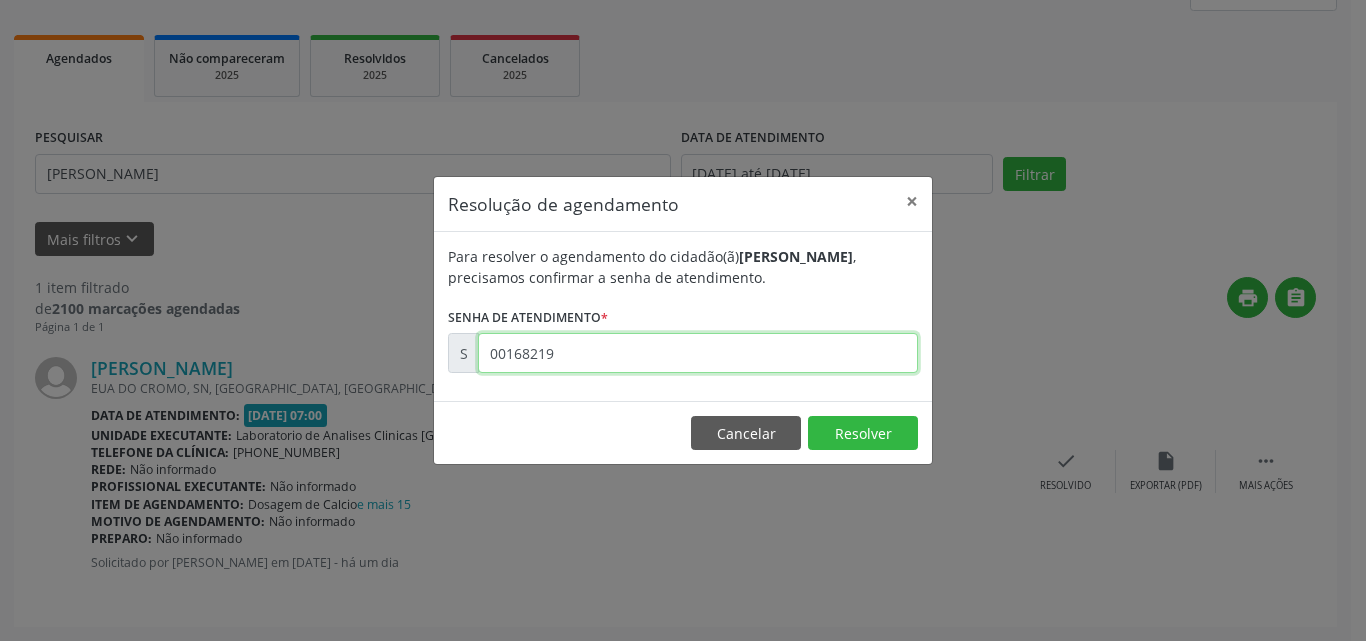 type on "00168219" 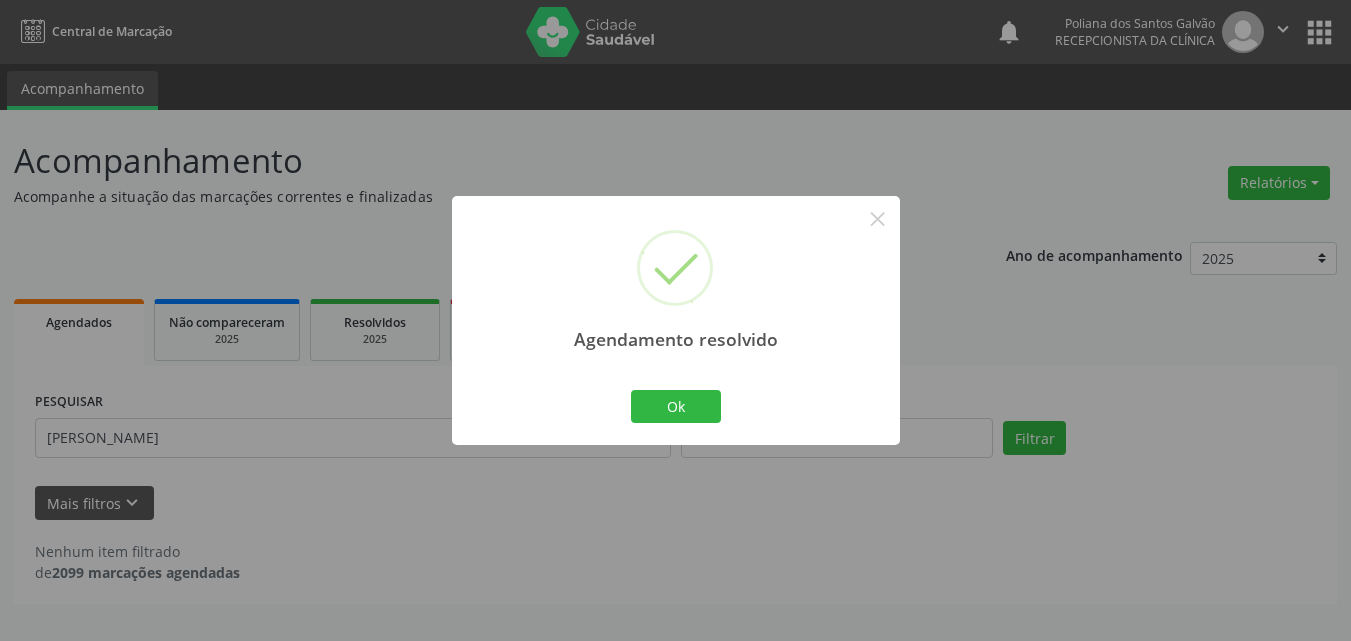 scroll, scrollTop: 0, scrollLeft: 0, axis: both 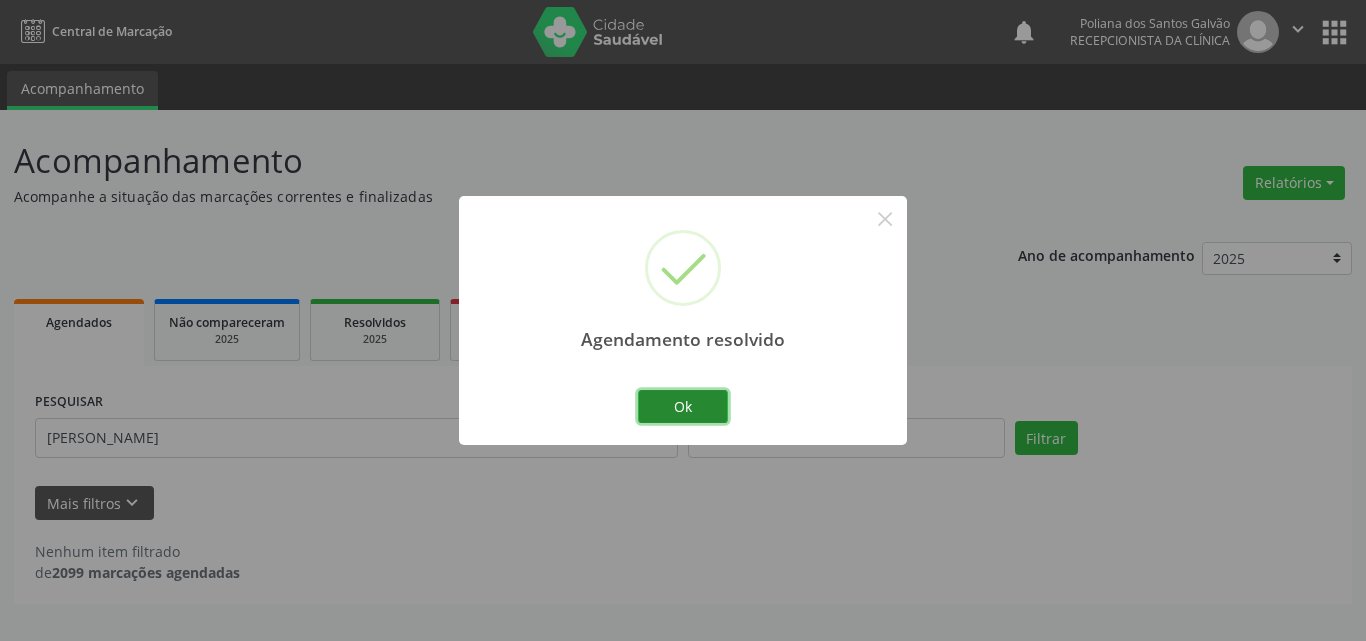 click on "Ok" at bounding box center (683, 407) 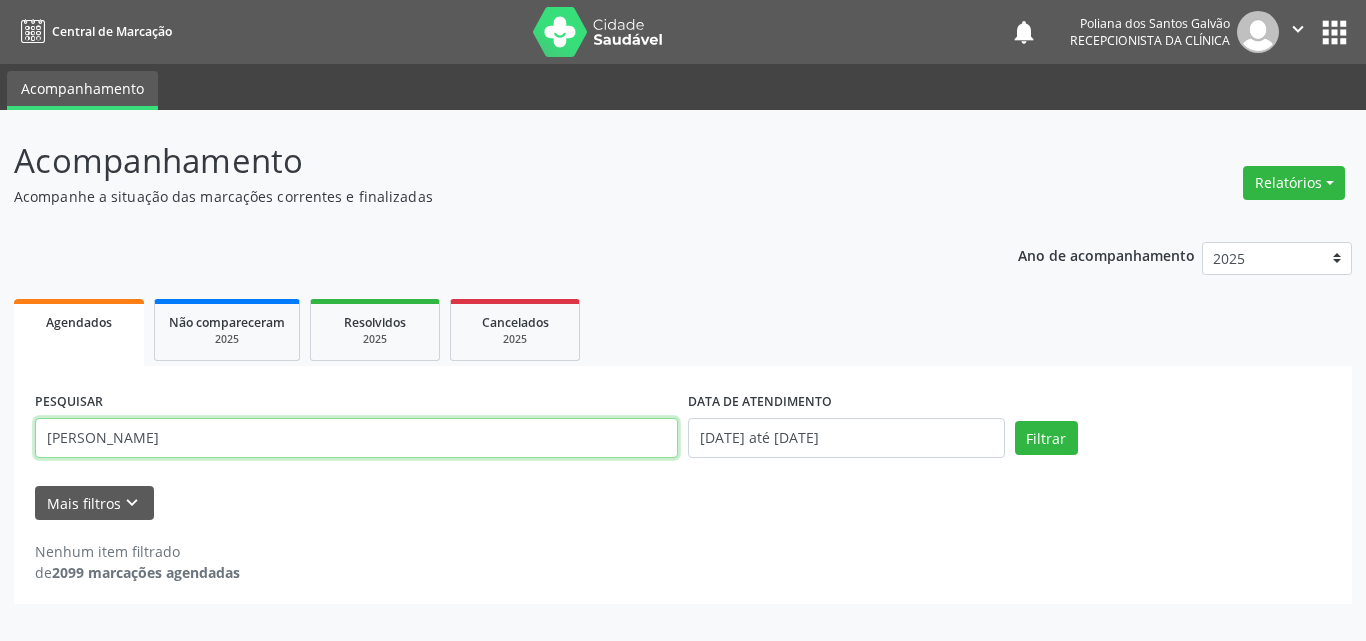 drag, startPoint x: 588, startPoint y: 437, endPoint x: 0, endPoint y: 200, distance: 633.96606 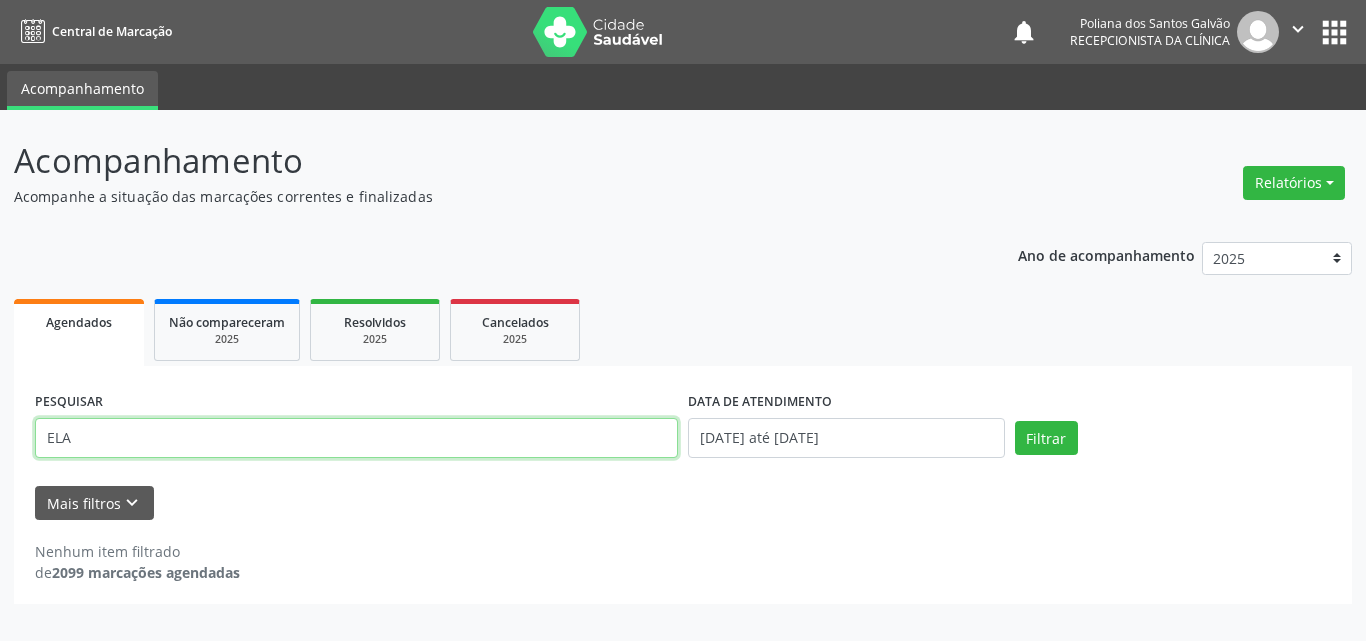 type on "ELA" 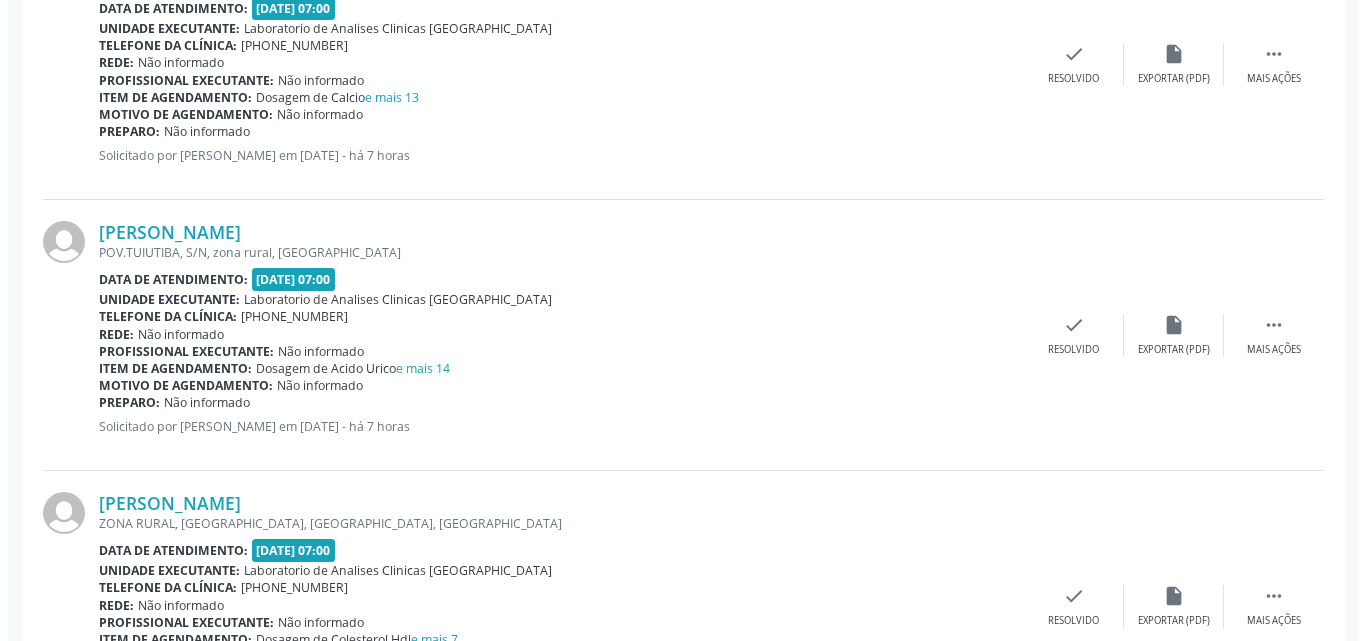 scroll, scrollTop: 542, scrollLeft: 0, axis: vertical 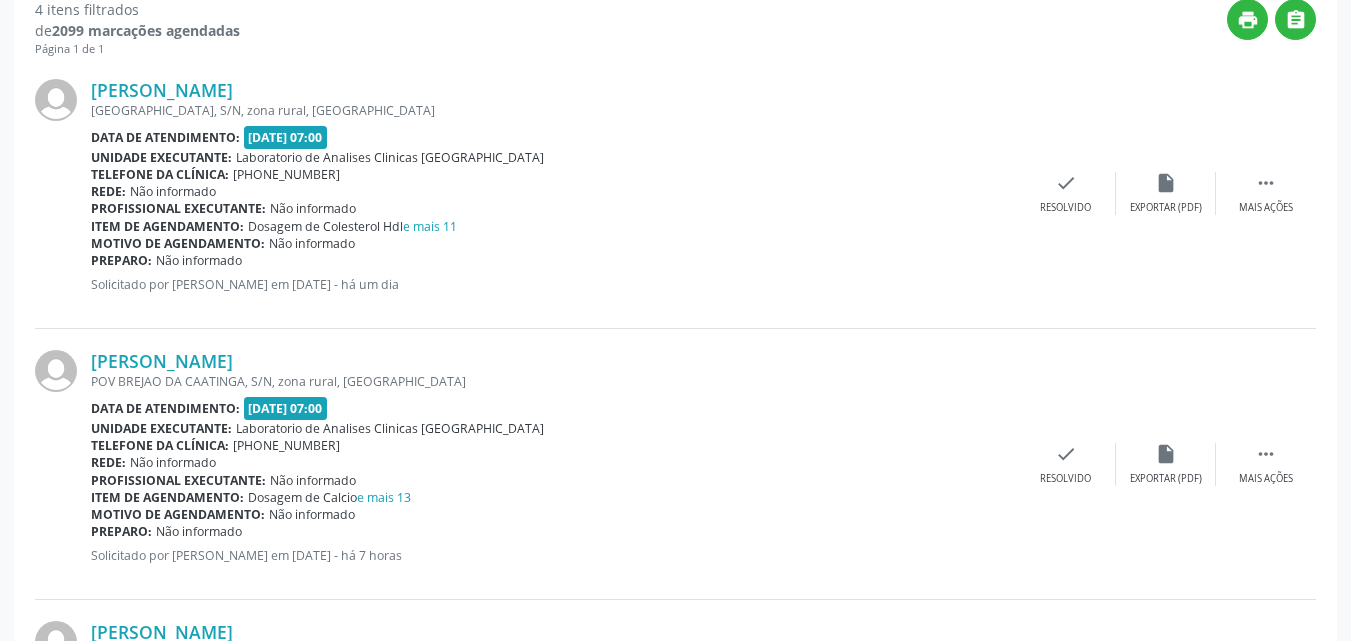 click on "[PERSON_NAME]
[GEOGRAPHIC_DATA], S/N, zona rural, [GEOGRAPHIC_DATA]
Data de atendimento:
[DATE] 07:00
Unidade executante:
Laboratorio de Analises Clinicas [GEOGRAPHIC_DATA]
Telefone da clínica:
[PHONE_NUMBER]
Rede:
Não informado
Profissional executante:
Não informado
Item de agendamento:
Dosagem de Colesterol Hdl
e mais 11
Motivo de agendamento:
Não informado
Preparo:
Não informado
Solicitado por [PERSON_NAME] em [DATE] - há um dia

Mais ações
insert_drive_file
Exportar (PDF)
check
Resolvido" at bounding box center [675, 193] 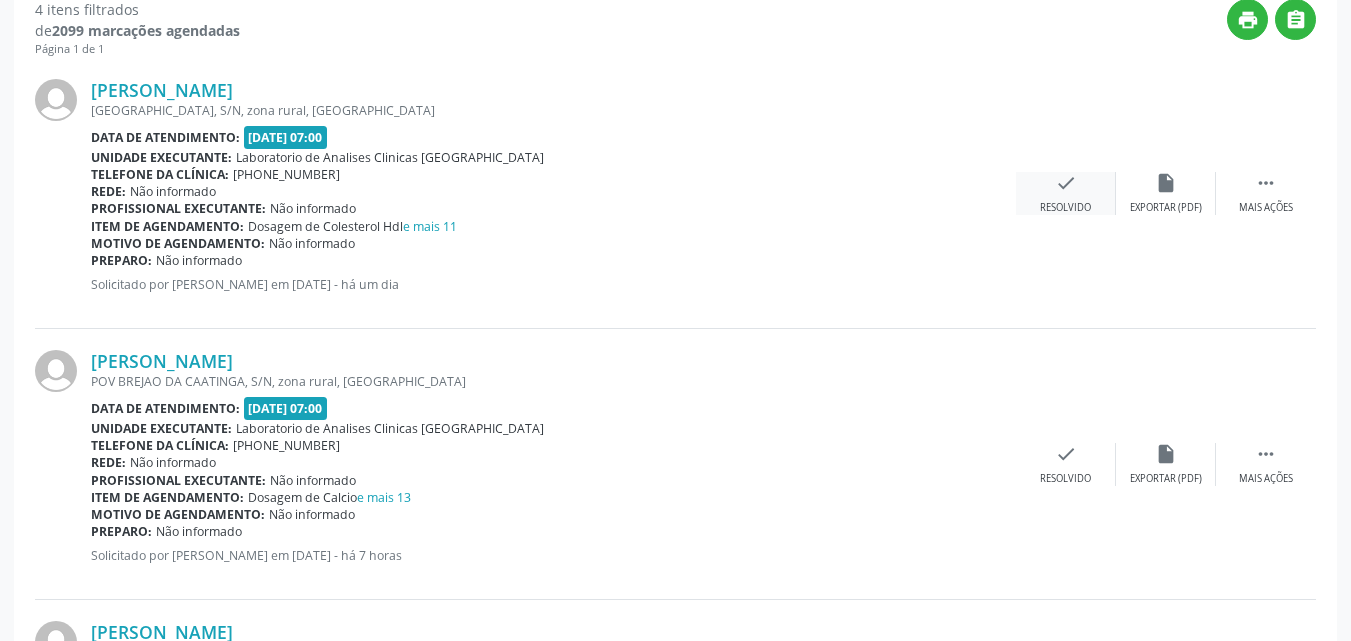 click on "check
Resolvido" at bounding box center [1066, 193] 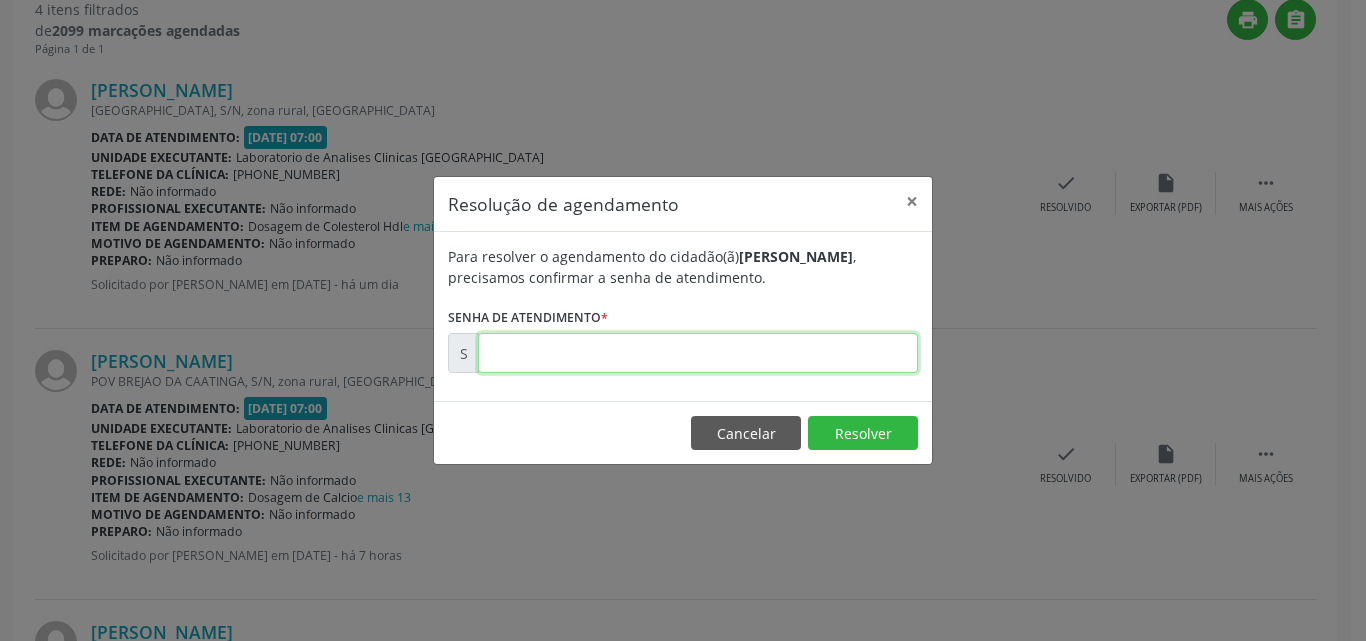 click at bounding box center [698, 353] 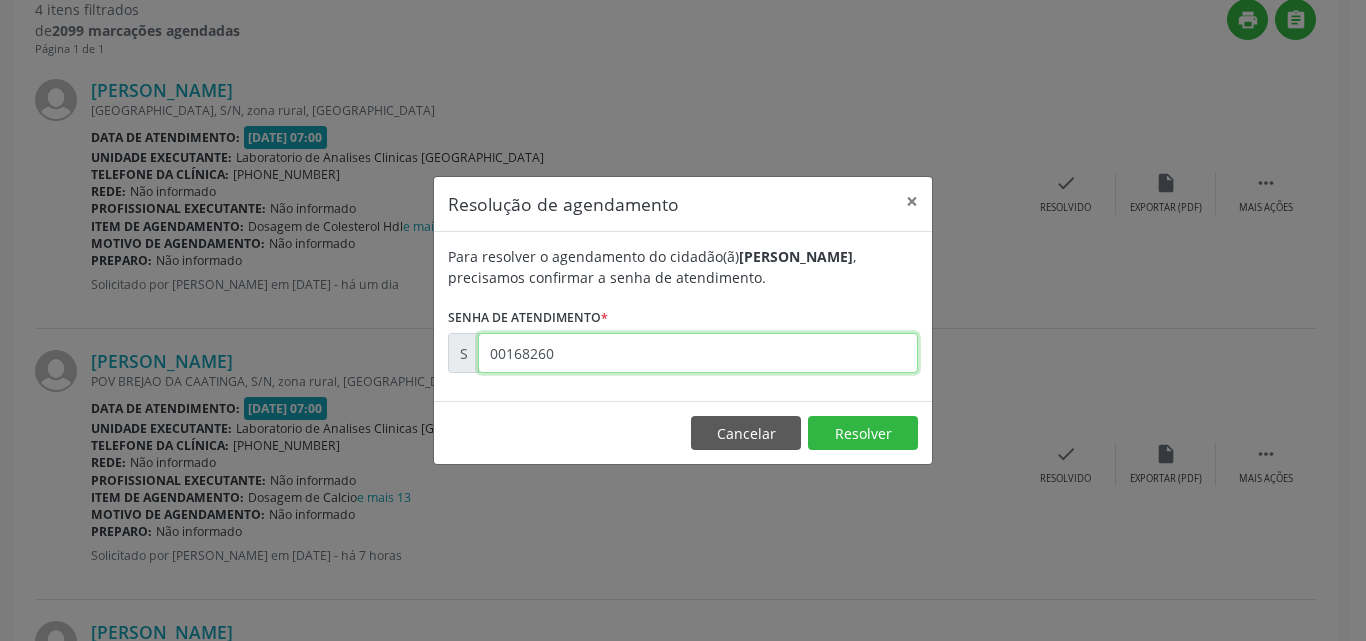 type on "00168260" 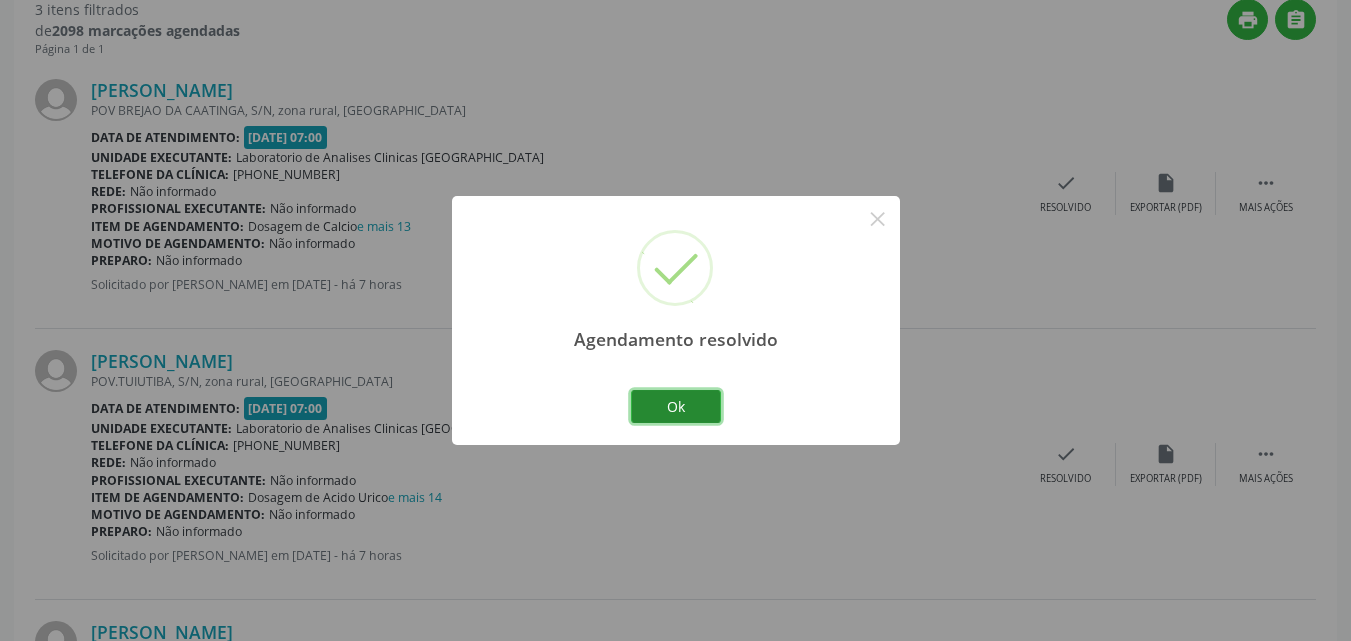 click on "Ok" at bounding box center (676, 407) 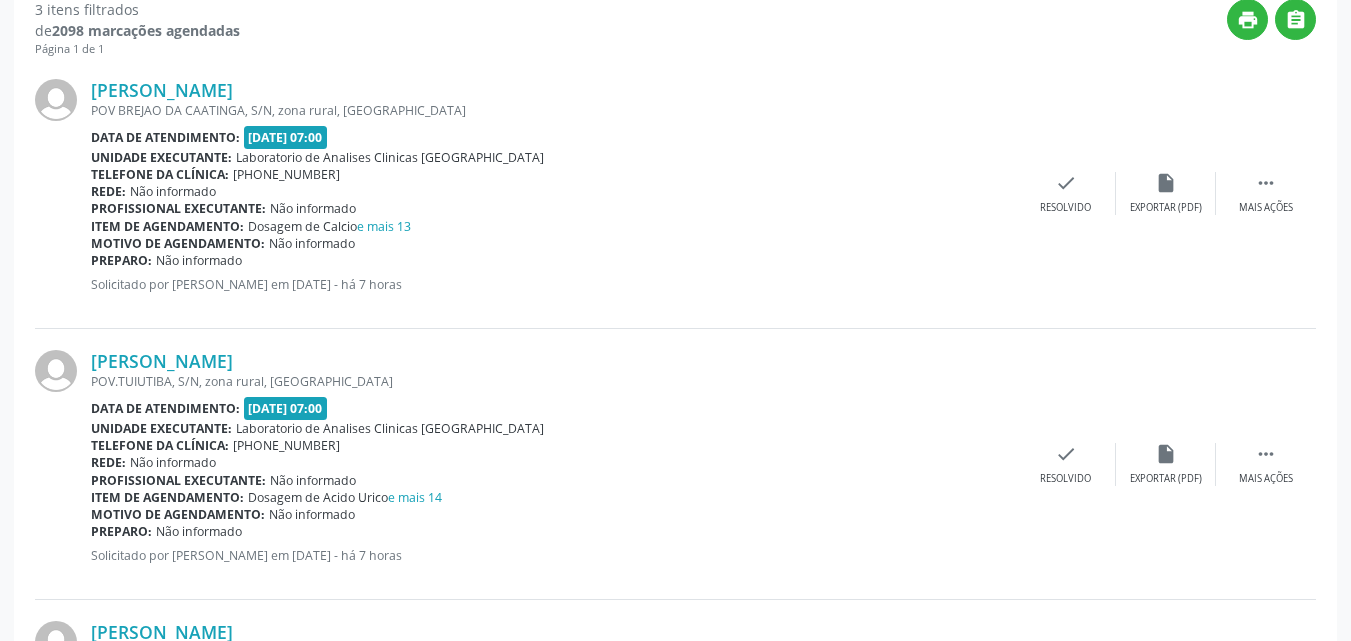 scroll, scrollTop: 42, scrollLeft: 0, axis: vertical 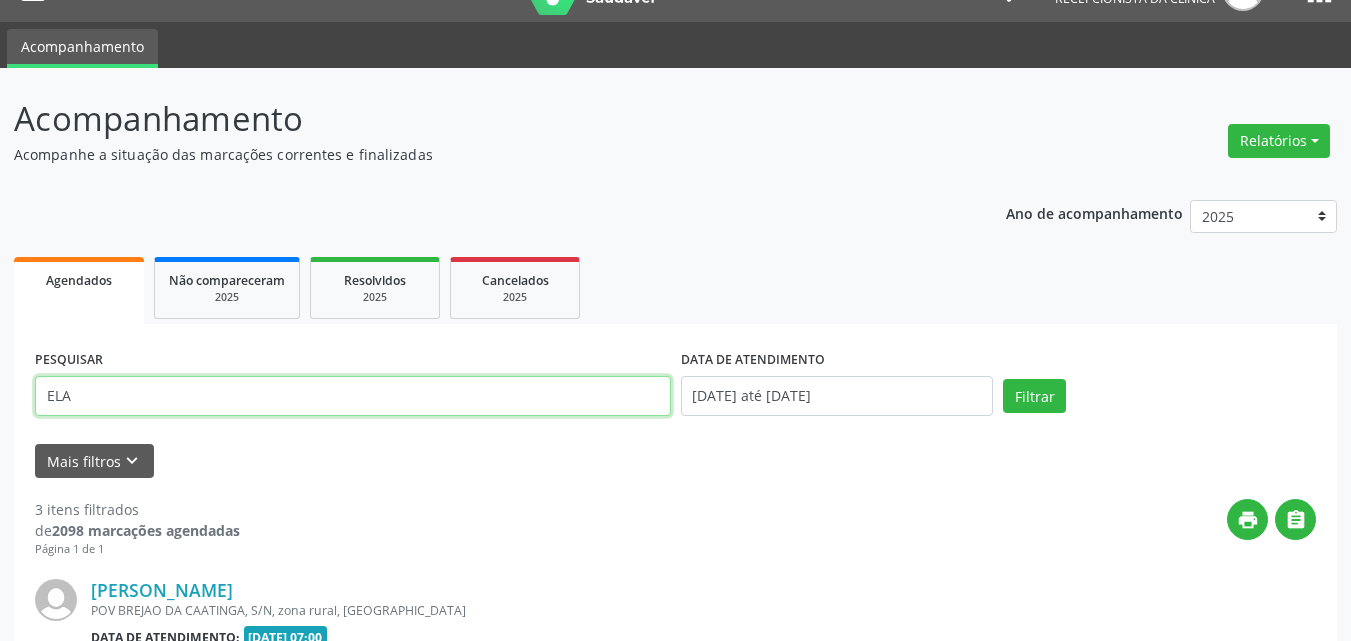 drag, startPoint x: 493, startPoint y: 398, endPoint x: 0, endPoint y: 167, distance: 544.4355 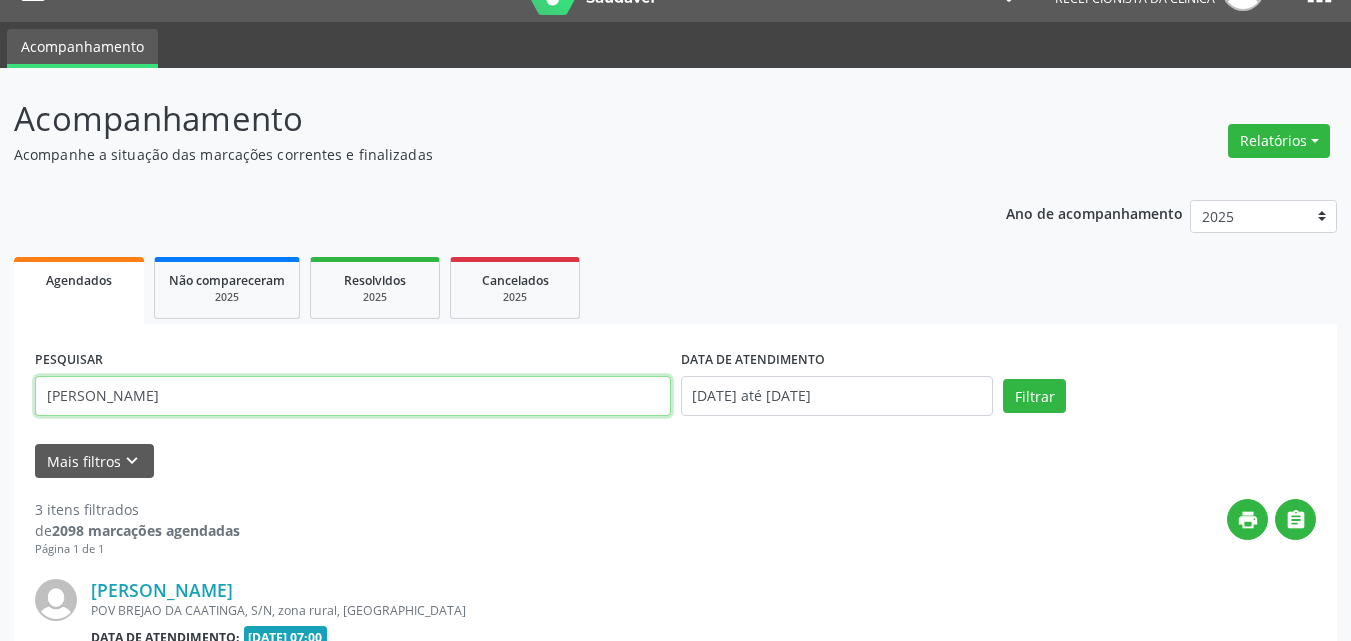 type on "[PERSON_NAME]" 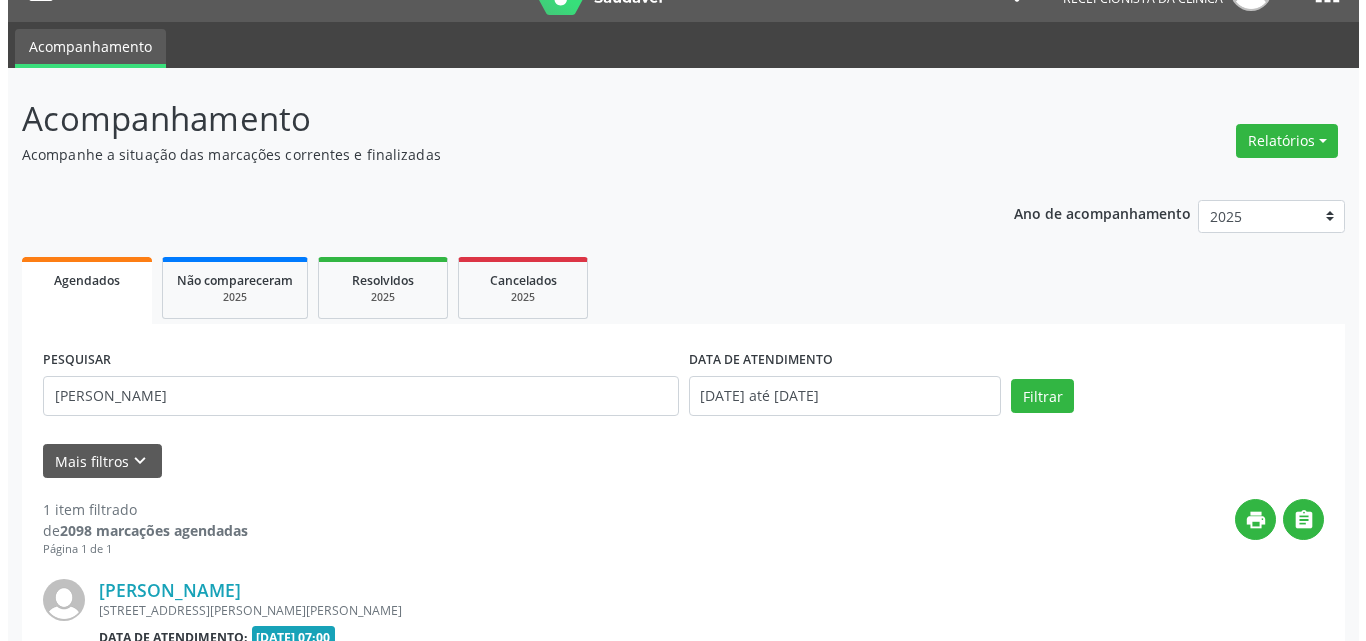 scroll, scrollTop: 264, scrollLeft: 0, axis: vertical 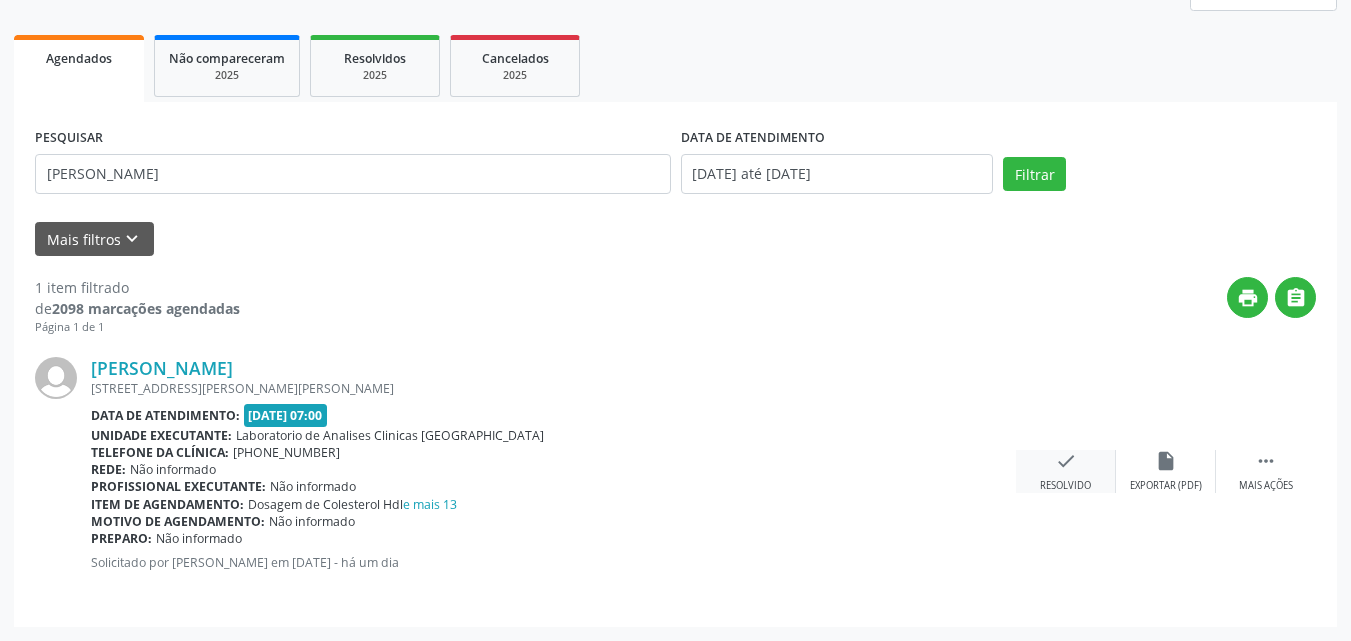 click on "check" at bounding box center [1066, 461] 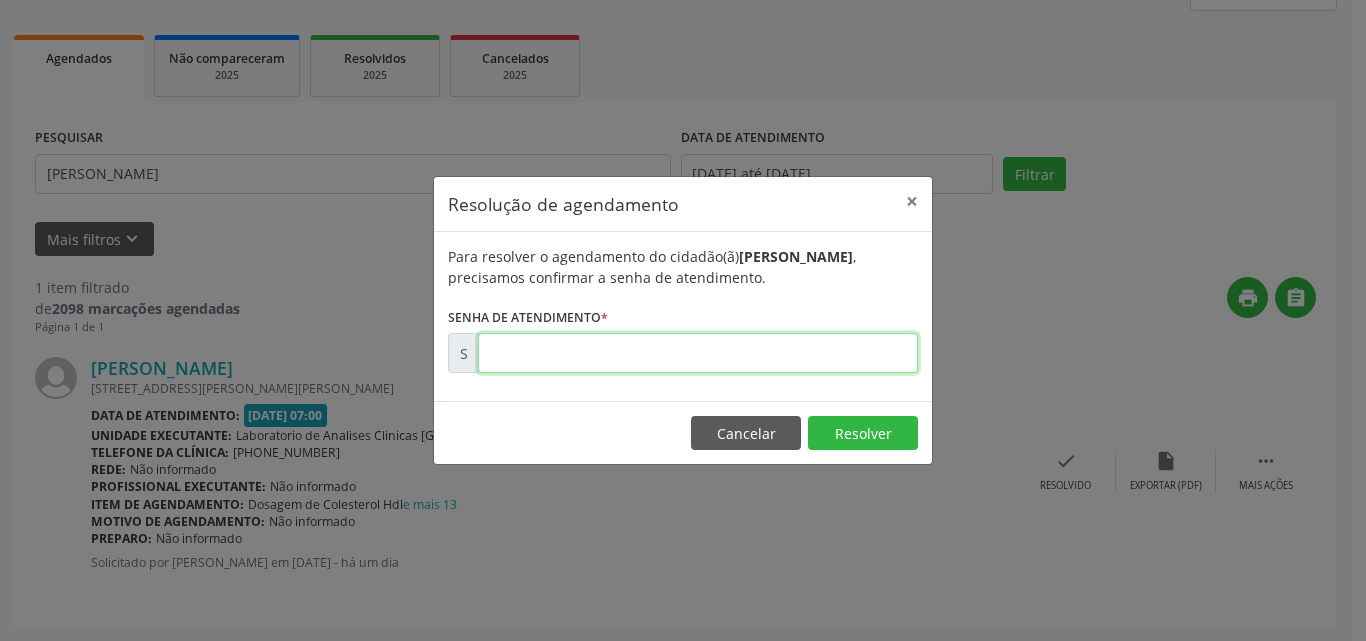 click at bounding box center [698, 353] 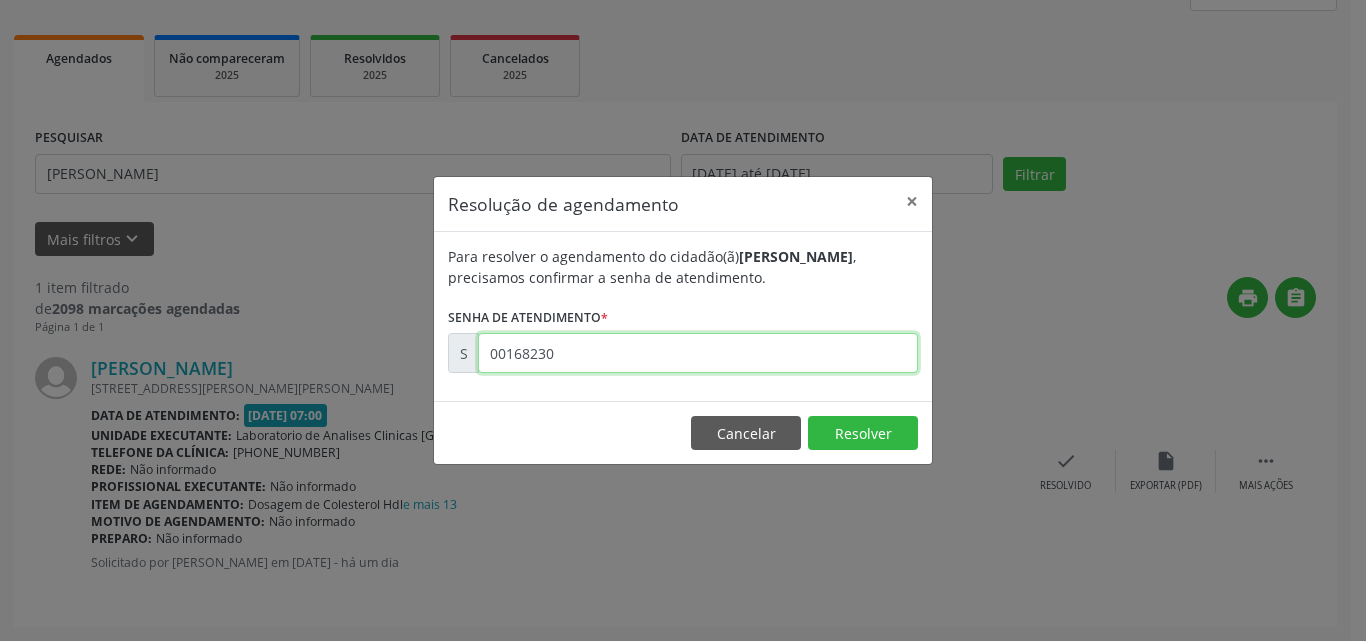 type on "00168230" 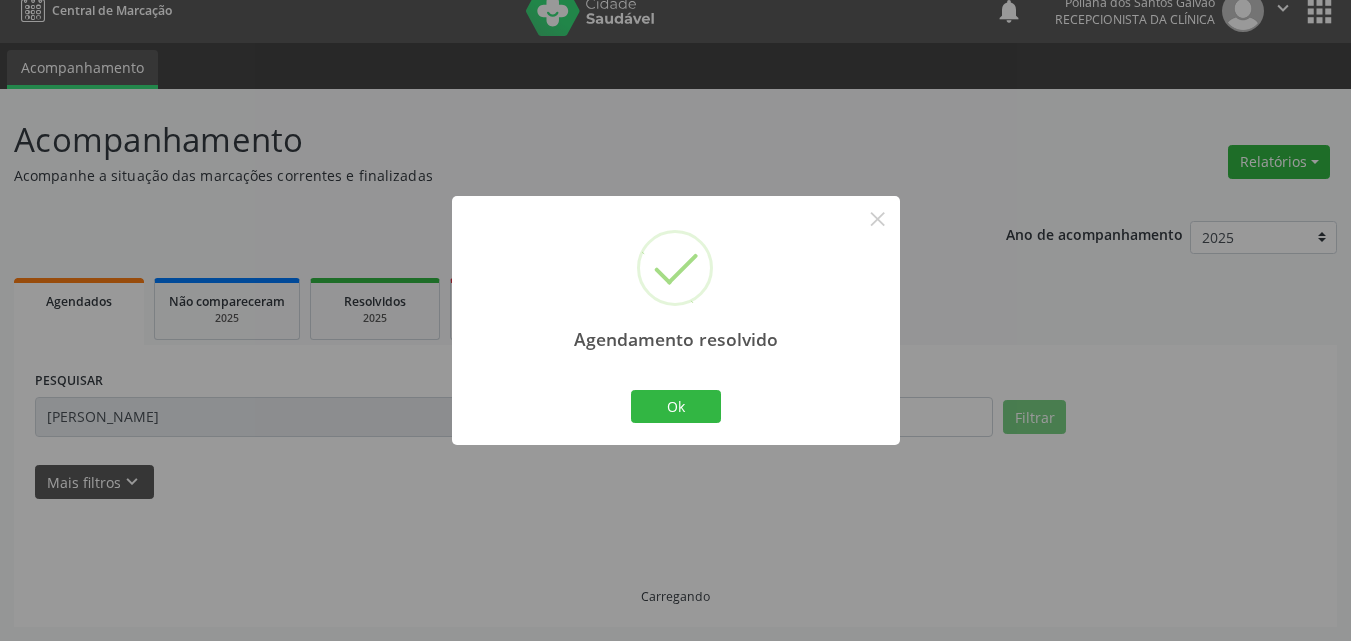 scroll, scrollTop: 0, scrollLeft: 0, axis: both 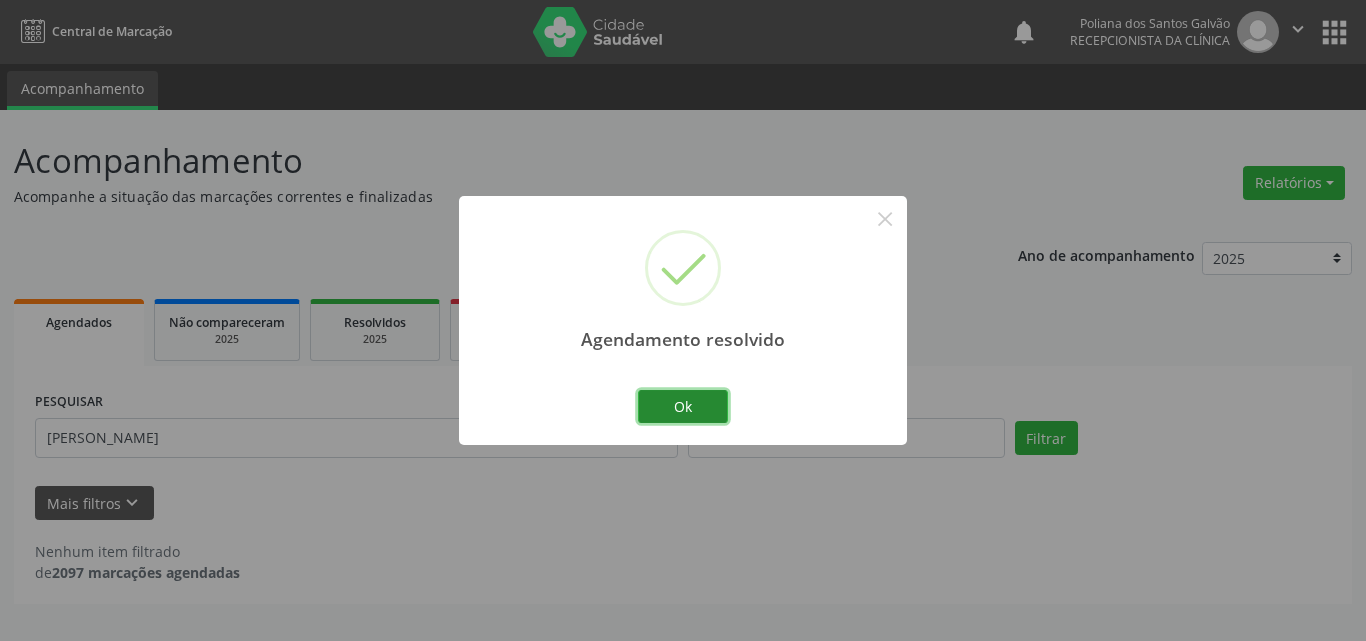 click on "Ok" at bounding box center [683, 407] 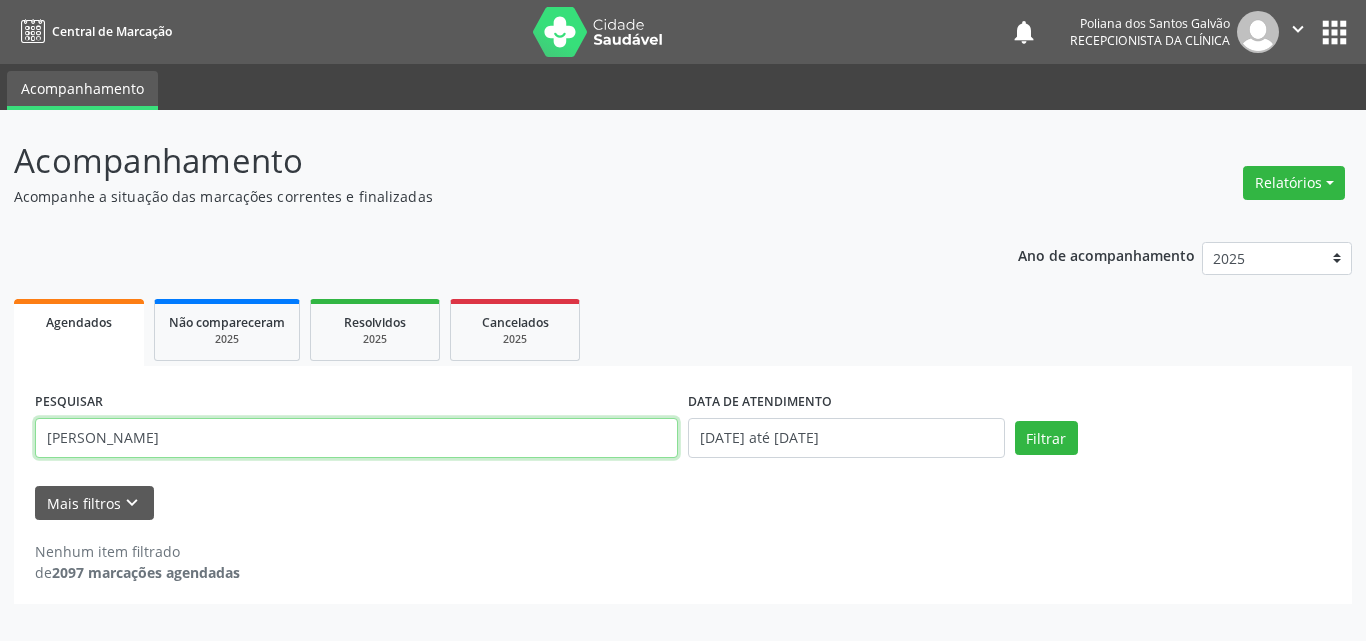 drag, startPoint x: 638, startPoint y: 439, endPoint x: 0, endPoint y: 139, distance: 705.0135 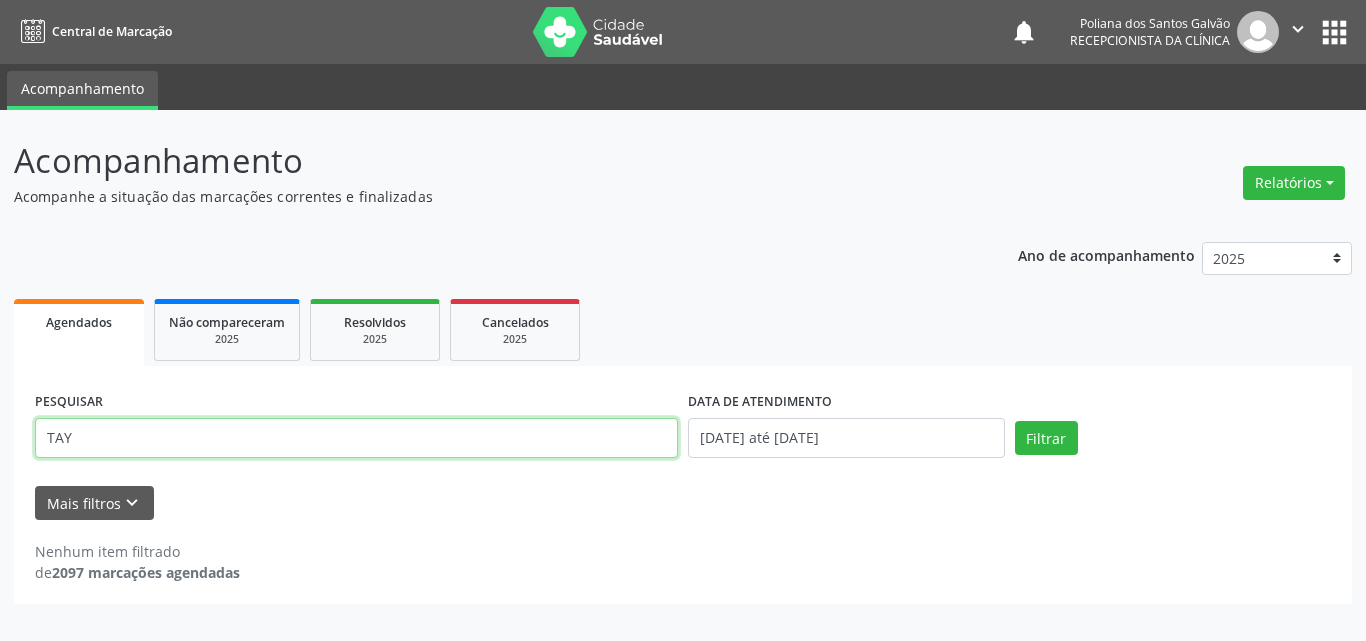 type on "TAY" 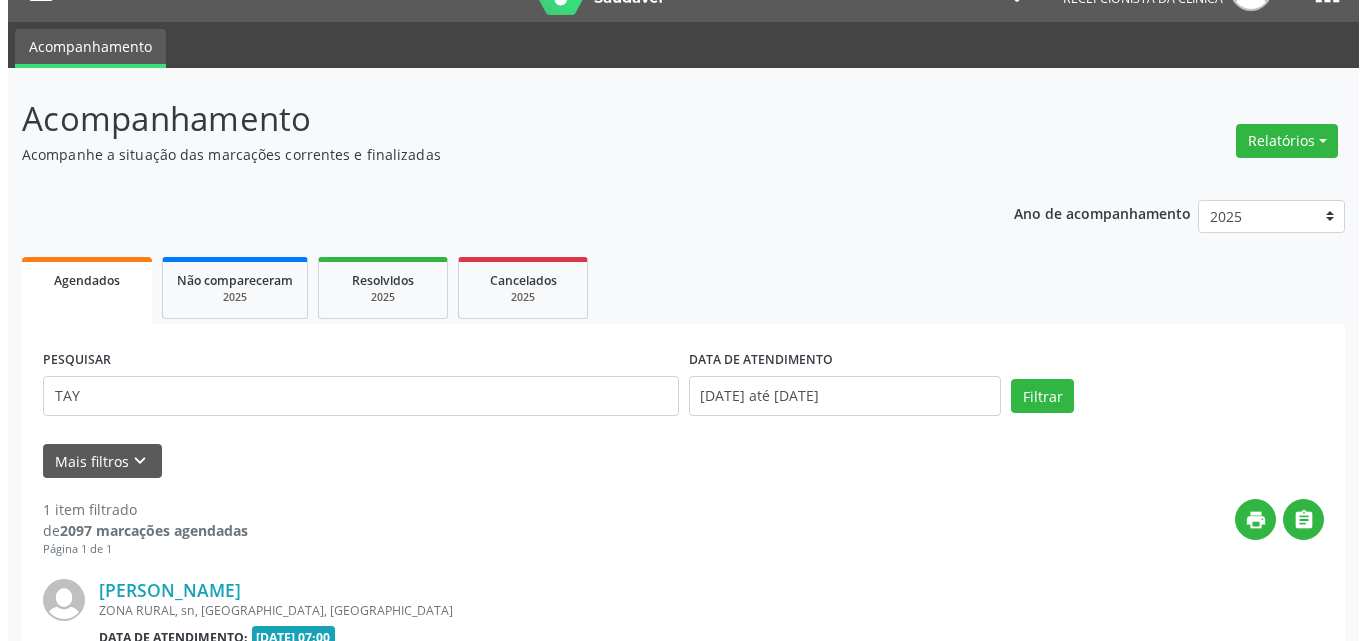 scroll, scrollTop: 264, scrollLeft: 0, axis: vertical 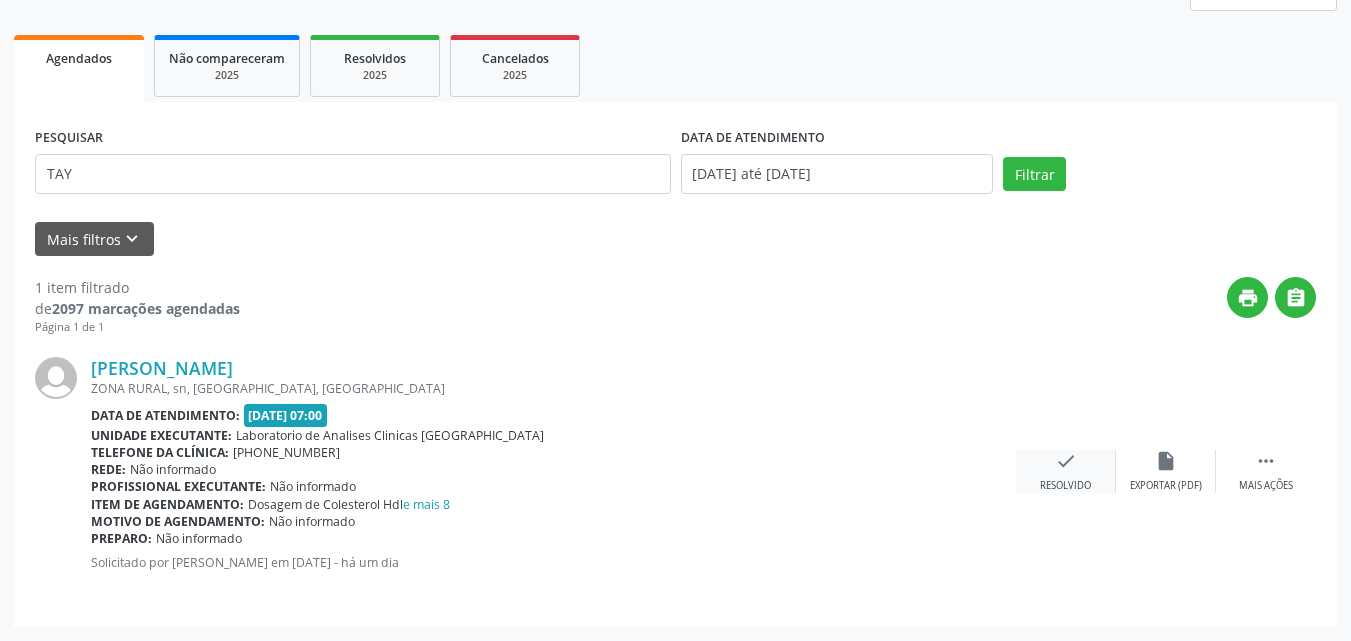 drag, startPoint x: 1070, startPoint y: 462, endPoint x: 1060, endPoint y: 459, distance: 10.440307 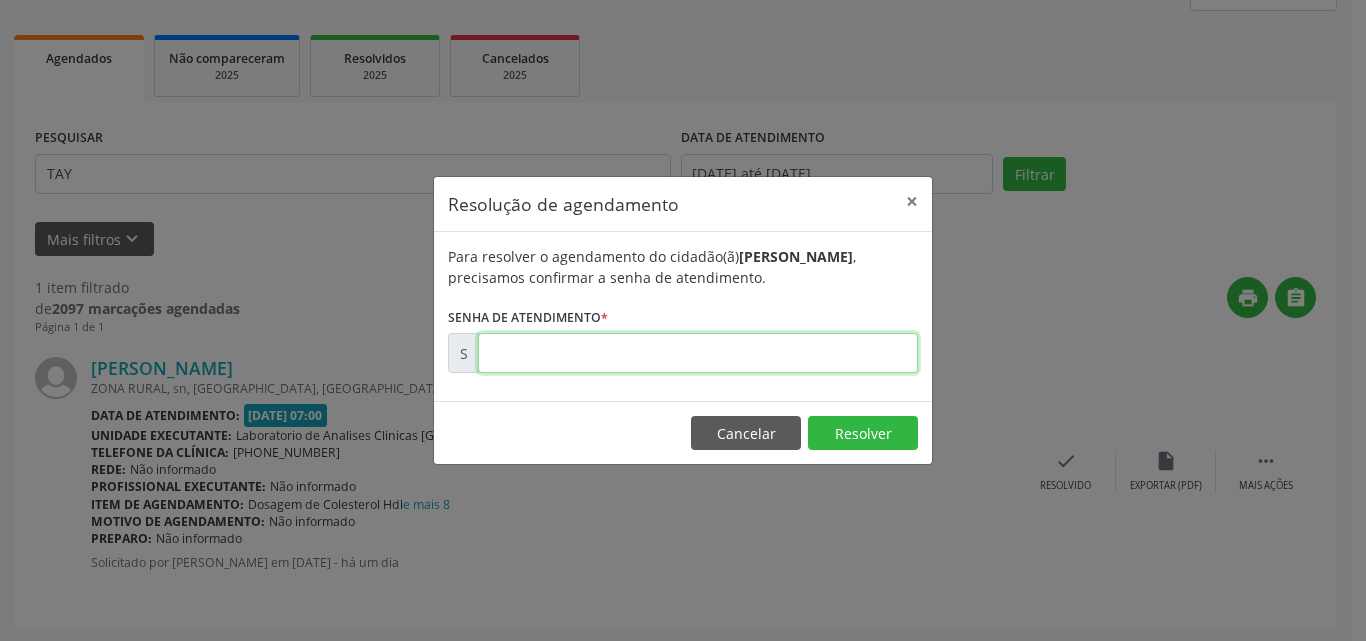 click at bounding box center (698, 353) 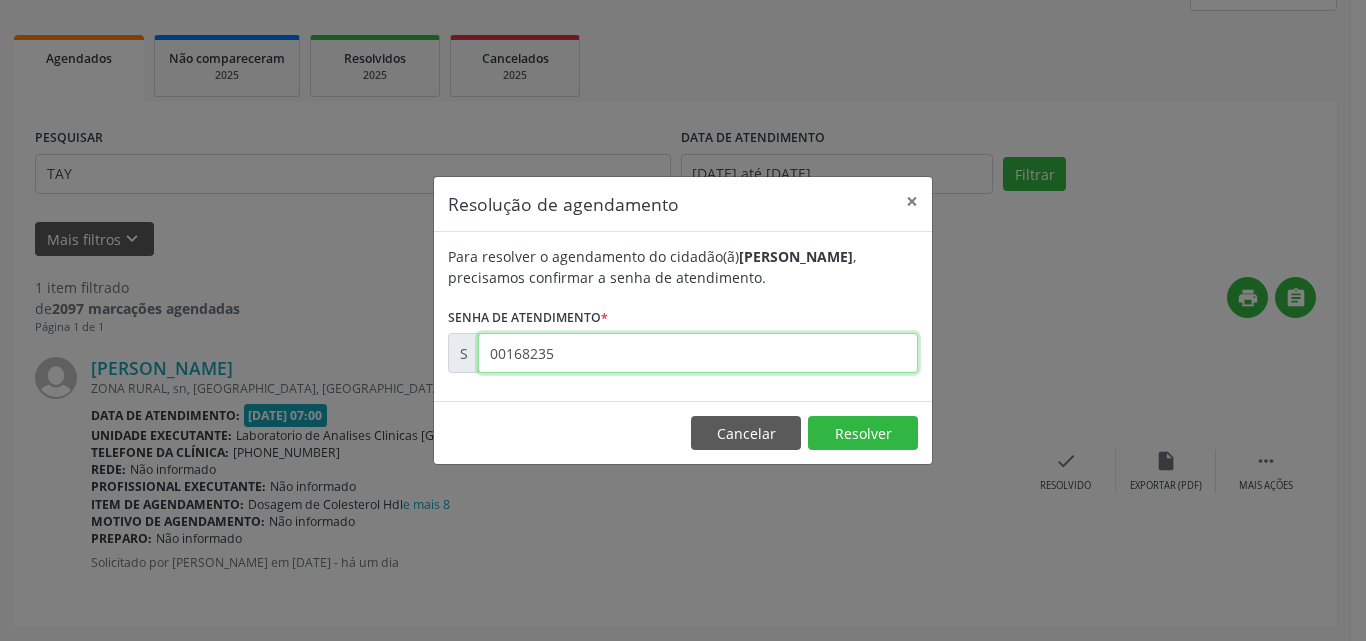 type on "00168235" 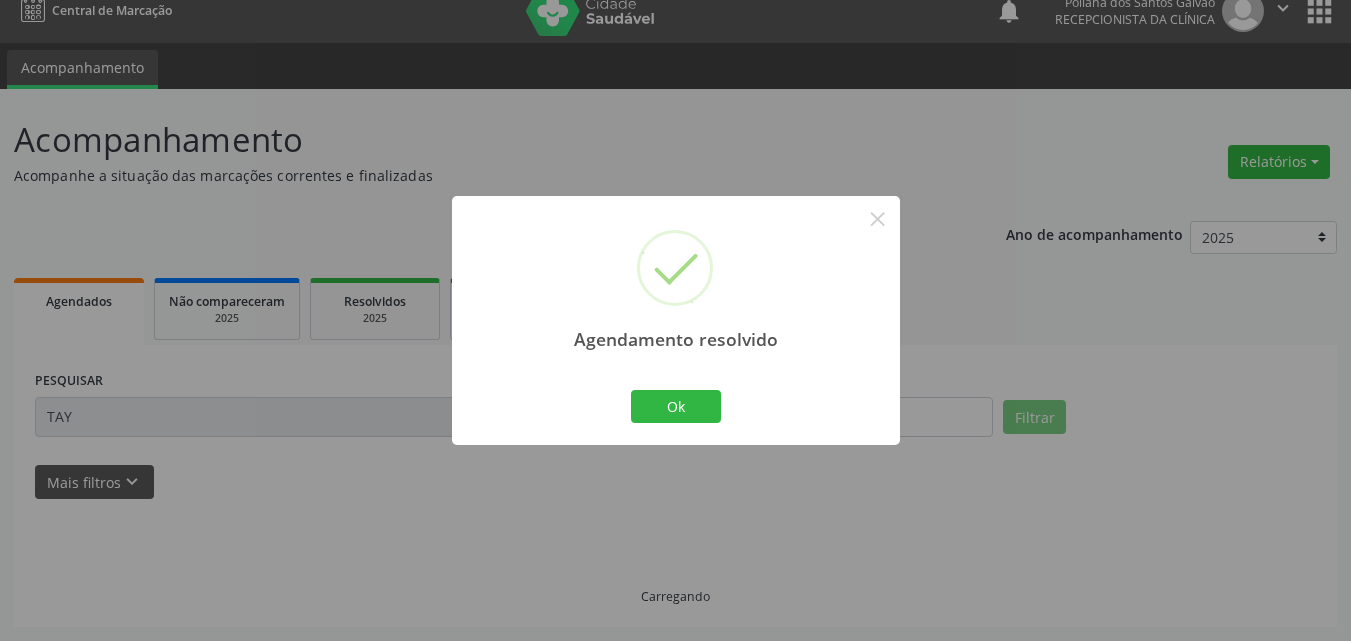 scroll, scrollTop: 0, scrollLeft: 0, axis: both 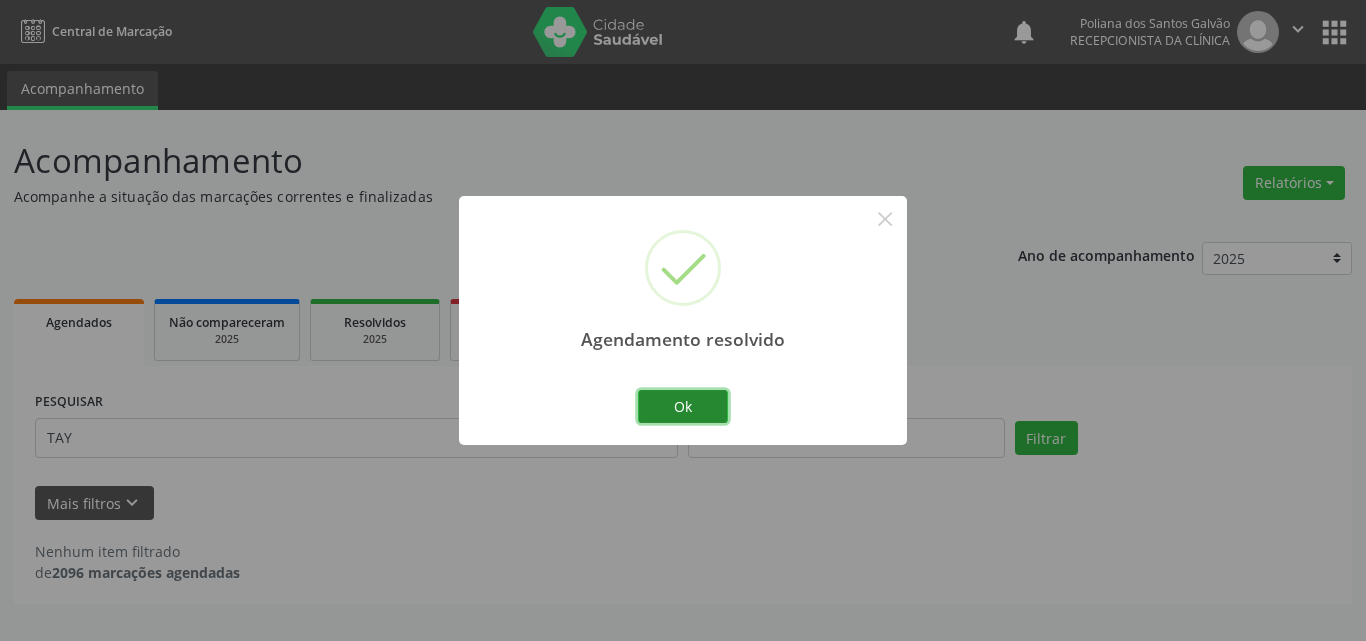 click on "Ok" at bounding box center (683, 407) 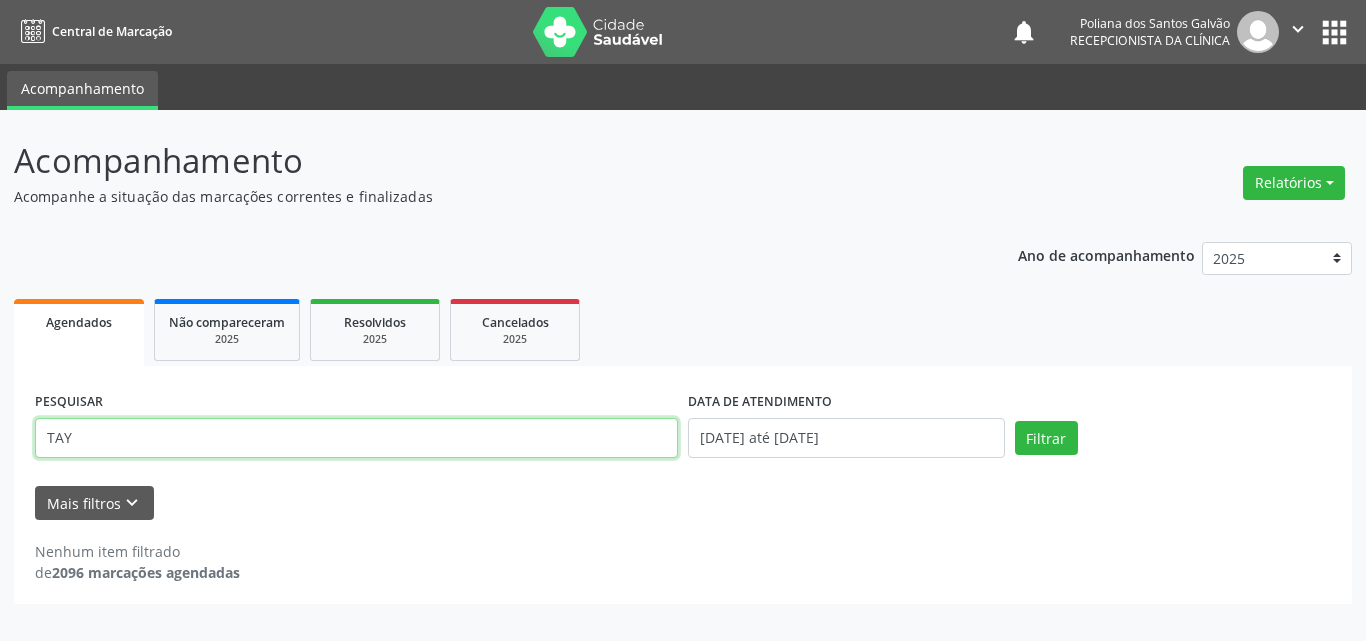 drag, startPoint x: 399, startPoint y: 400, endPoint x: 0, endPoint y: 278, distance: 417.23495 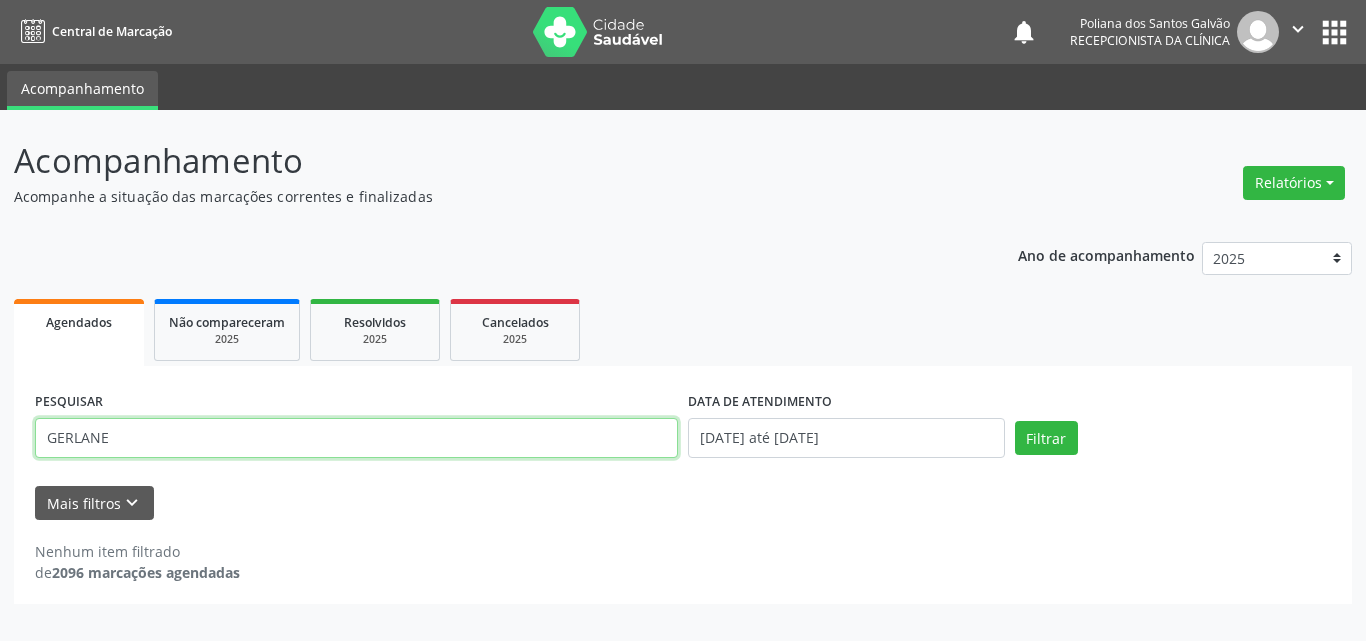 type on "GERLANE" 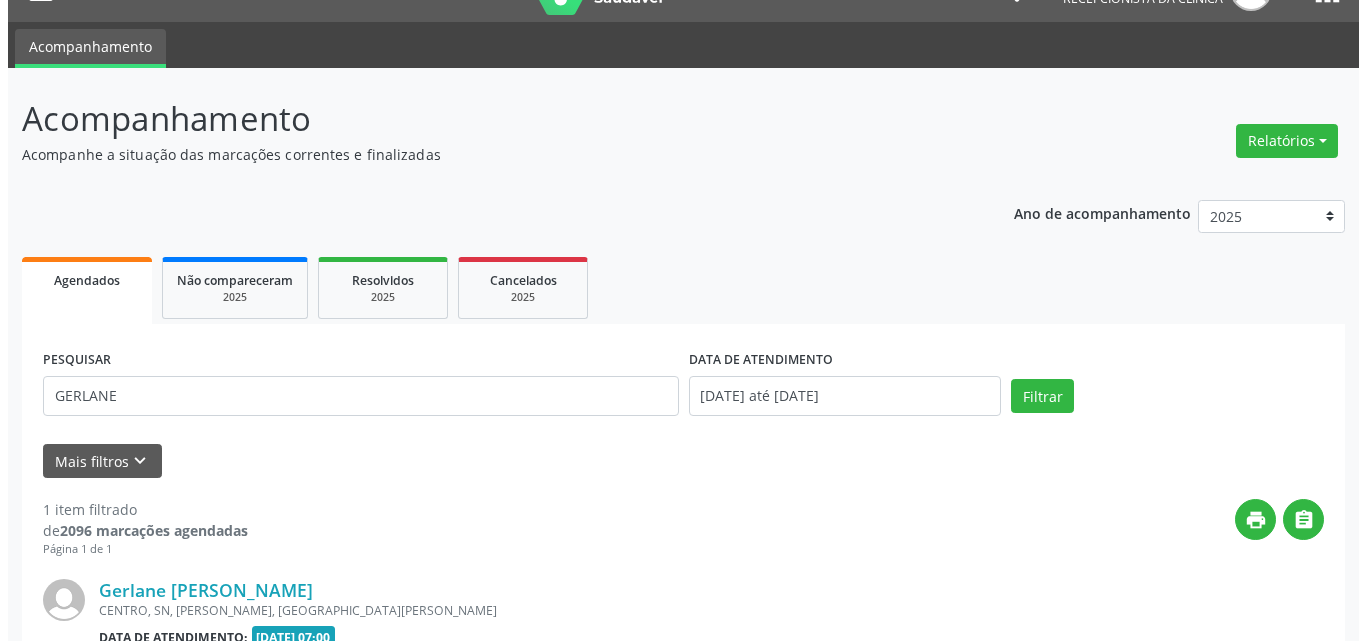 scroll, scrollTop: 264, scrollLeft: 0, axis: vertical 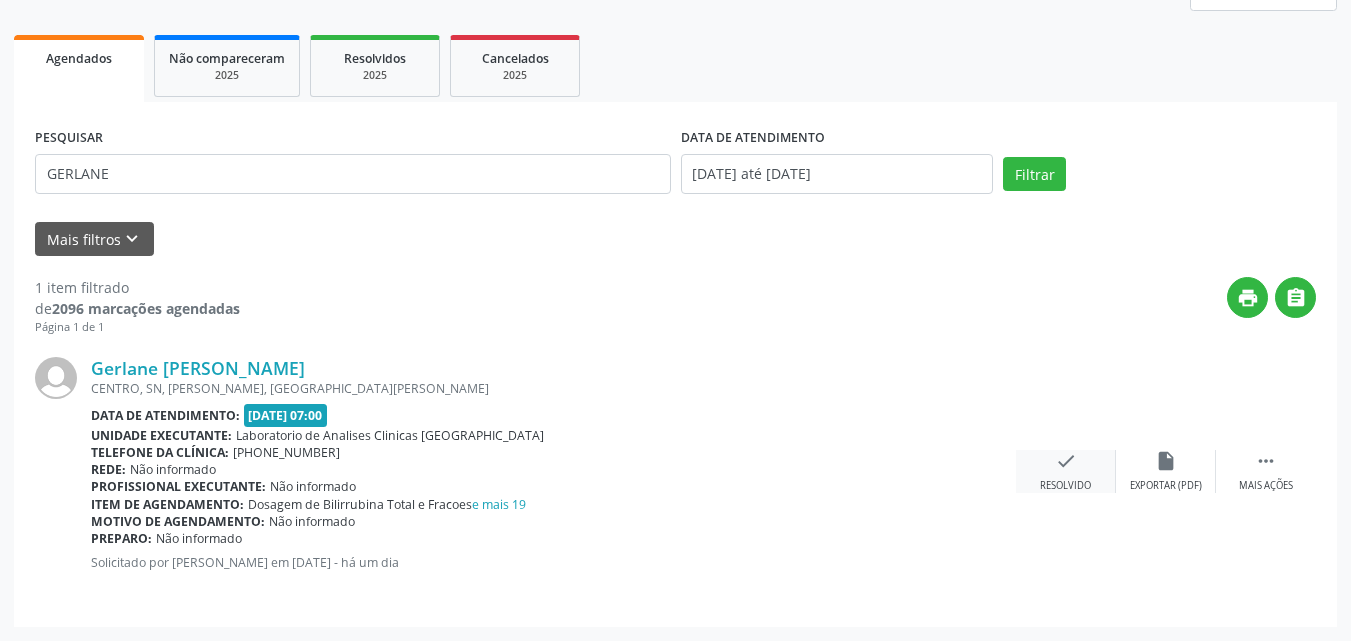 click on "check
Resolvido" at bounding box center [1066, 471] 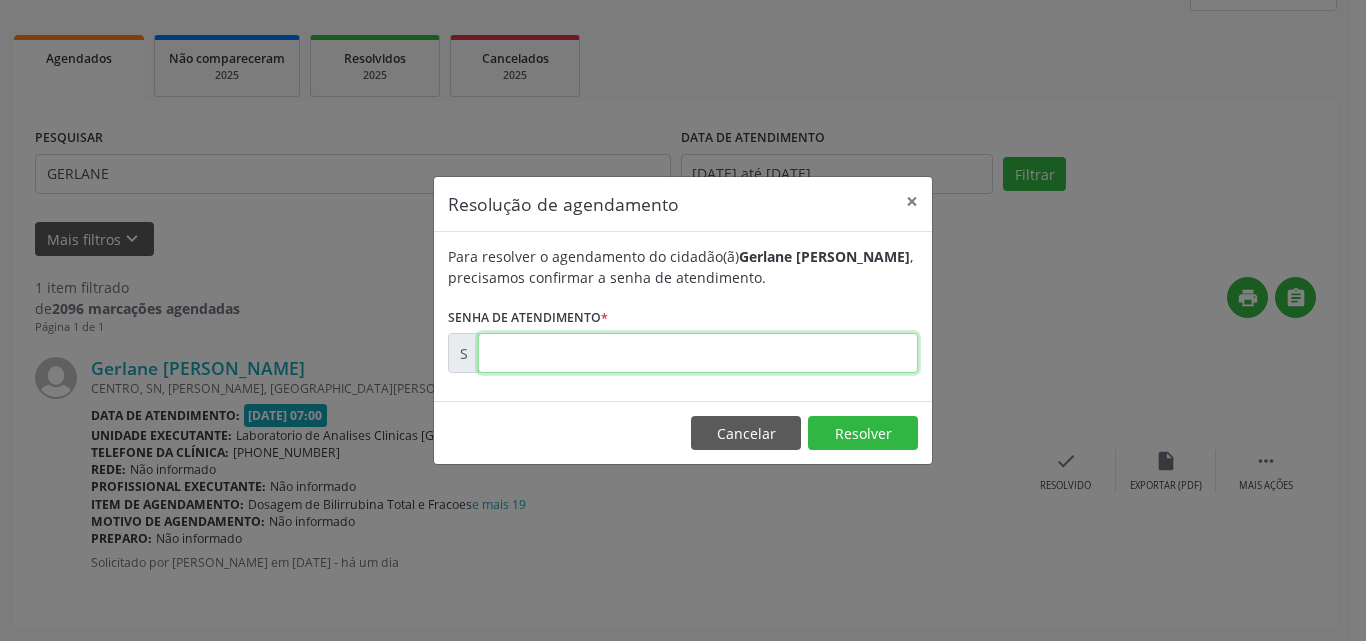 click at bounding box center (698, 353) 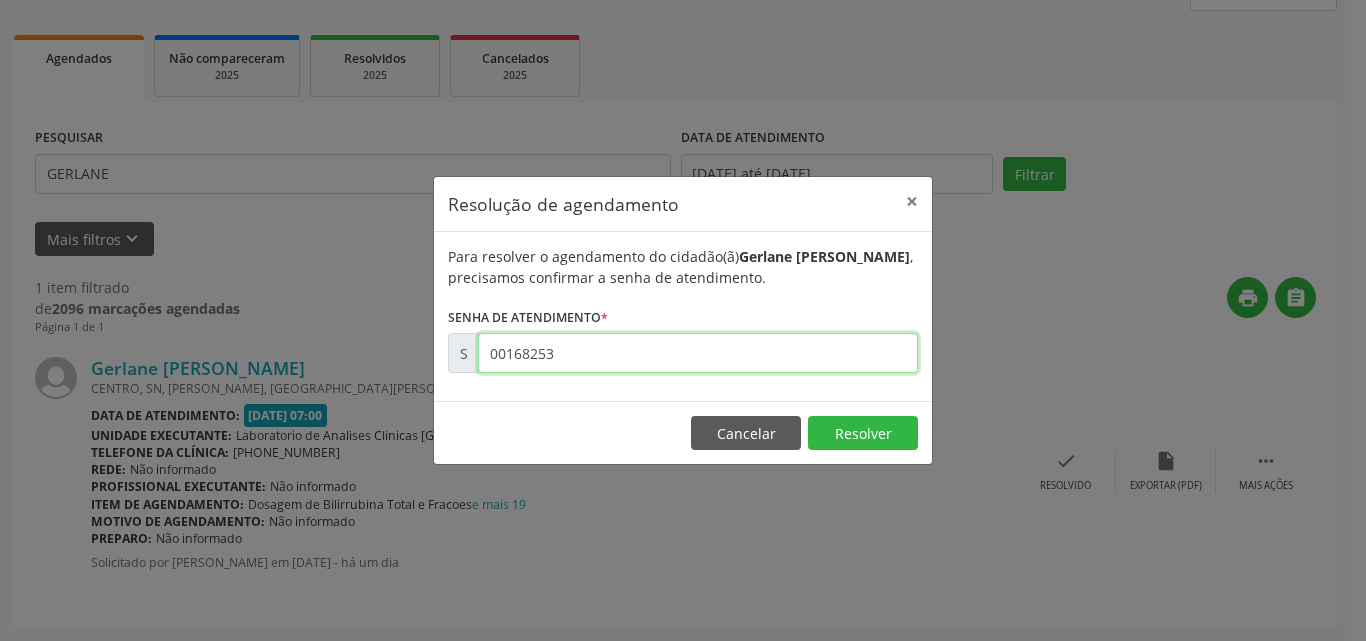 type on "00168253" 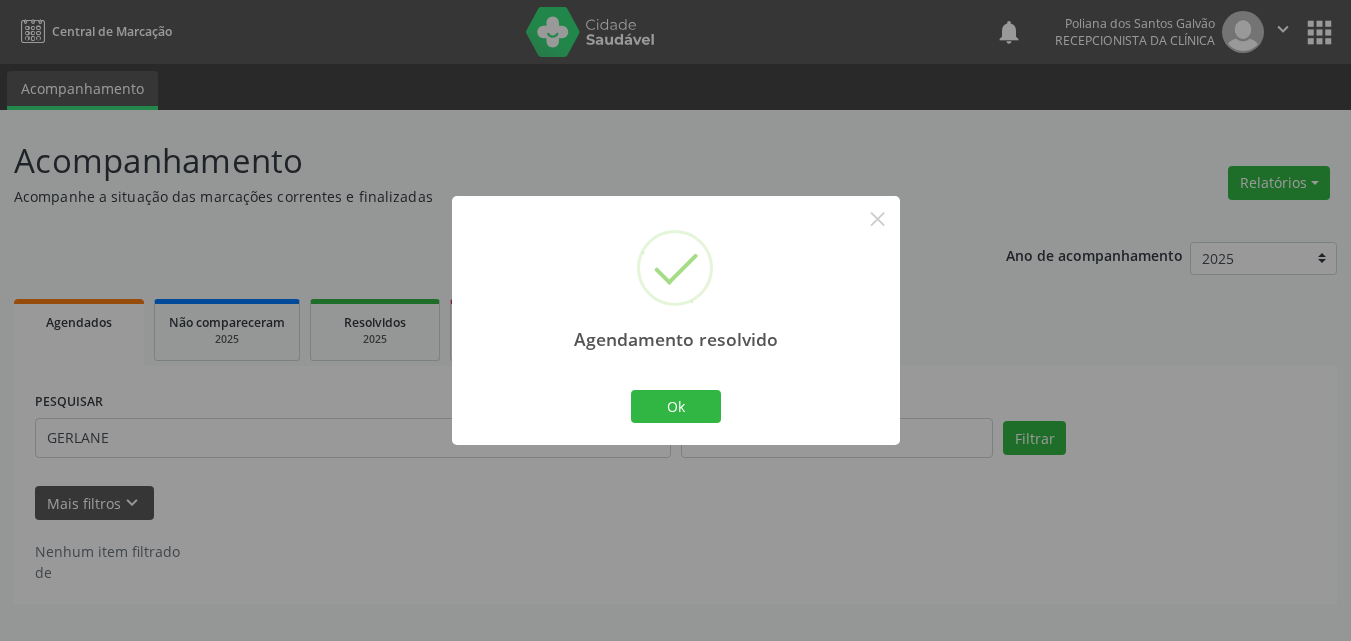 scroll, scrollTop: 0, scrollLeft: 0, axis: both 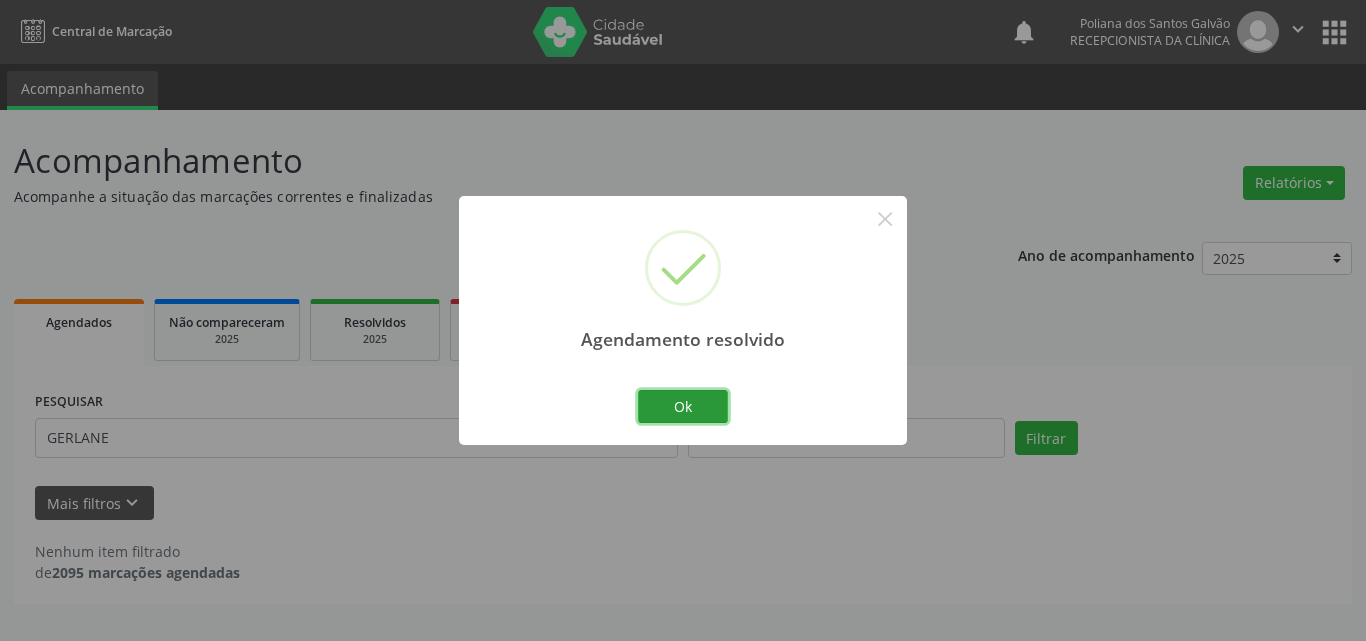 drag, startPoint x: 719, startPoint y: 419, endPoint x: 650, endPoint y: 443, distance: 73.05477 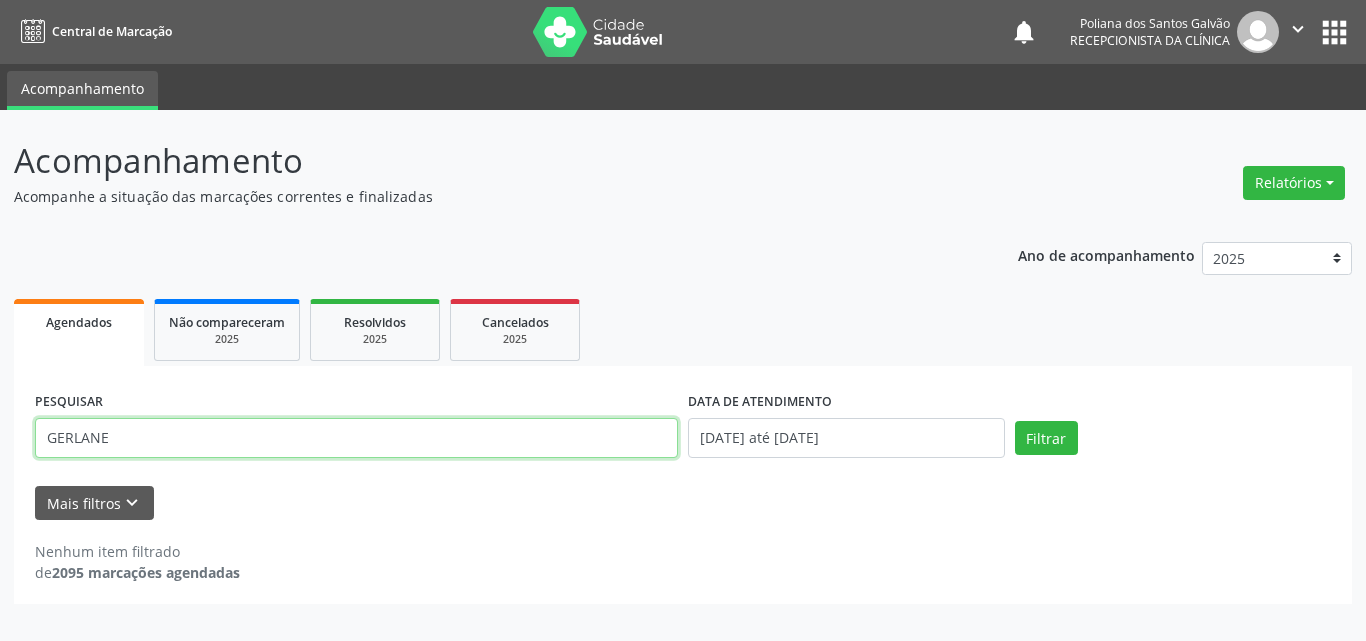 drag, startPoint x: 195, startPoint y: 377, endPoint x: 0, endPoint y: 60, distance: 372.17468 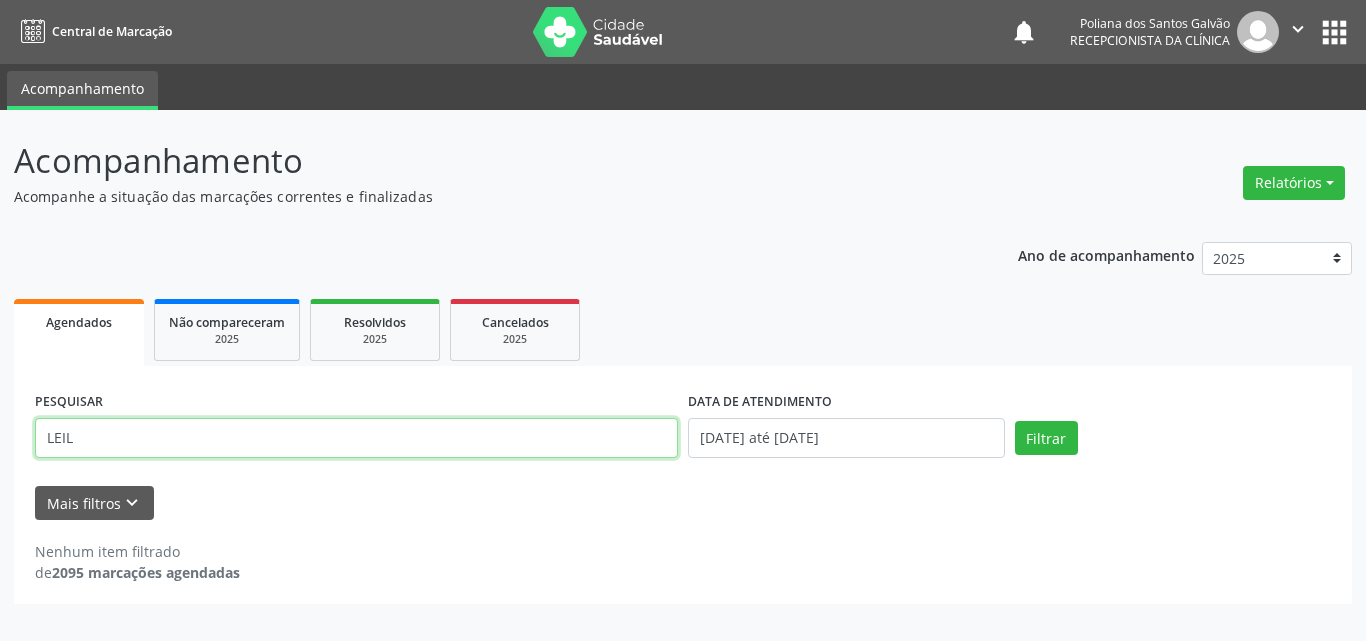 type on "LEIL" 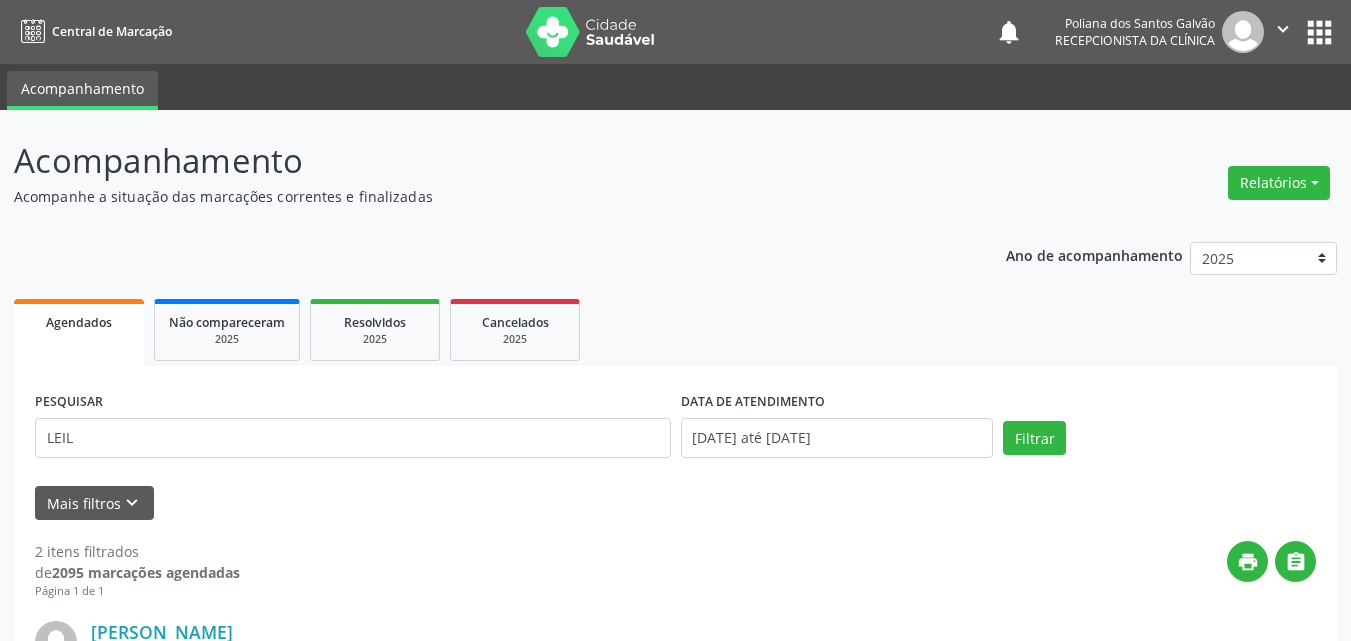 scroll, scrollTop: 200, scrollLeft: 0, axis: vertical 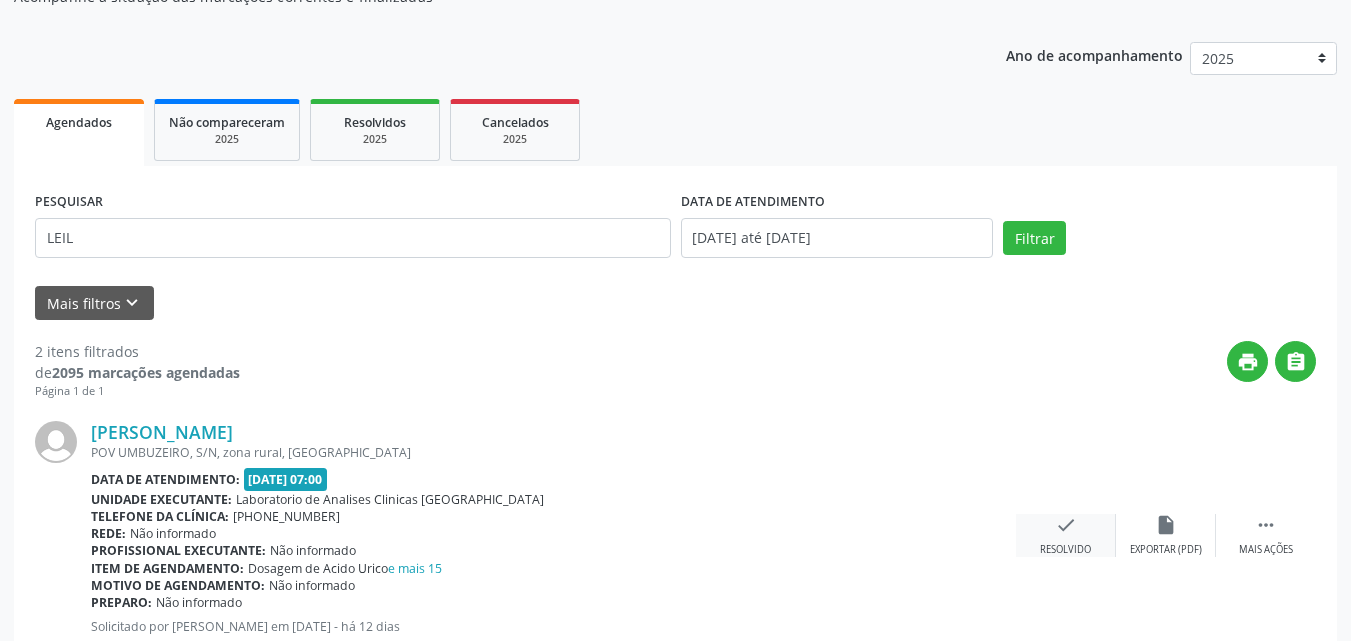 click on "Resolvido" at bounding box center [1065, 550] 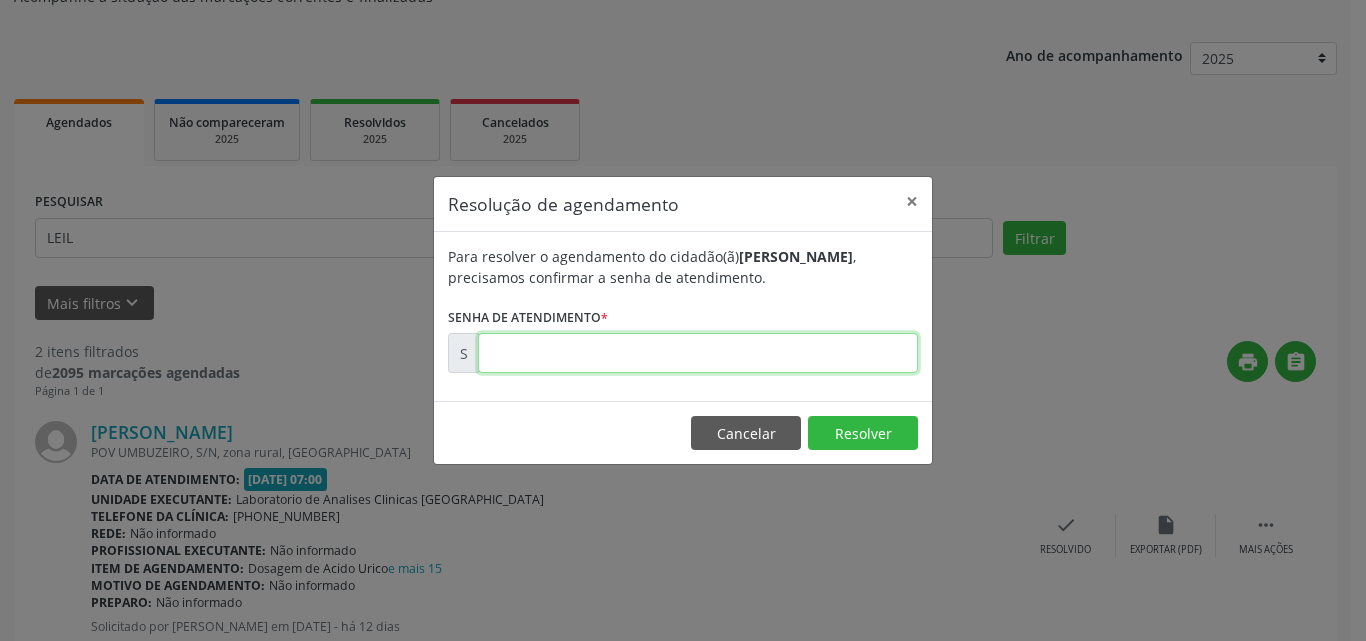 click at bounding box center (698, 353) 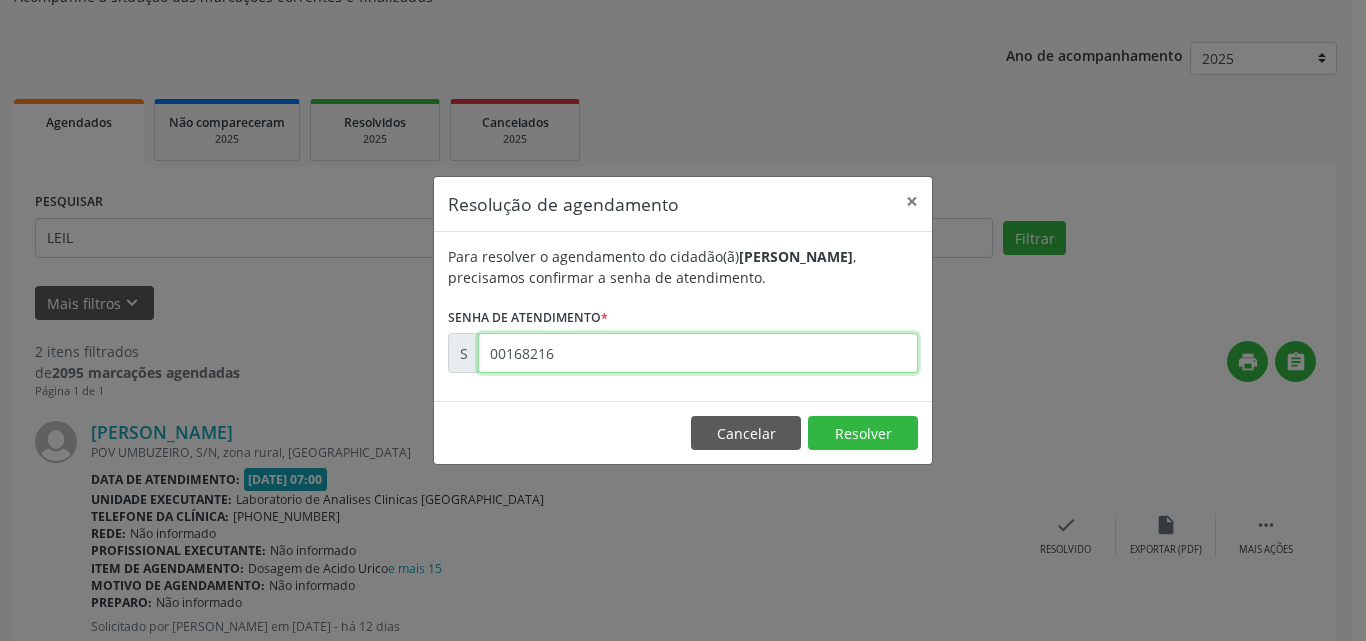 type on "00168216" 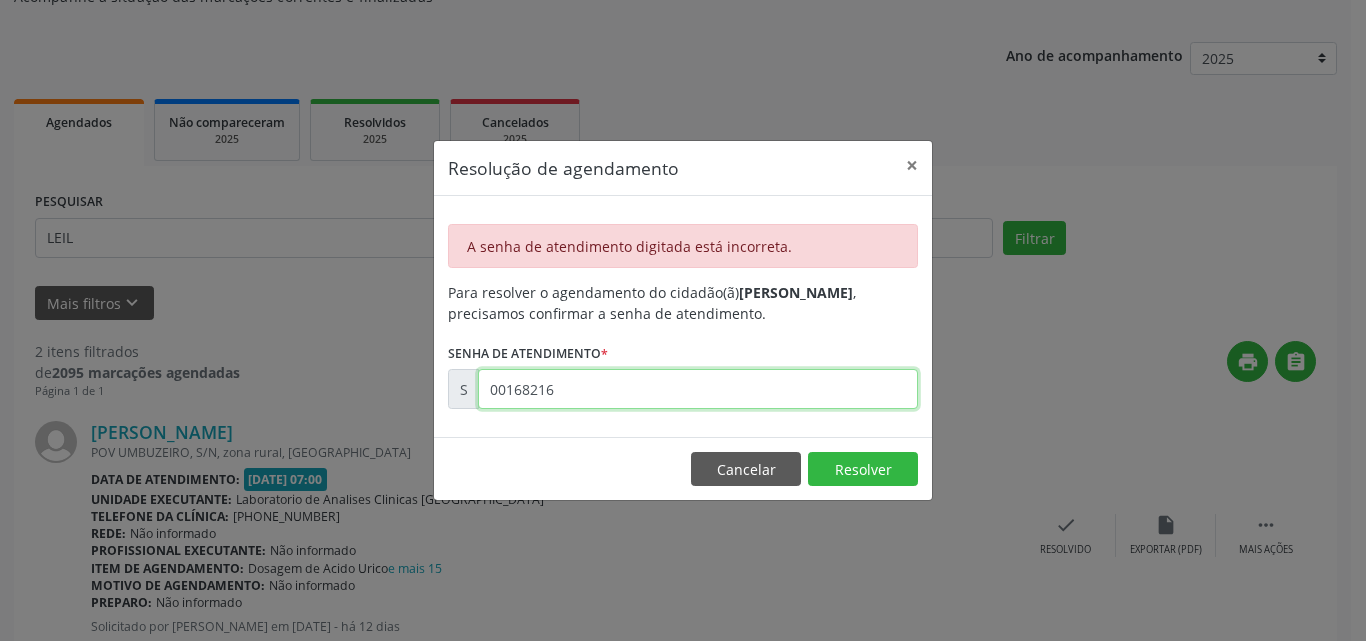 click on "00168216" at bounding box center [698, 389] 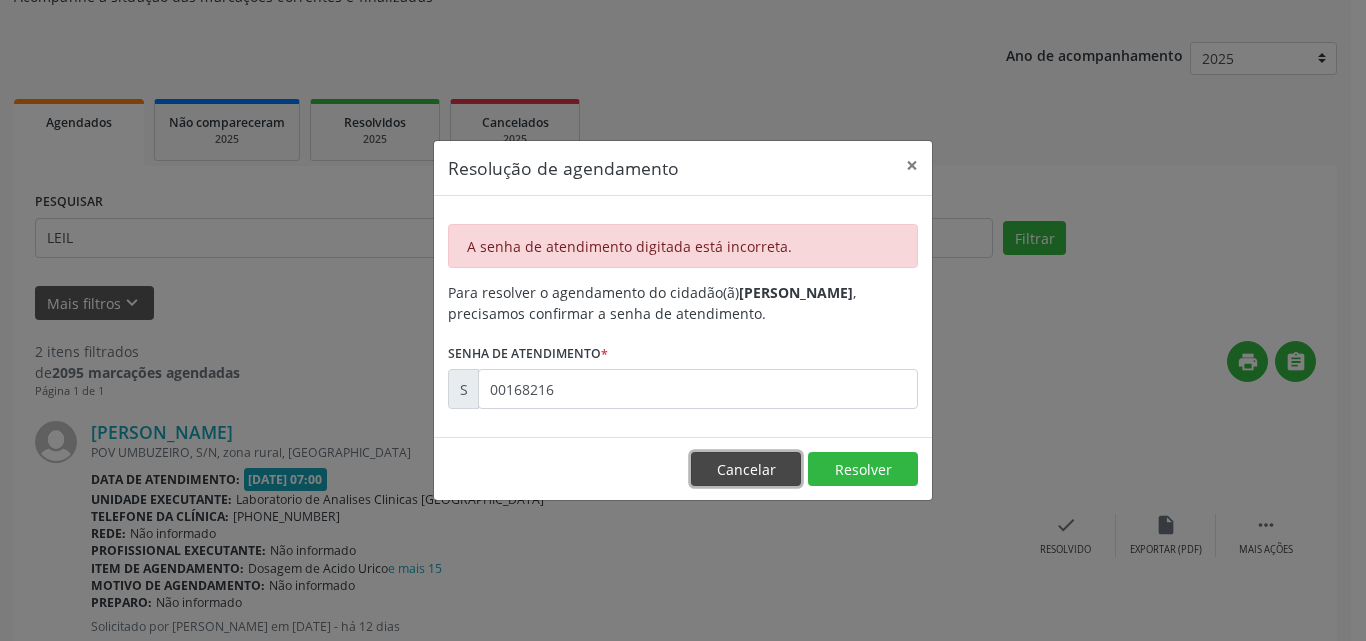 click on "Cancelar" at bounding box center [746, 469] 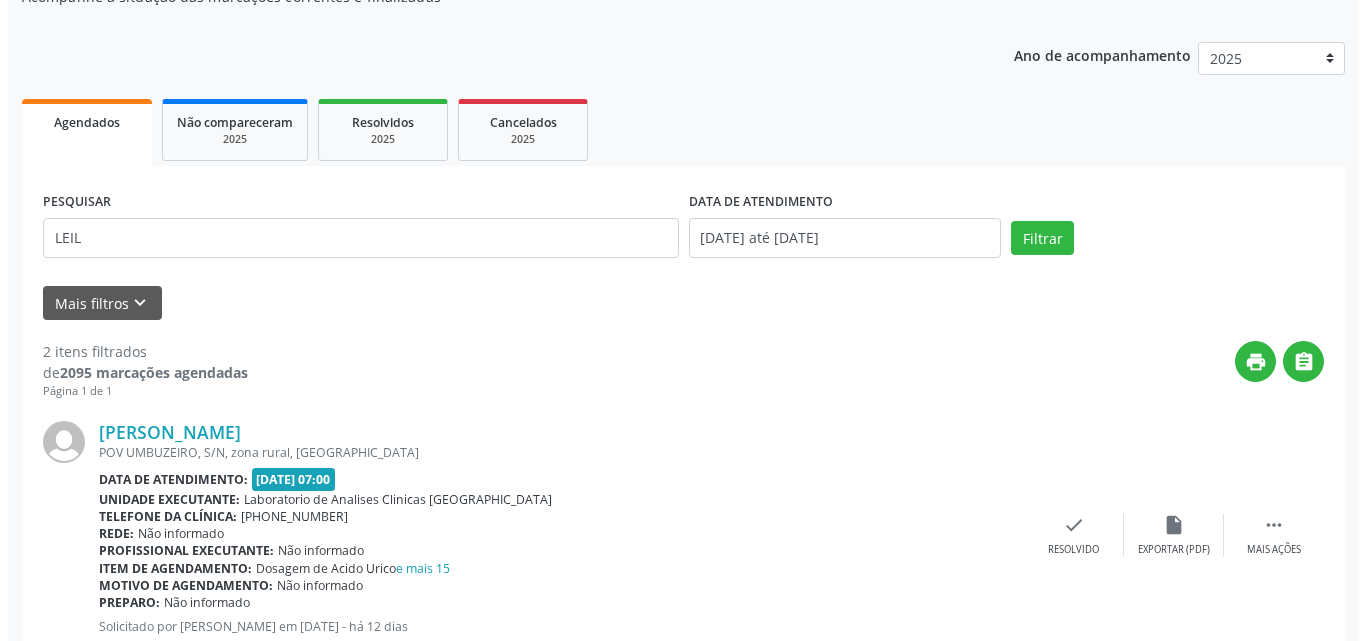 scroll, scrollTop: 535, scrollLeft: 0, axis: vertical 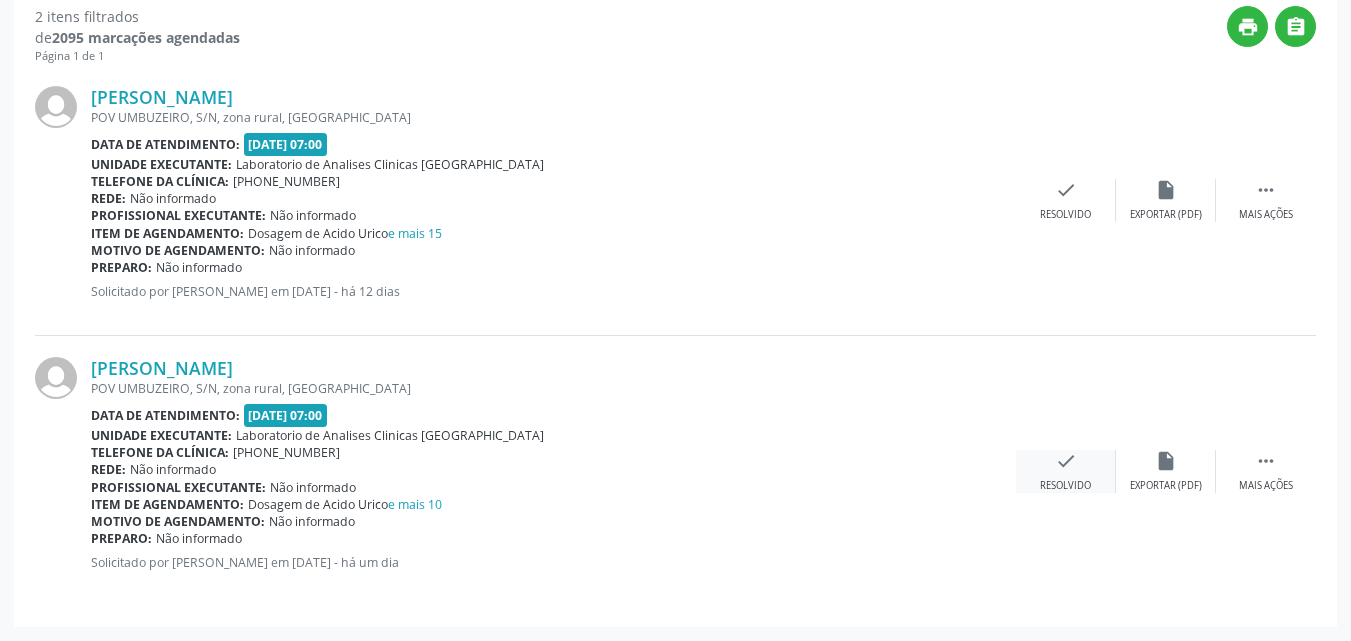 click on "check
Resolvido" at bounding box center [1066, 471] 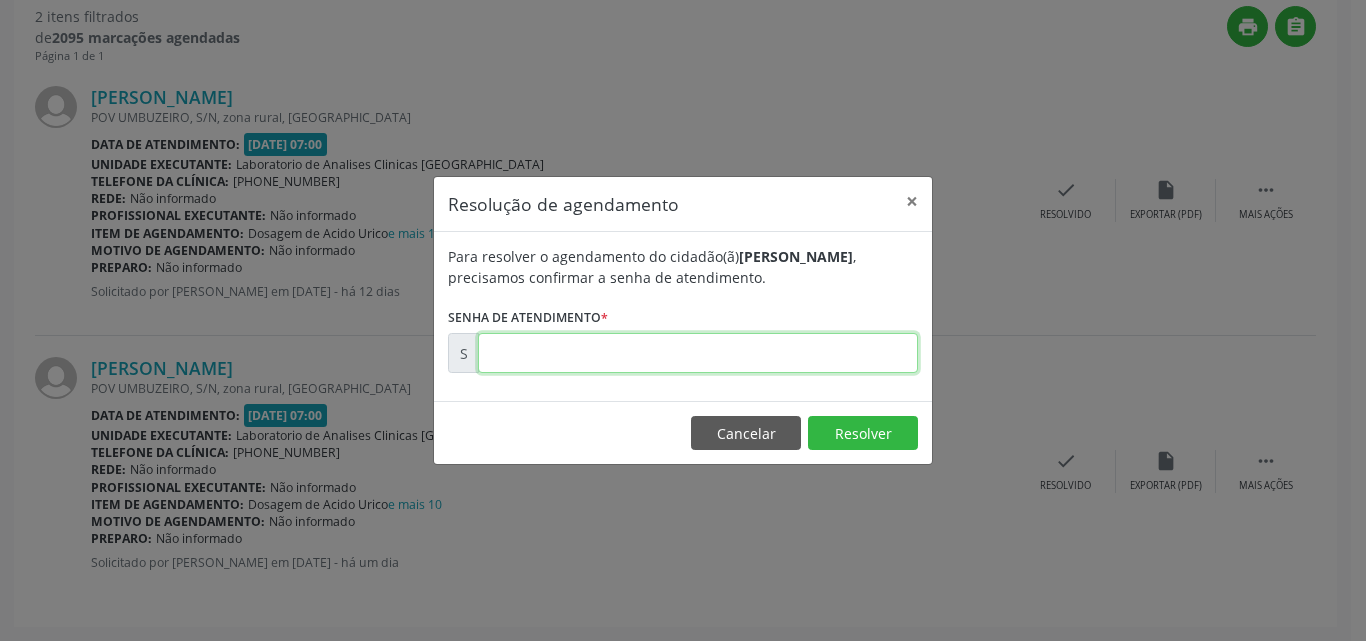 click at bounding box center [698, 353] 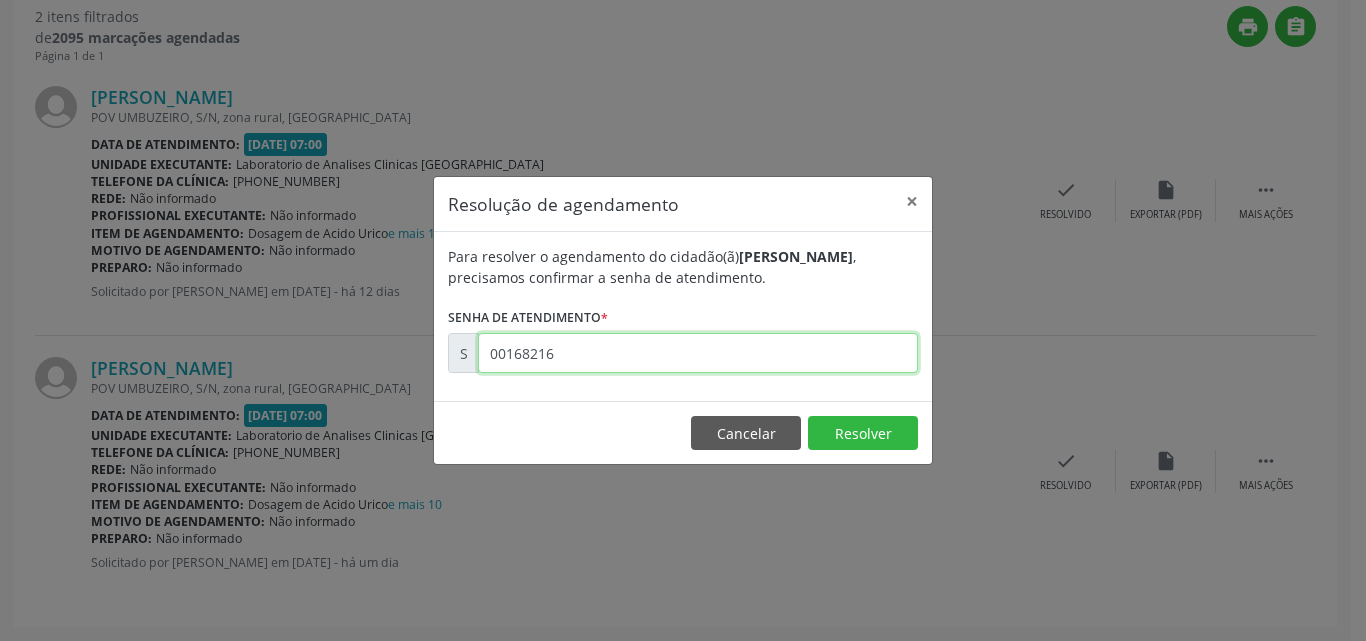 type on "00168216" 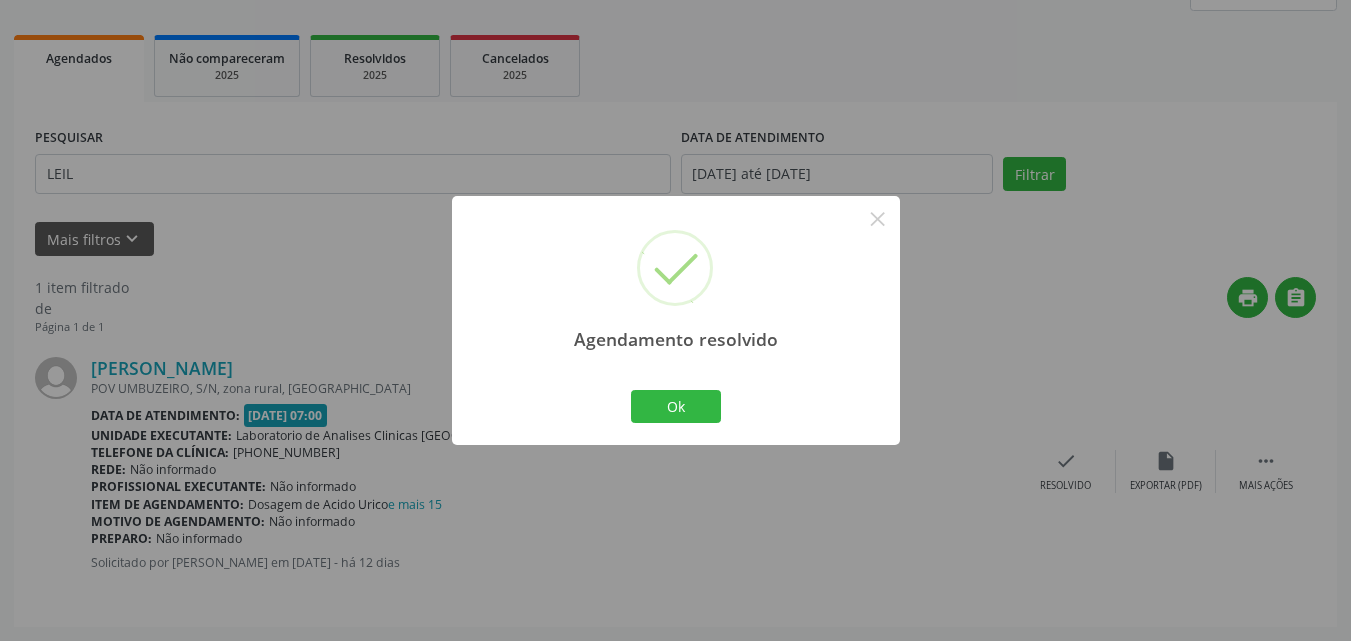 drag, startPoint x: 562, startPoint y: 419, endPoint x: 607, endPoint y: 404, distance: 47.434166 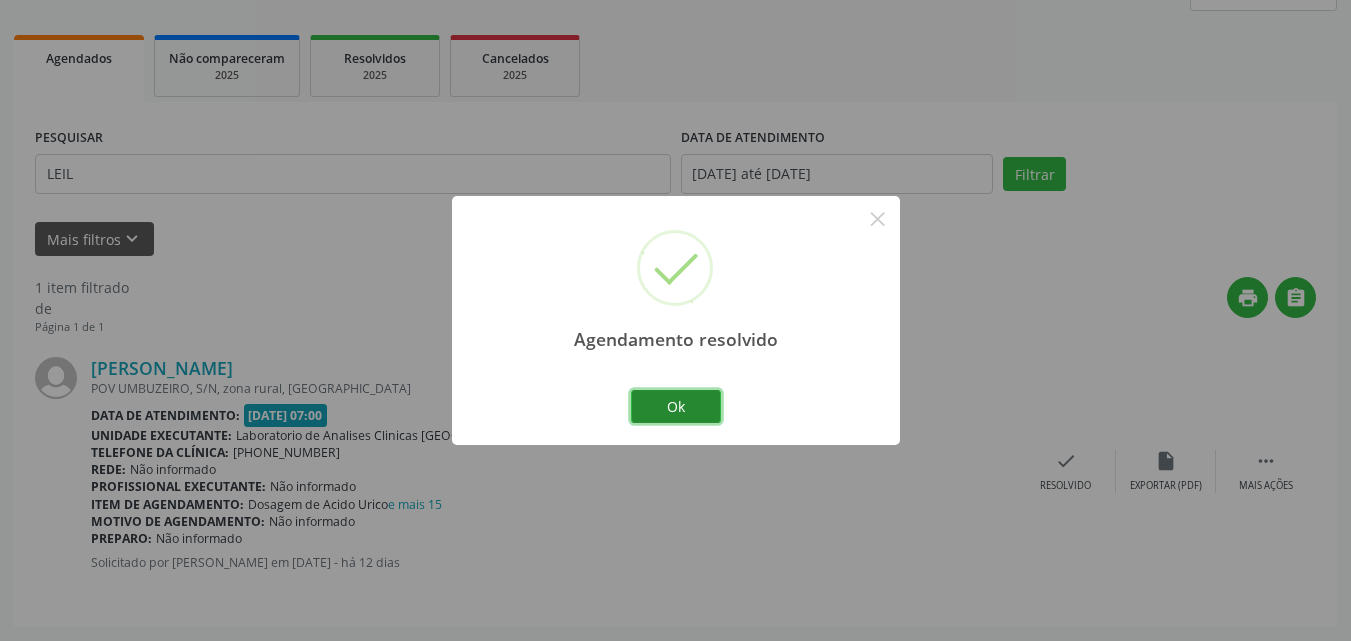click on "Ok" at bounding box center (676, 407) 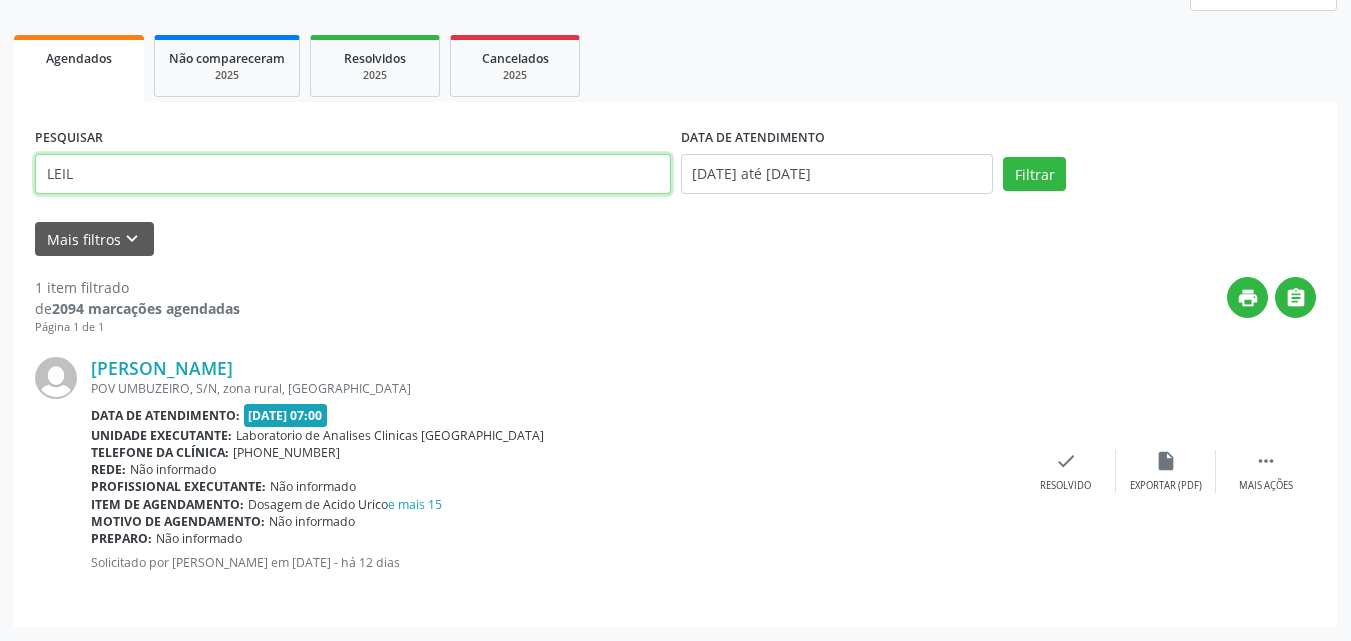 scroll, scrollTop: 171, scrollLeft: 0, axis: vertical 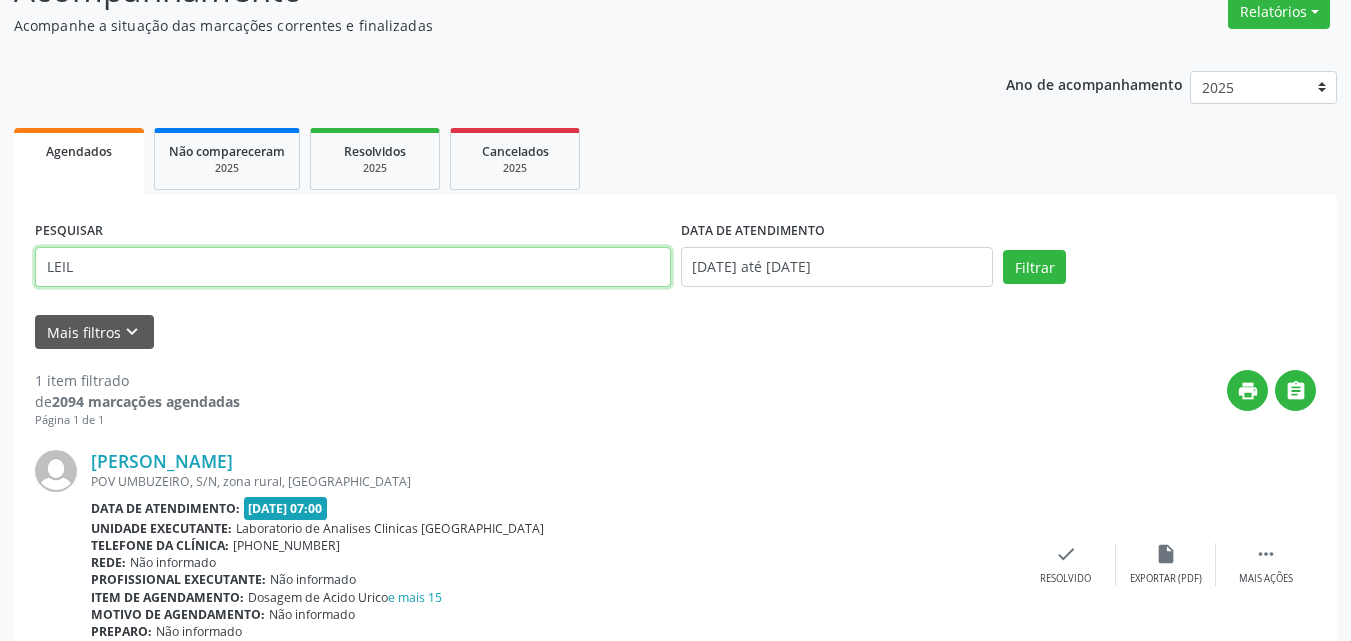 drag, startPoint x: 317, startPoint y: 167, endPoint x: 0, endPoint y: -87, distance: 406.20807 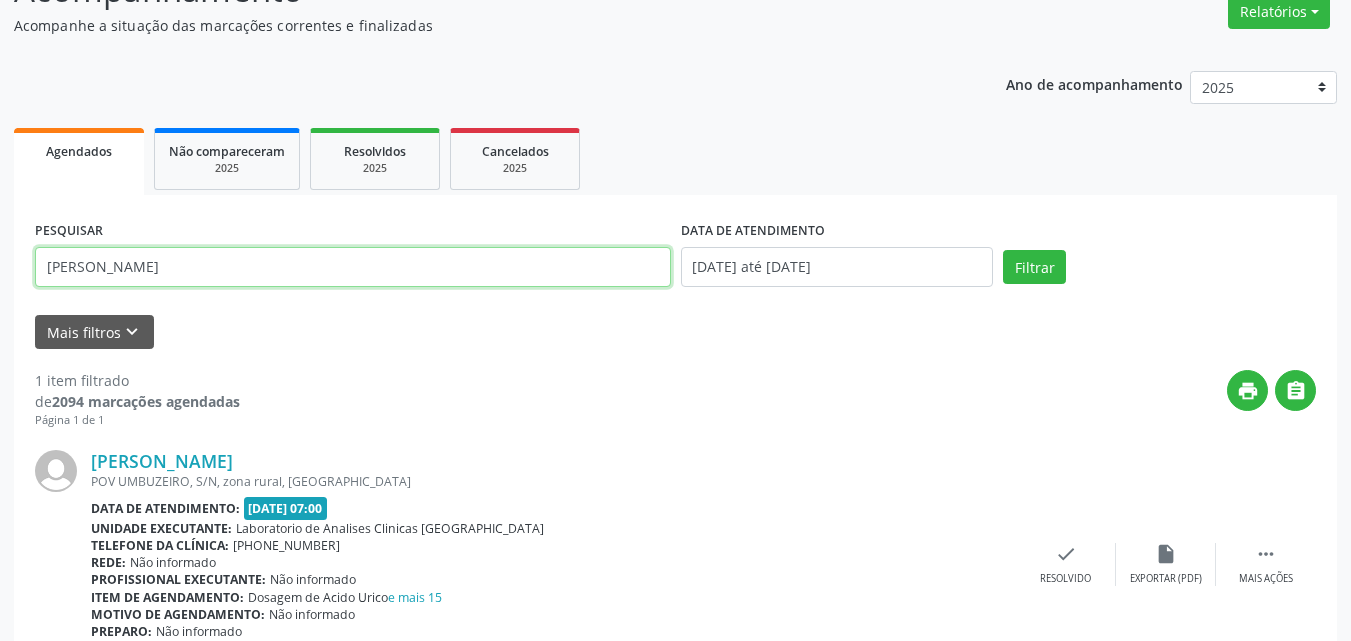 type on "[PERSON_NAME]" 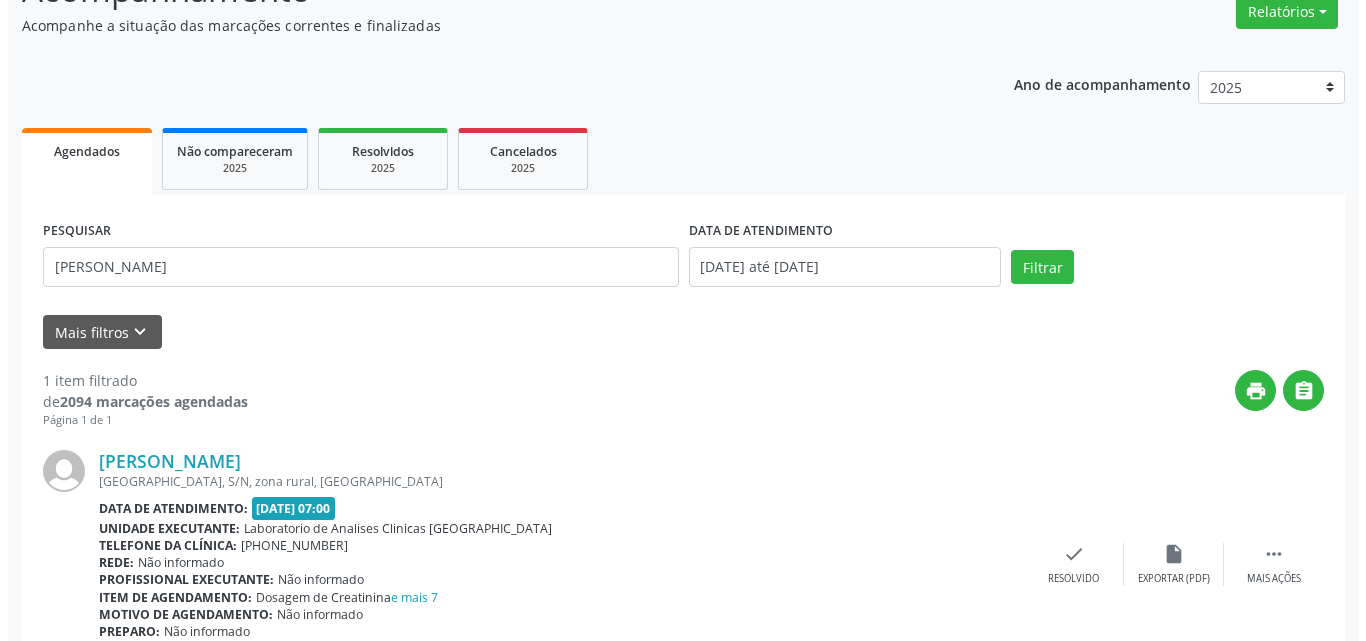 scroll, scrollTop: 264, scrollLeft: 0, axis: vertical 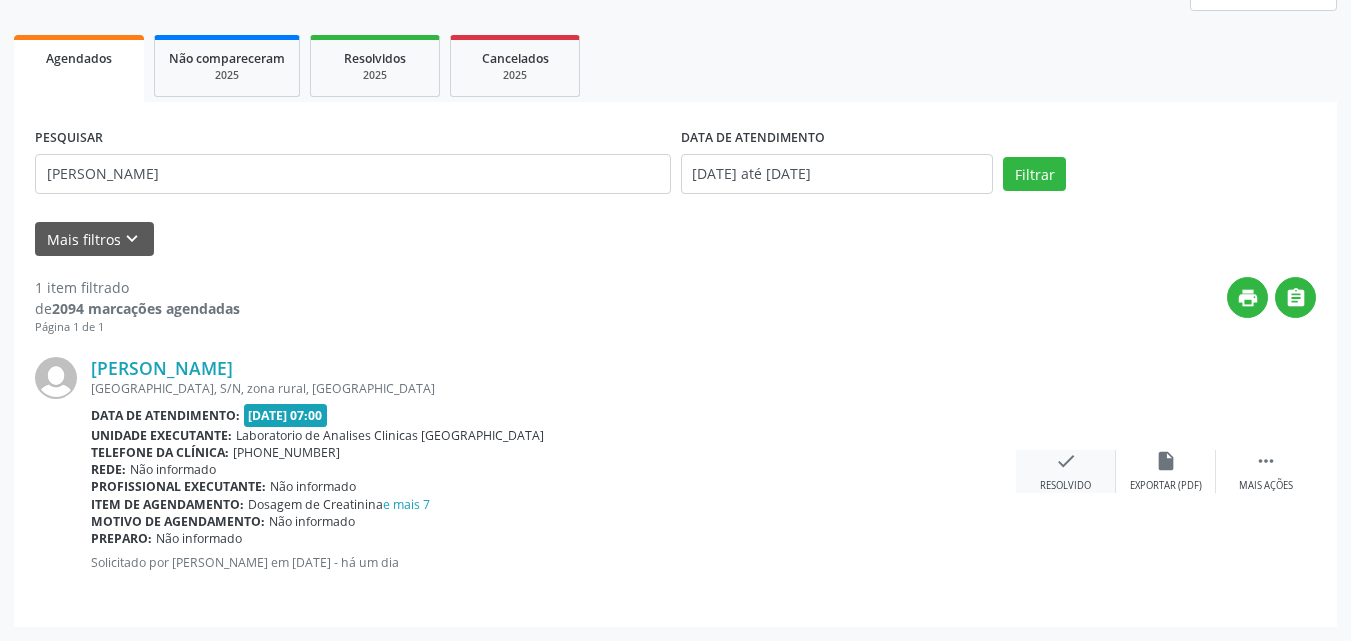 click on "check
Resolvido" at bounding box center (1066, 471) 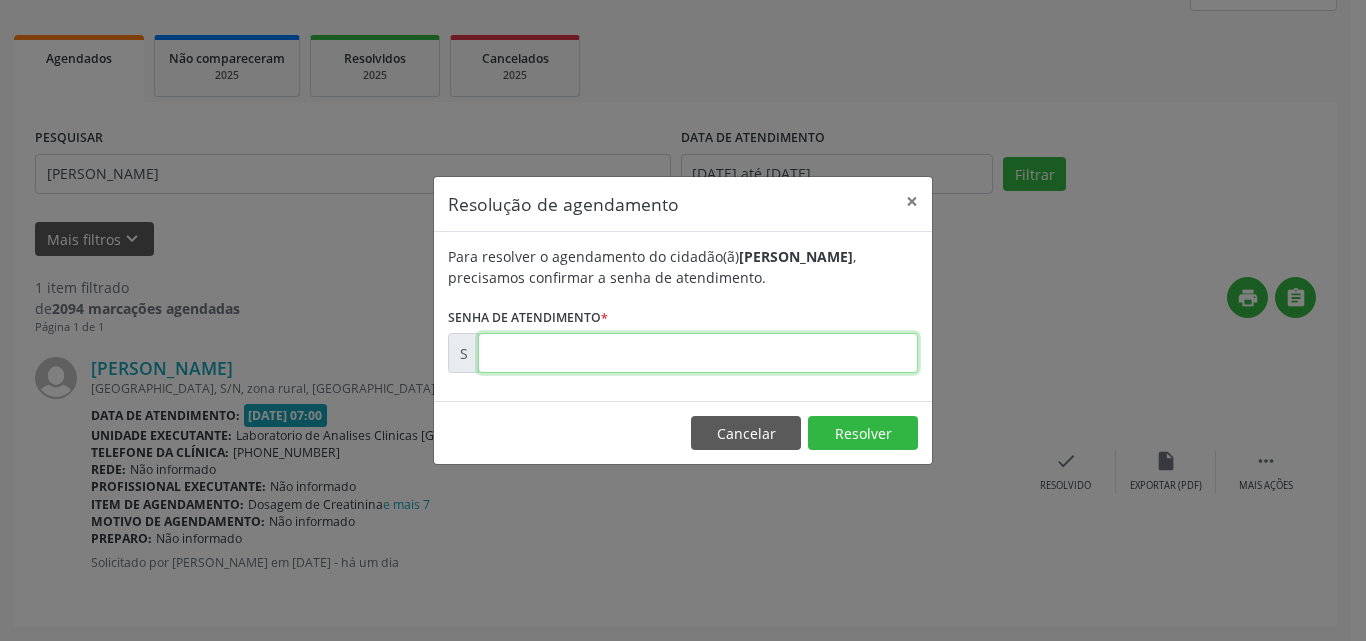 click at bounding box center (698, 353) 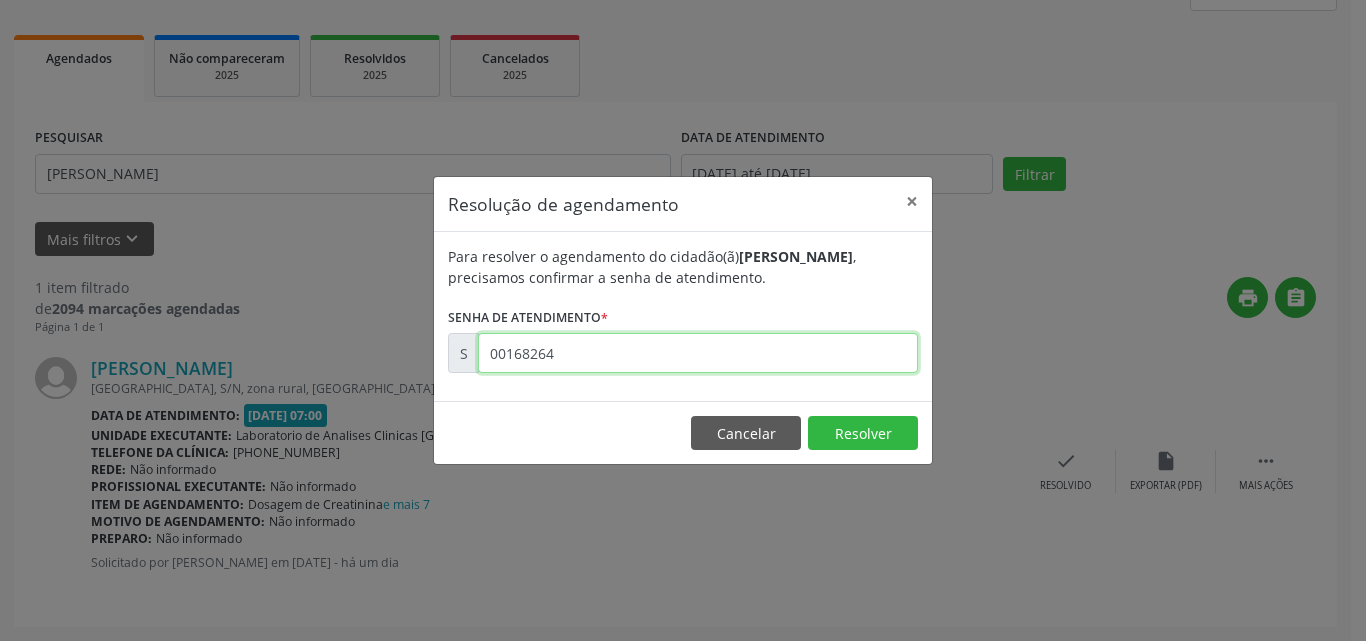 type on "00168264" 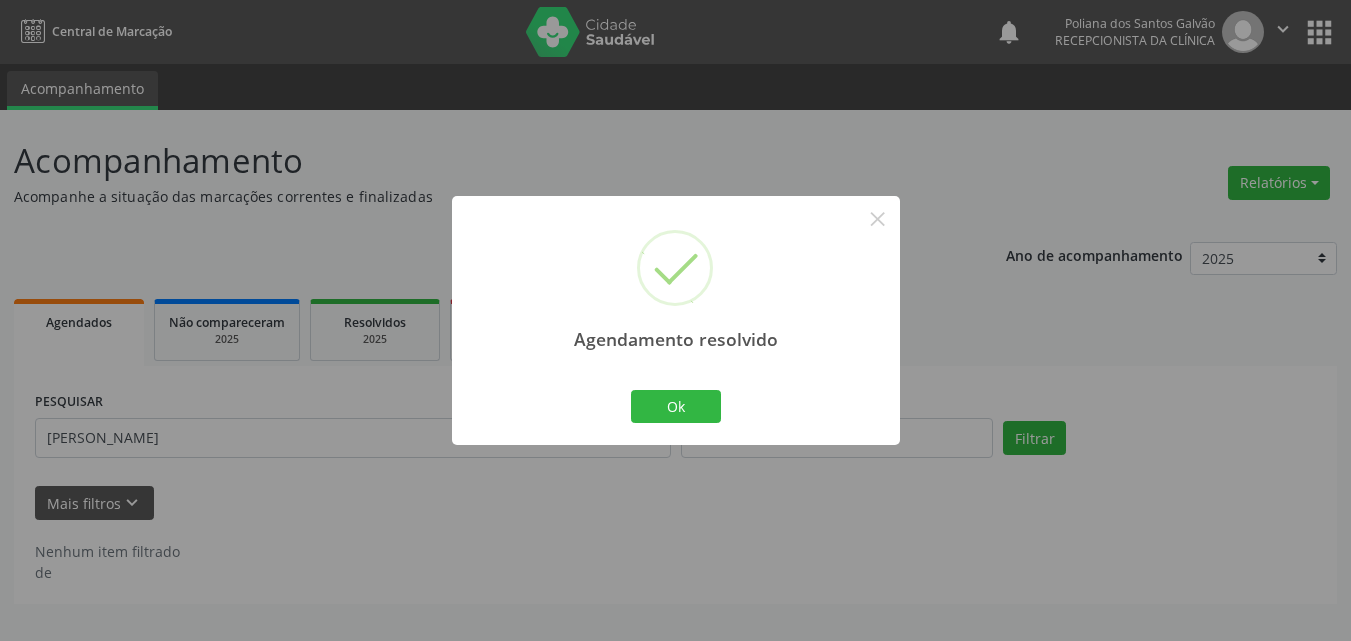 scroll, scrollTop: 0, scrollLeft: 0, axis: both 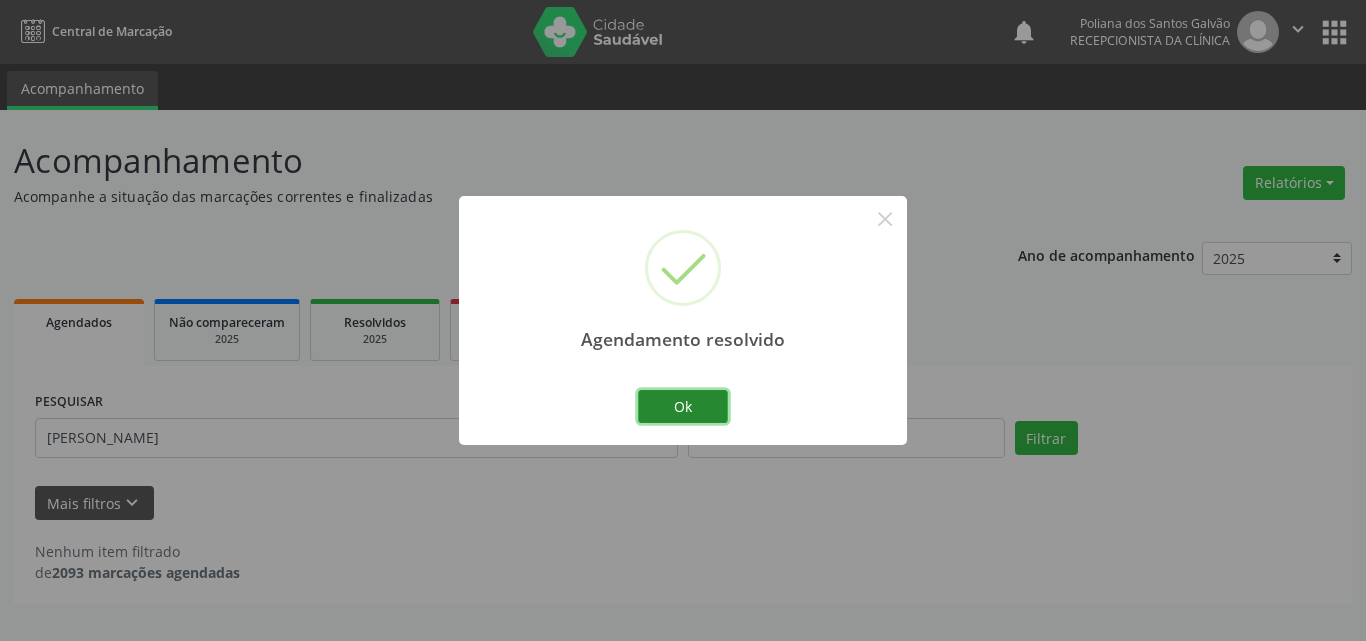 click on "Ok" at bounding box center [683, 407] 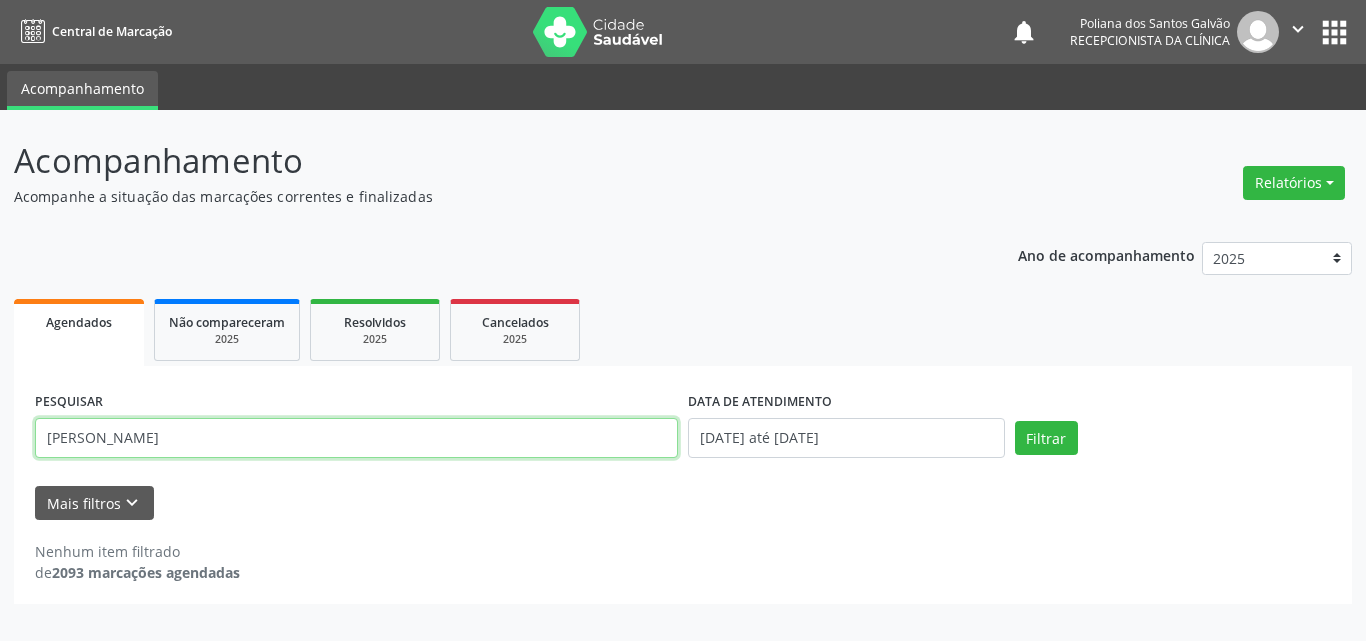 drag, startPoint x: 621, startPoint y: 440, endPoint x: 0, endPoint y: 11, distance: 754.7728 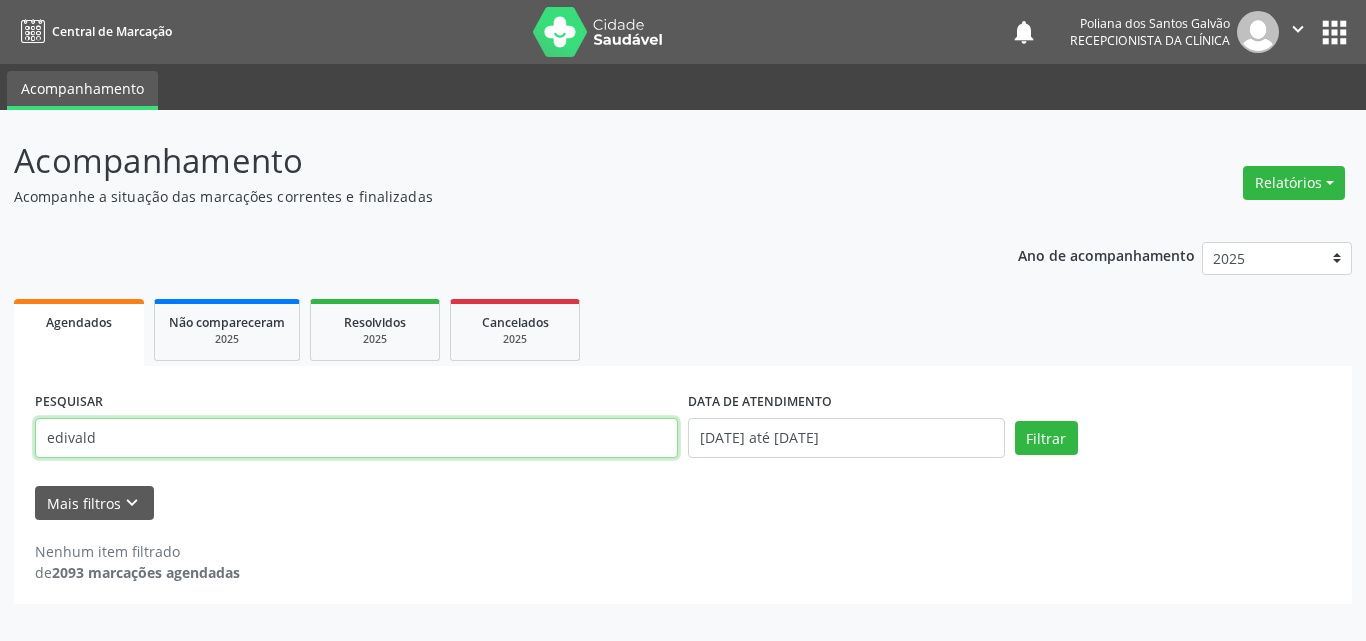 type on "edivald" 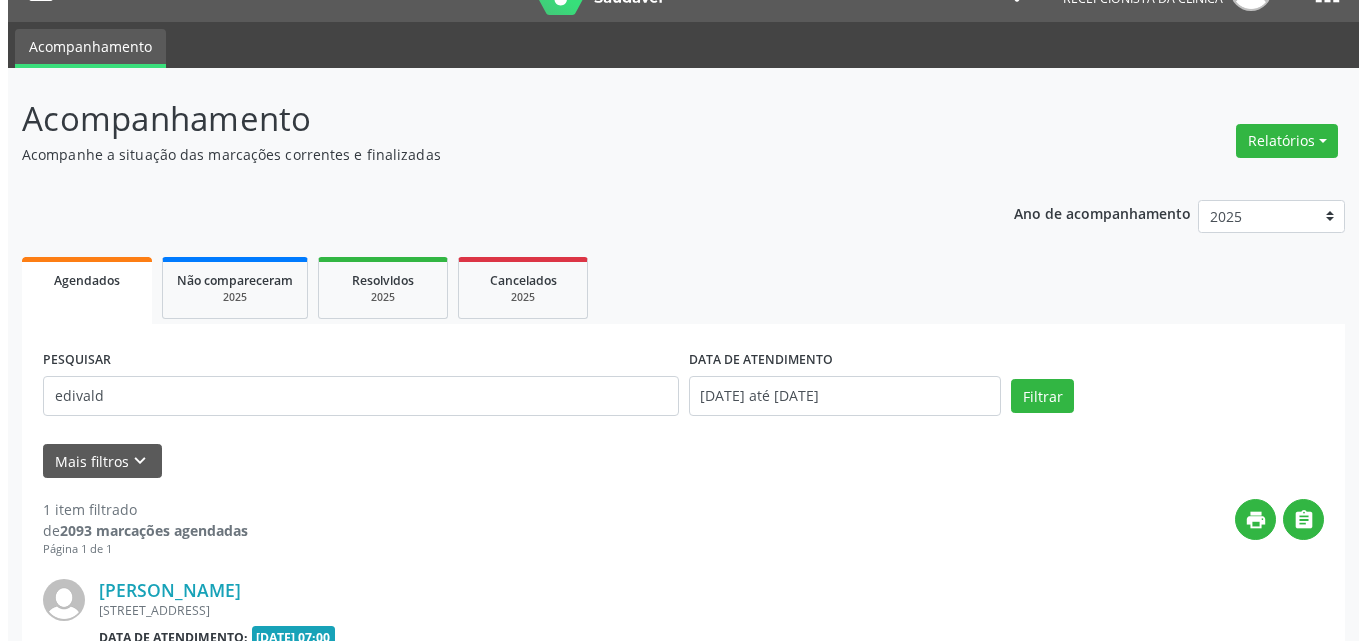 scroll, scrollTop: 264, scrollLeft: 0, axis: vertical 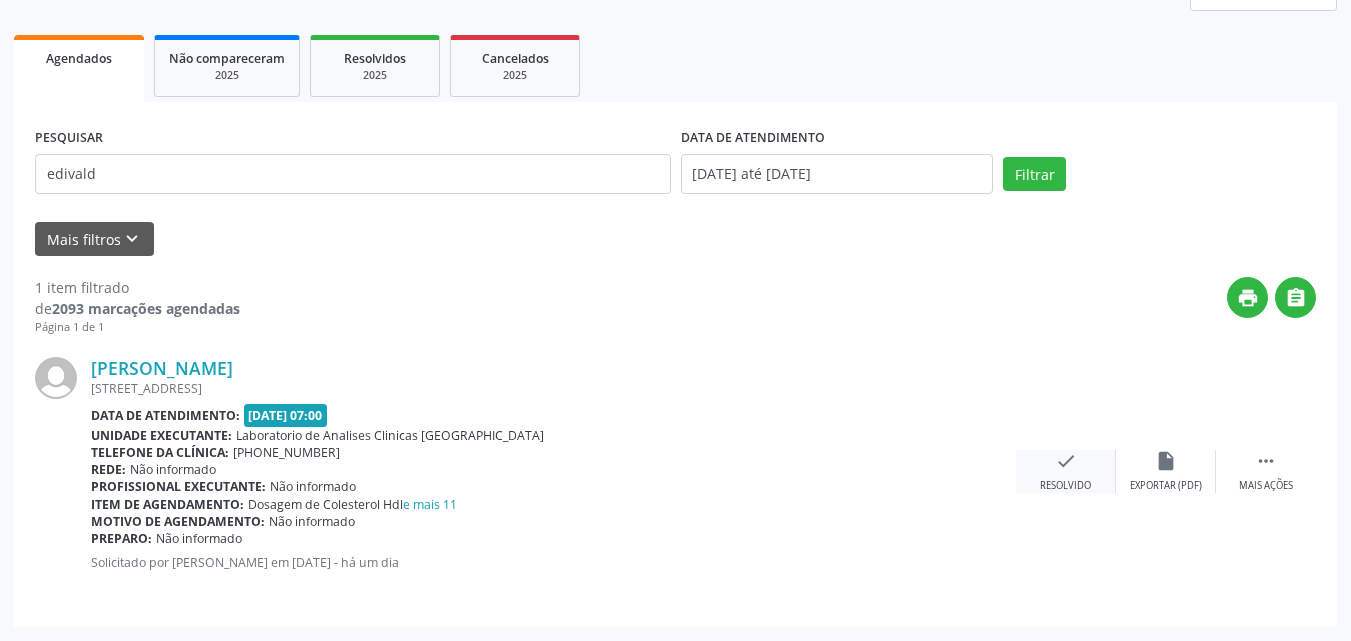 click on "check" at bounding box center (1066, 461) 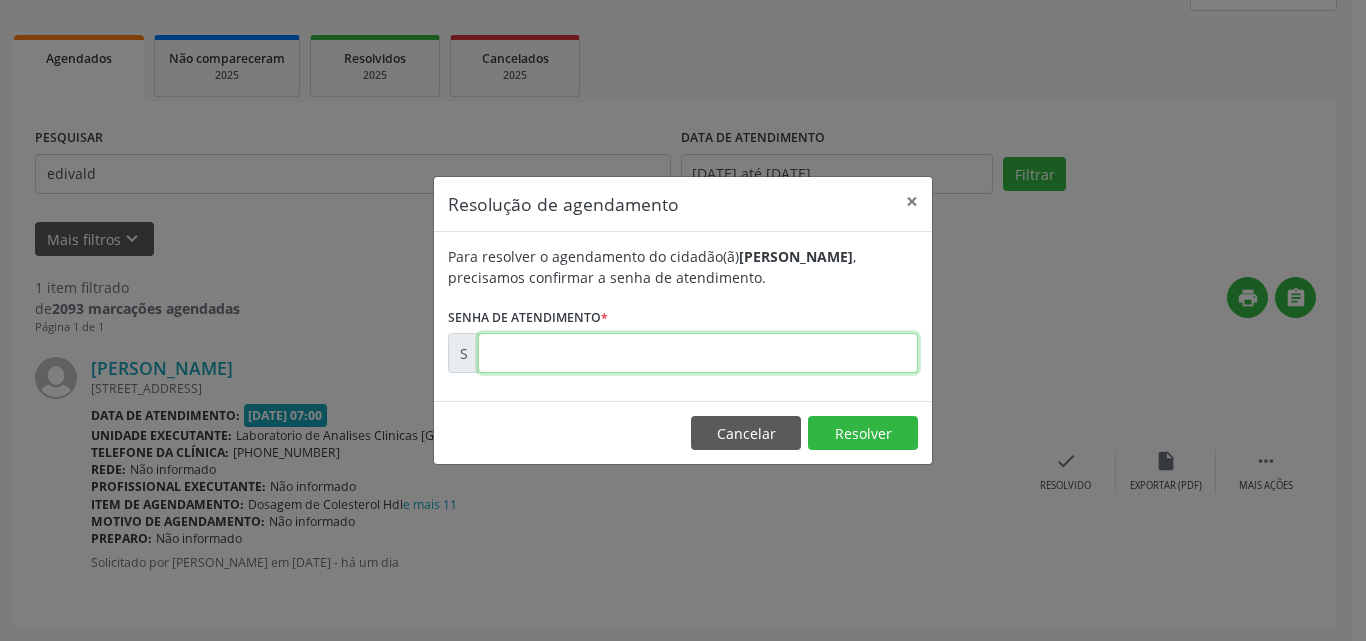 click at bounding box center [698, 353] 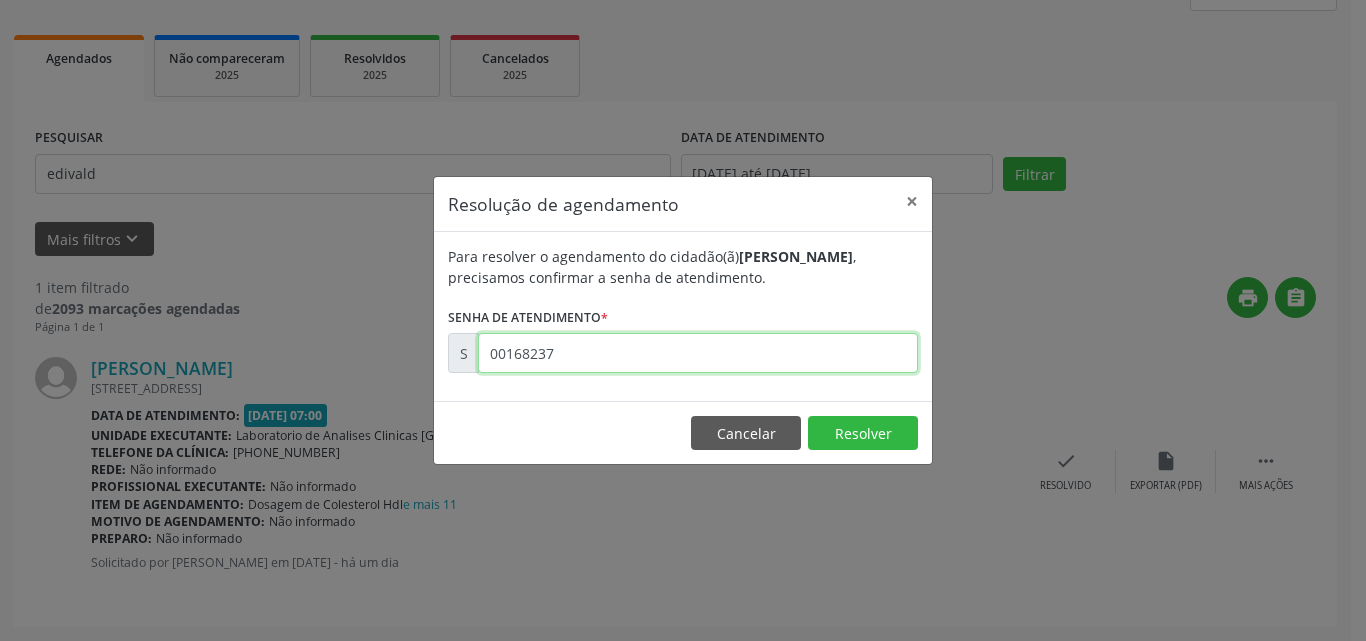 type on "00168237" 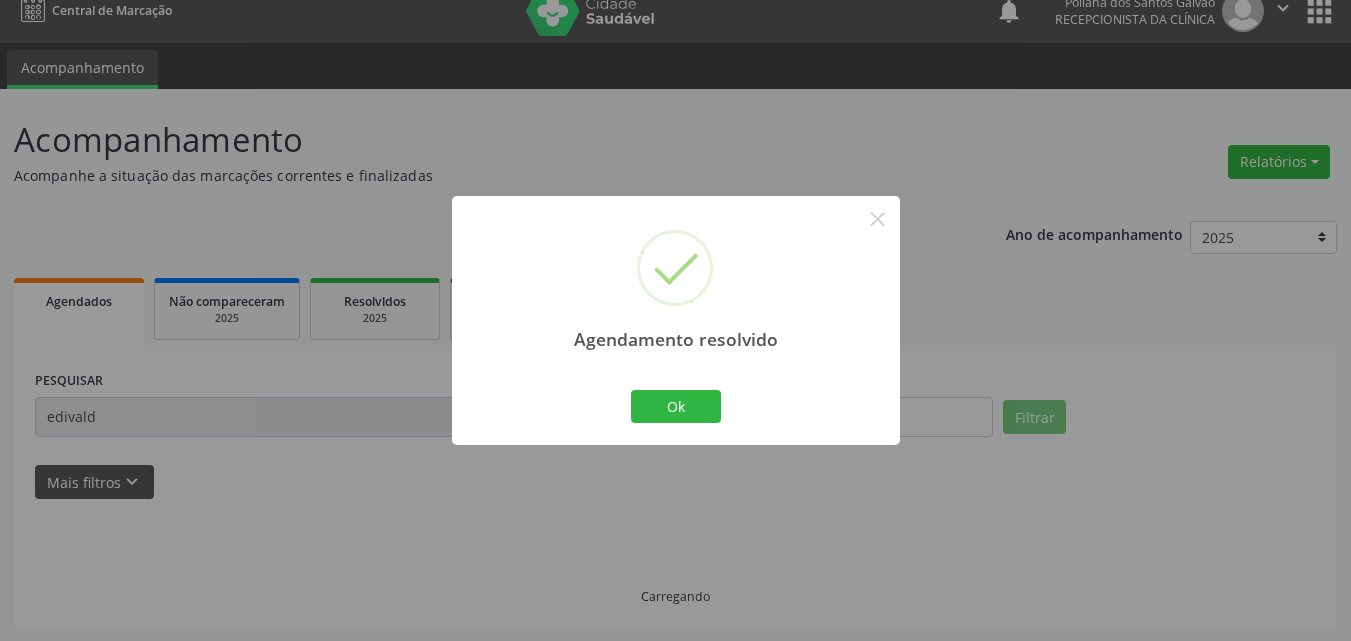 scroll, scrollTop: 0, scrollLeft: 0, axis: both 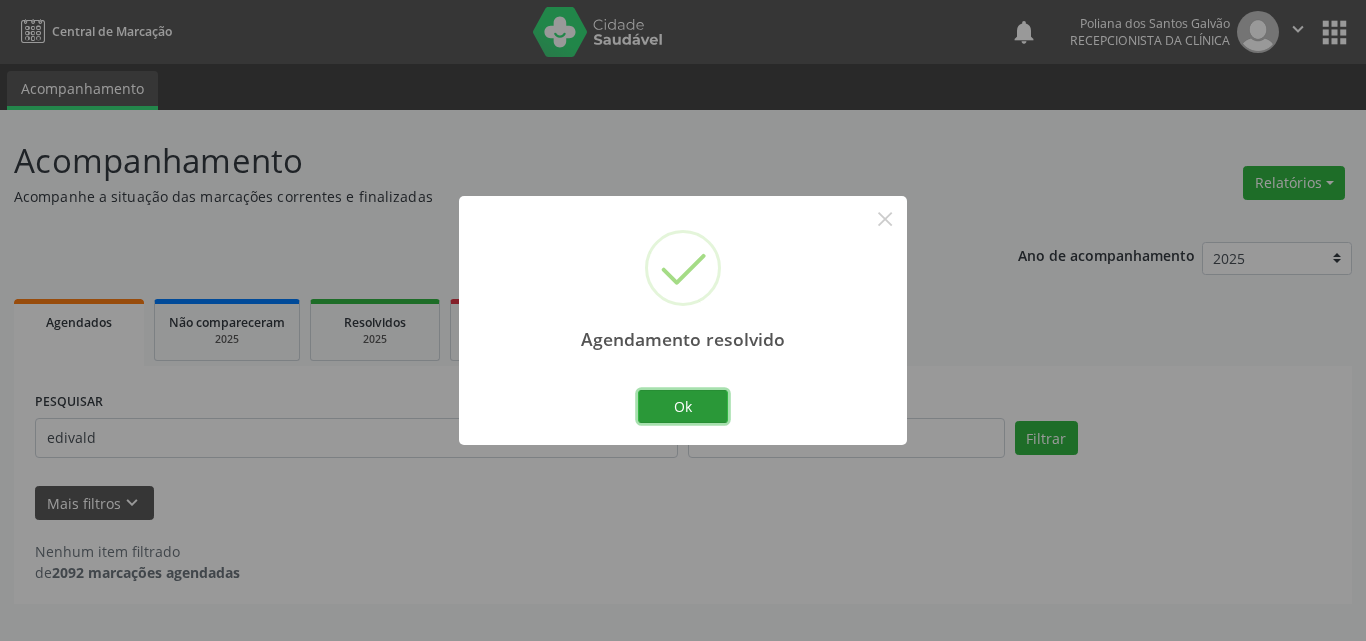 drag, startPoint x: 681, startPoint y: 404, endPoint x: 631, endPoint y: 425, distance: 54.230988 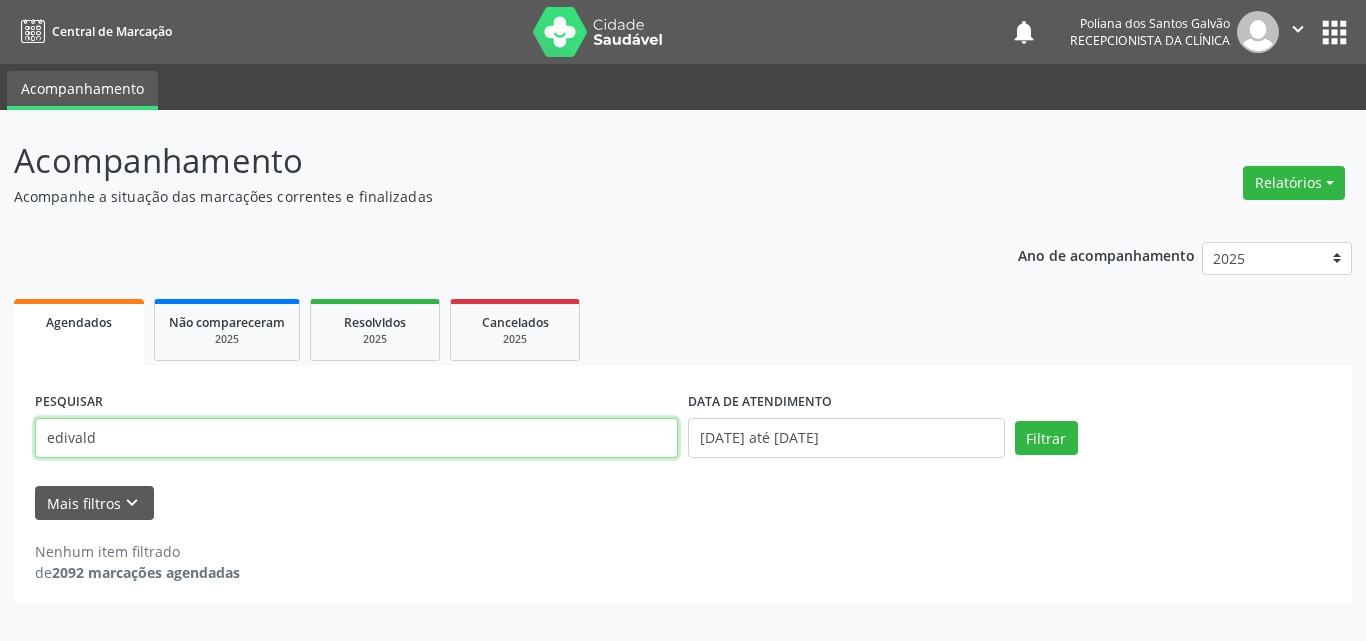drag, startPoint x: 0, startPoint y: 116, endPoint x: 0, endPoint y: 31, distance: 85 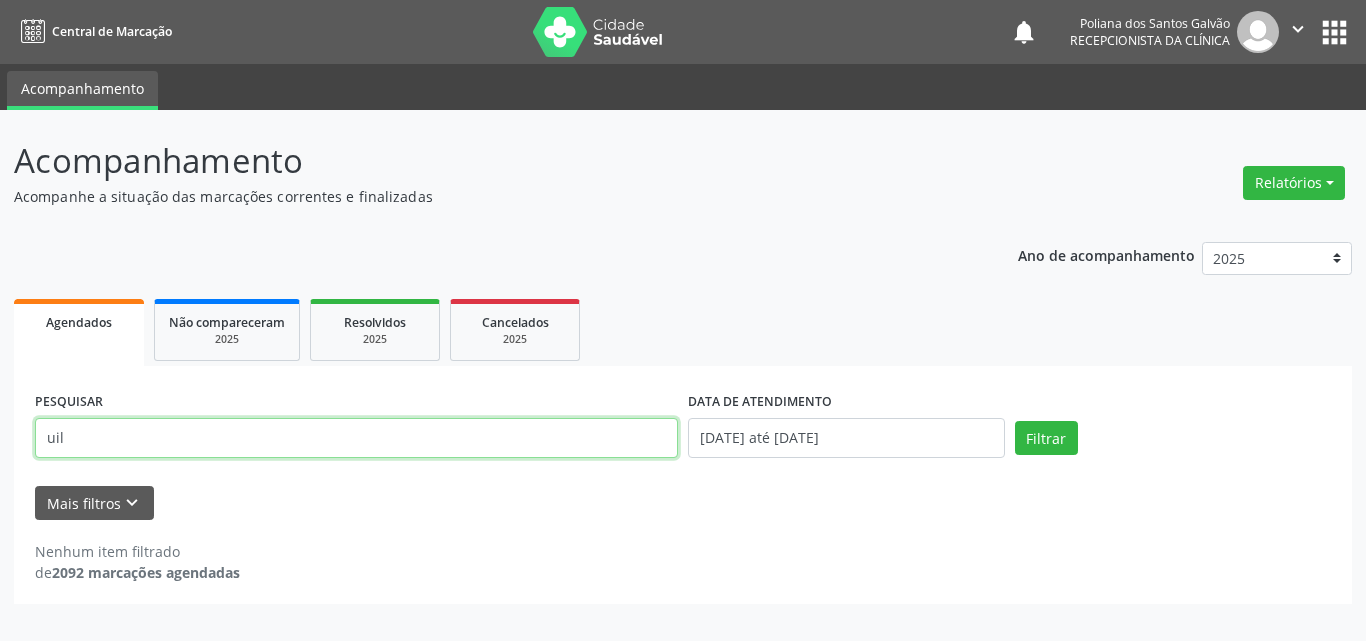 type on "uil" 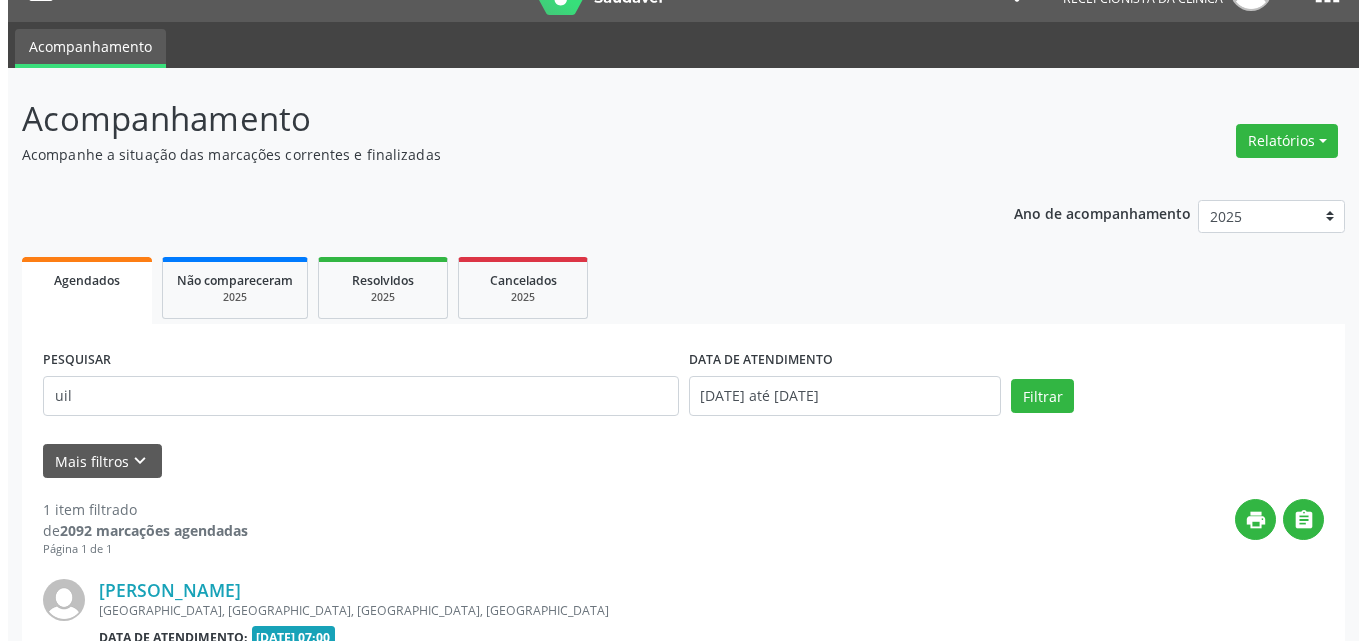 scroll, scrollTop: 264, scrollLeft: 0, axis: vertical 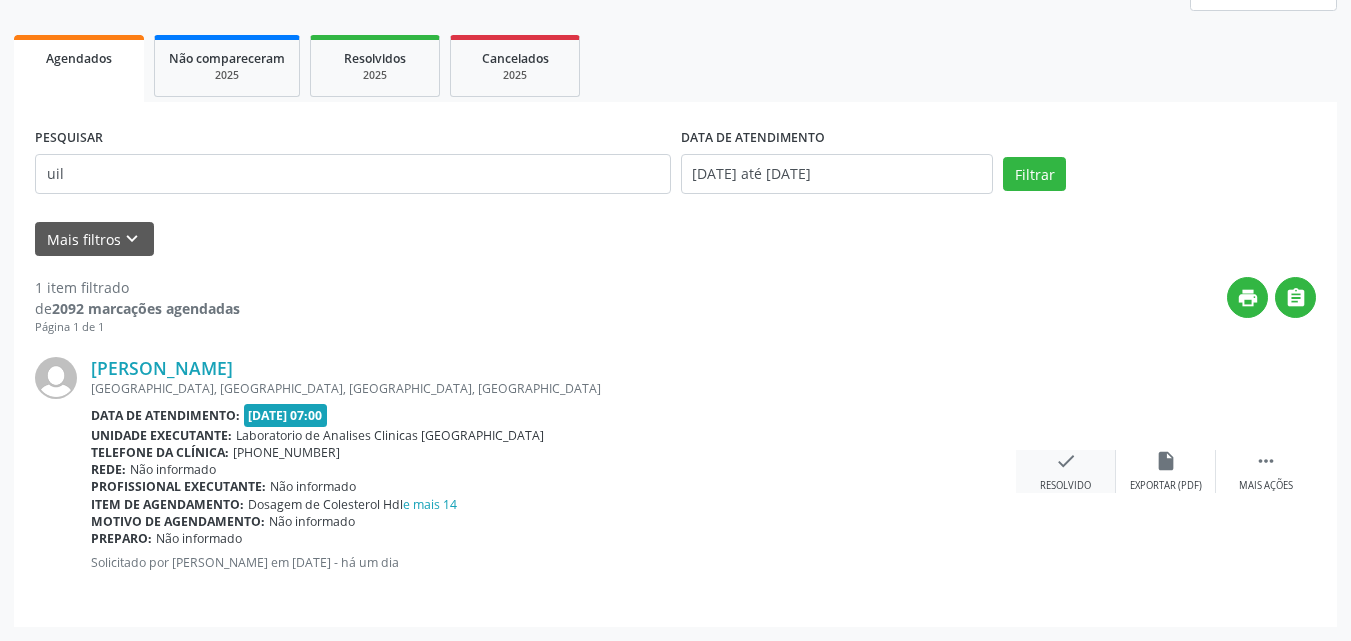 click on "check
Resolvido" at bounding box center [1066, 471] 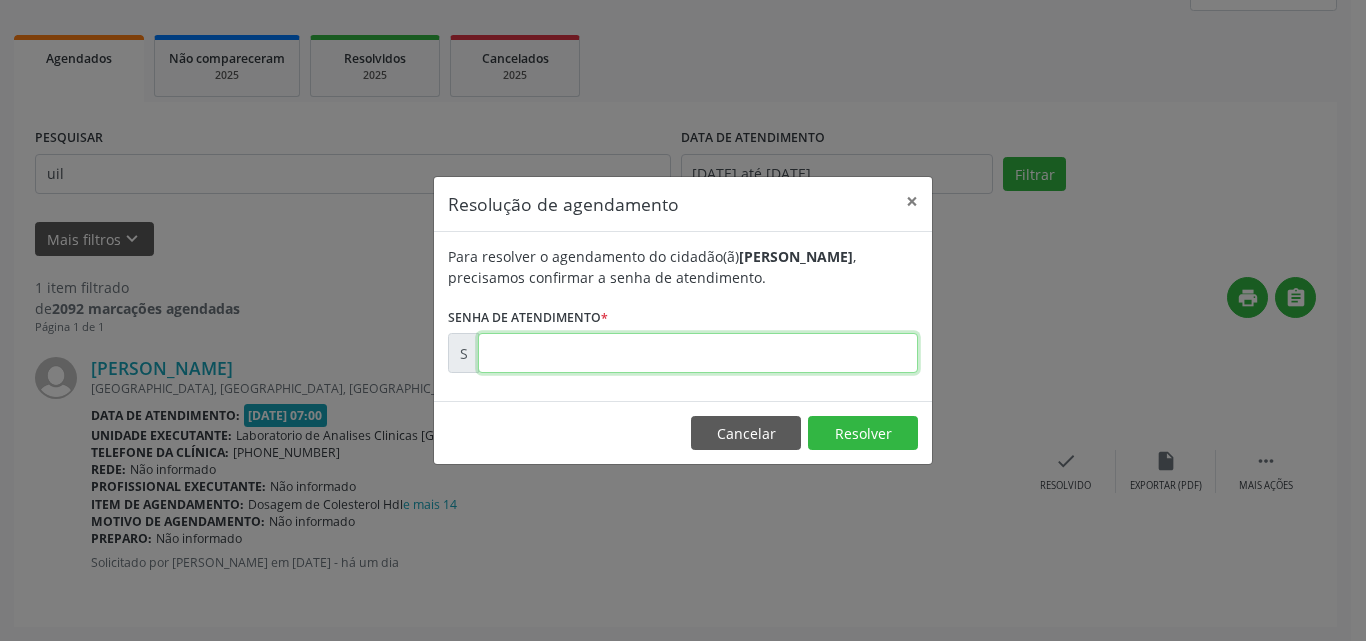click at bounding box center [698, 353] 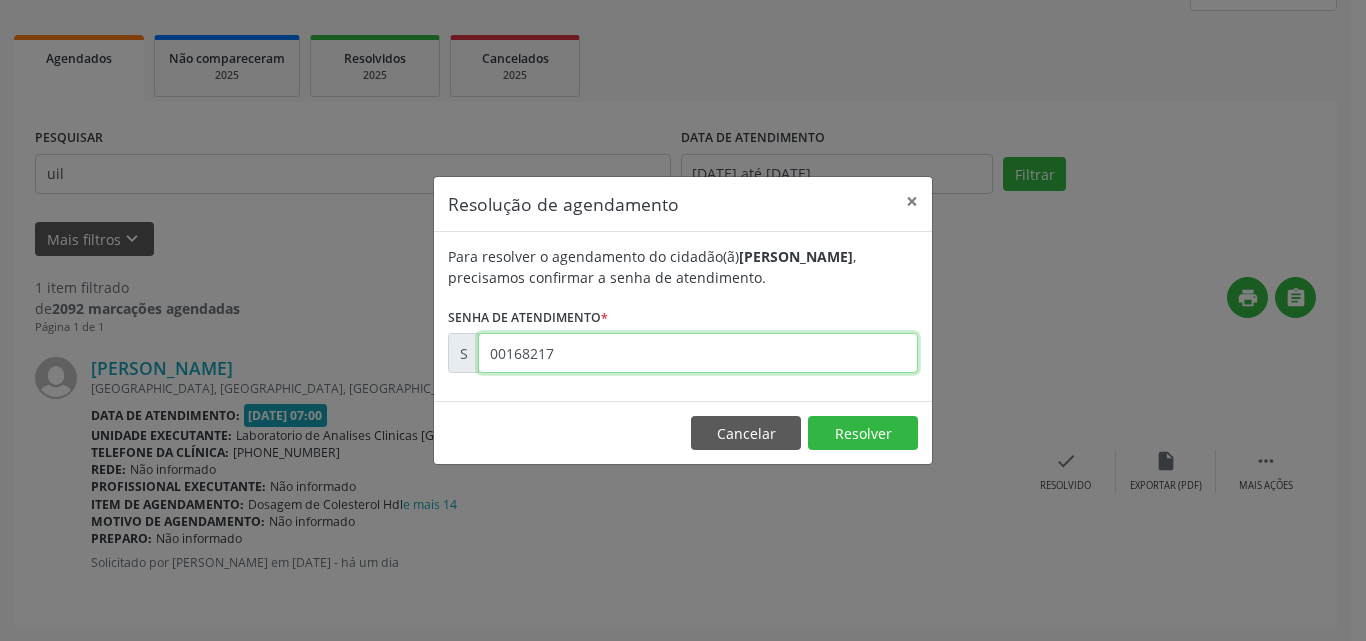 type on "00168217" 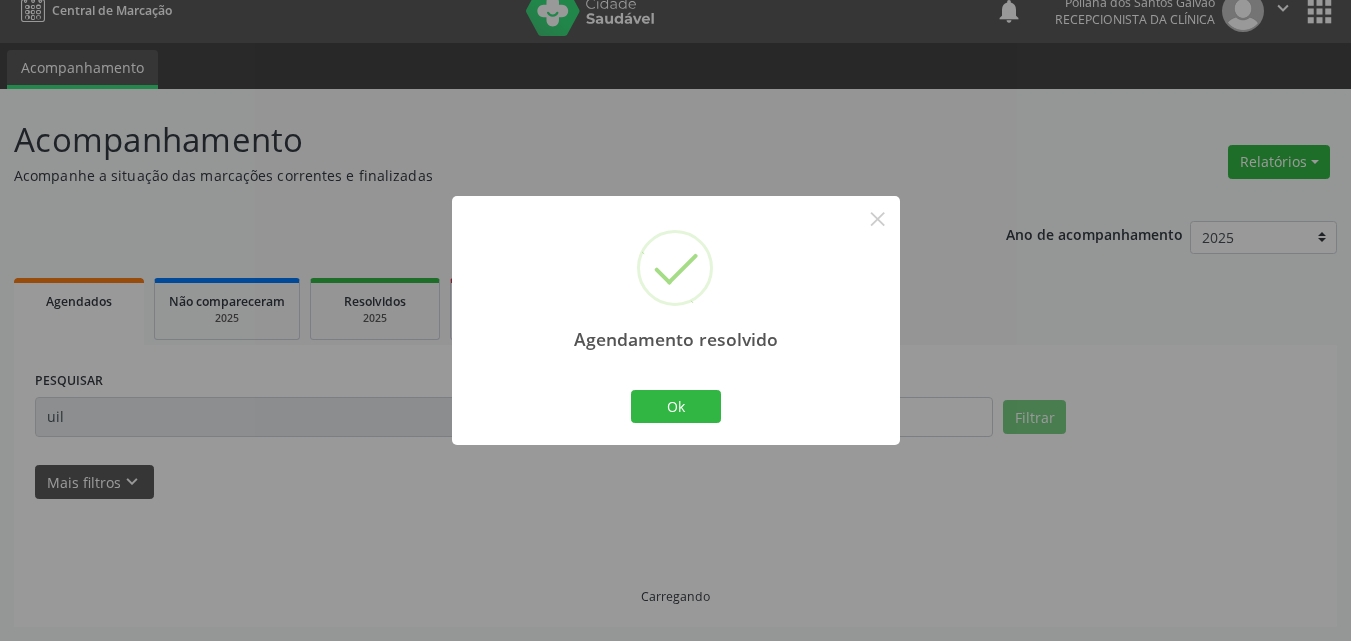 scroll, scrollTop: 0, scrollLeft: 0, axis: both 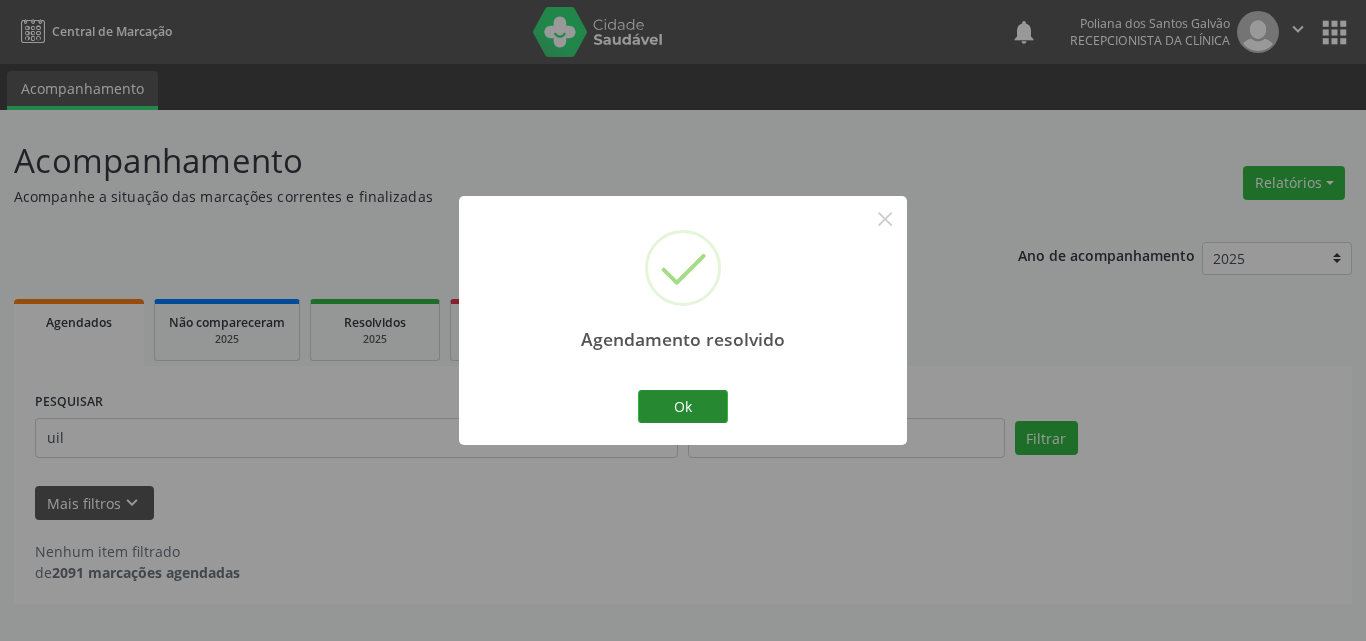 drag, startPoint x: 754, startPoint y: 431, endPoint x: 709, endPoint y: 416, distance: 47.434166 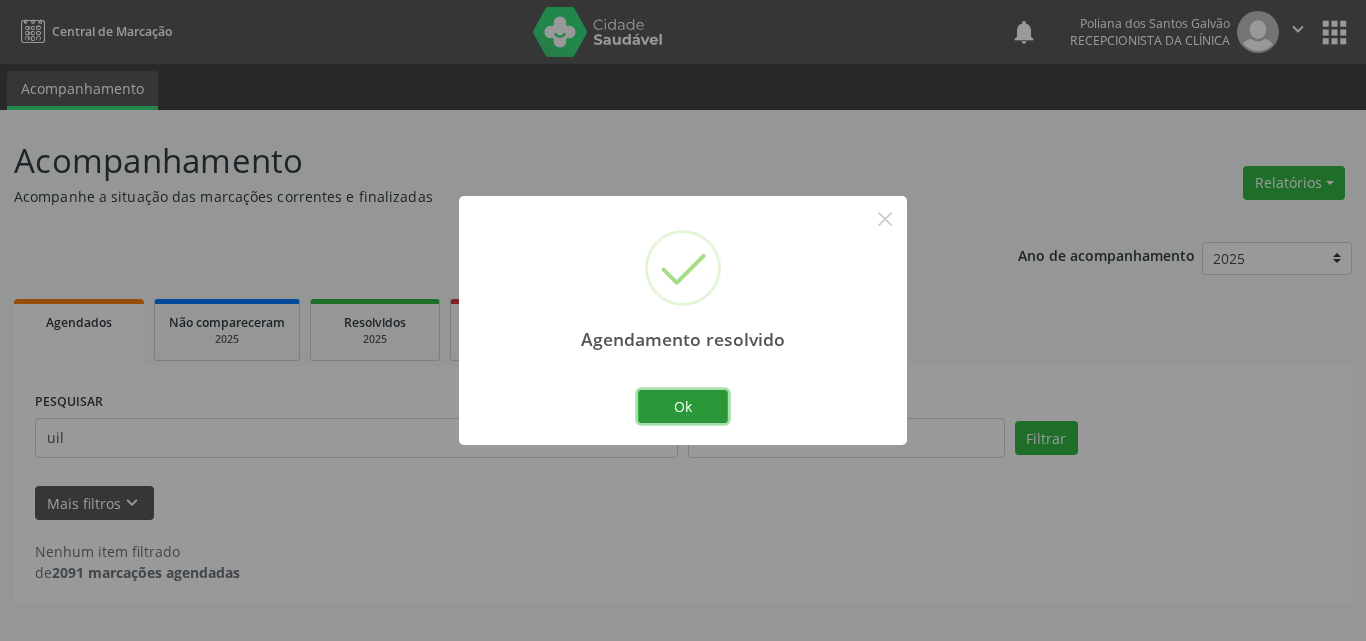 click on "Ok" at bounding box center (683, 407) 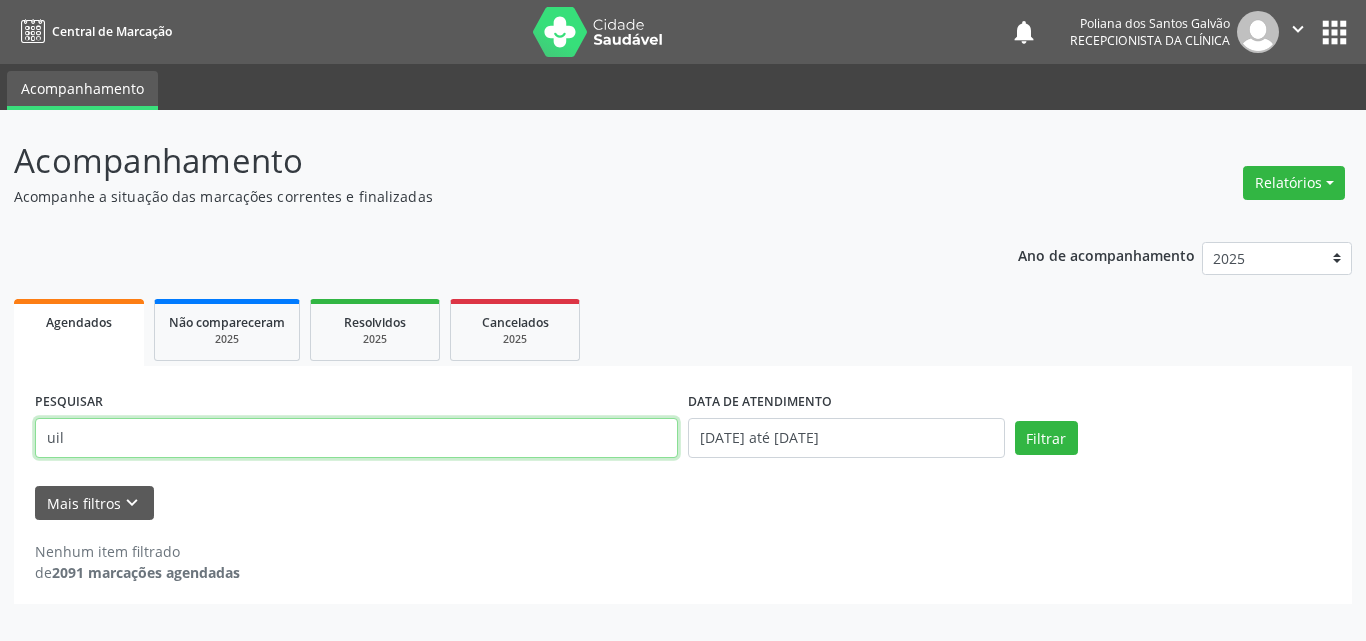 drag, startPoint x: 534, startPoint y: 437, endPoint x: 0, endPoint y: 45, distance: 662.4349 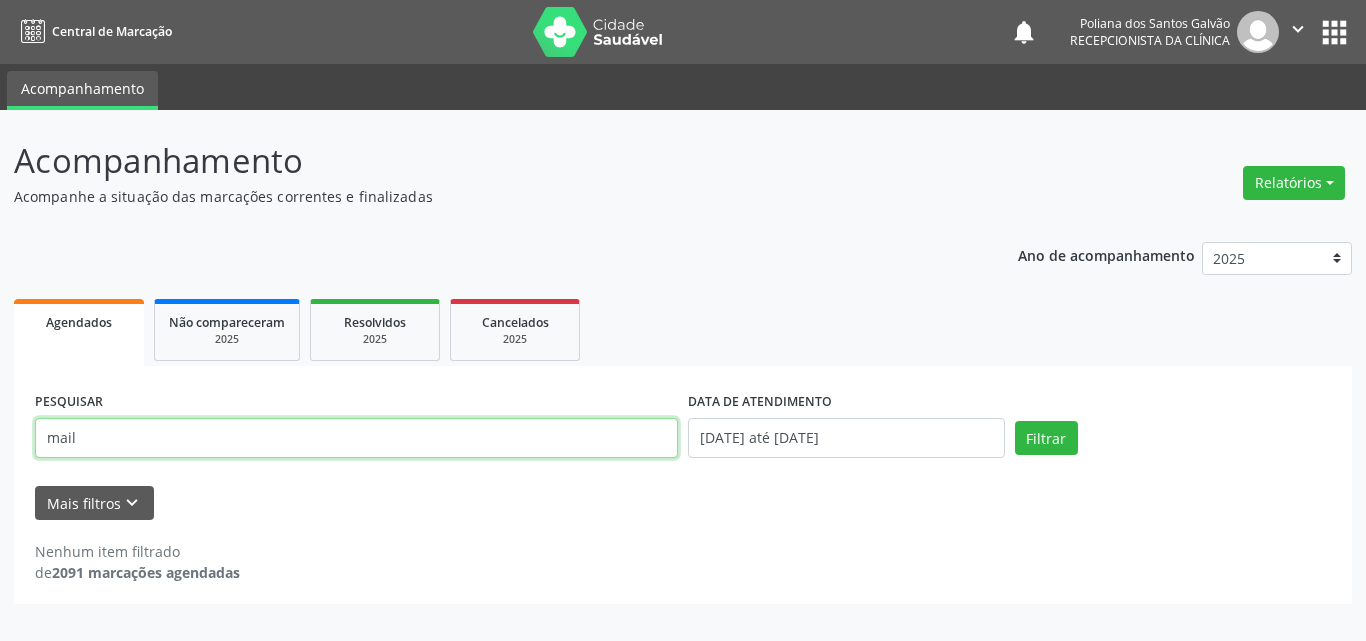 type on "mail" 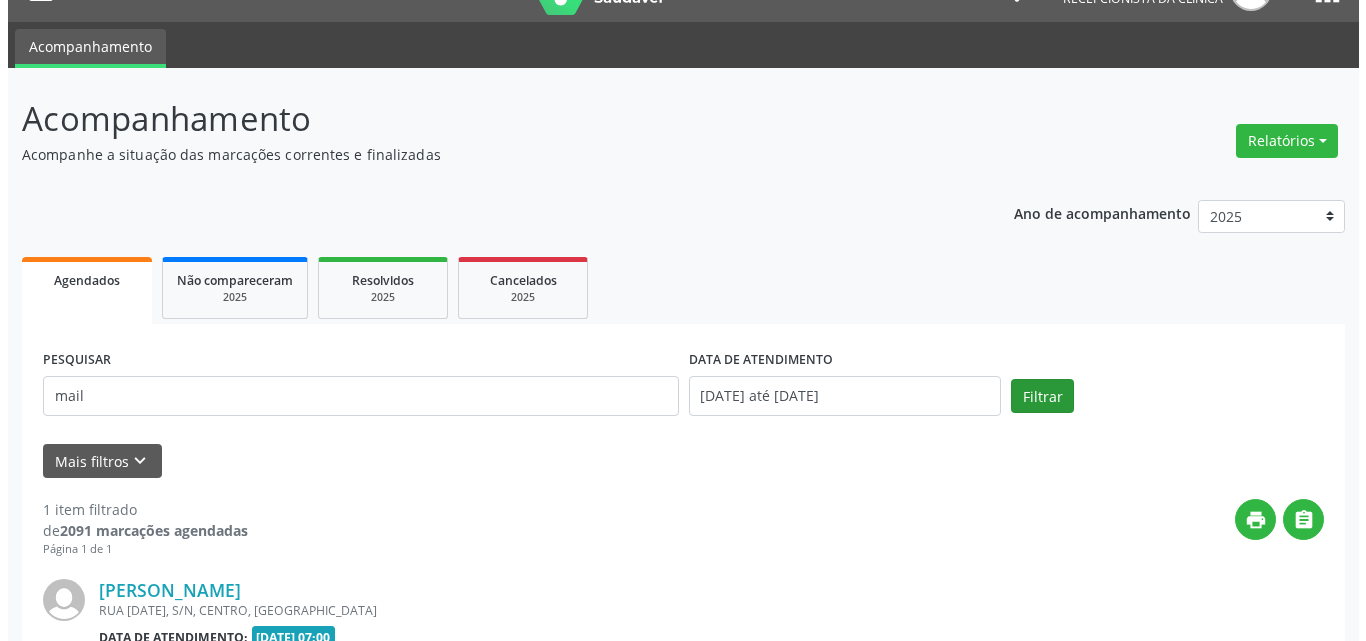 scroll, scrollTop: 264, scrollLeft: 0, axis: vertical 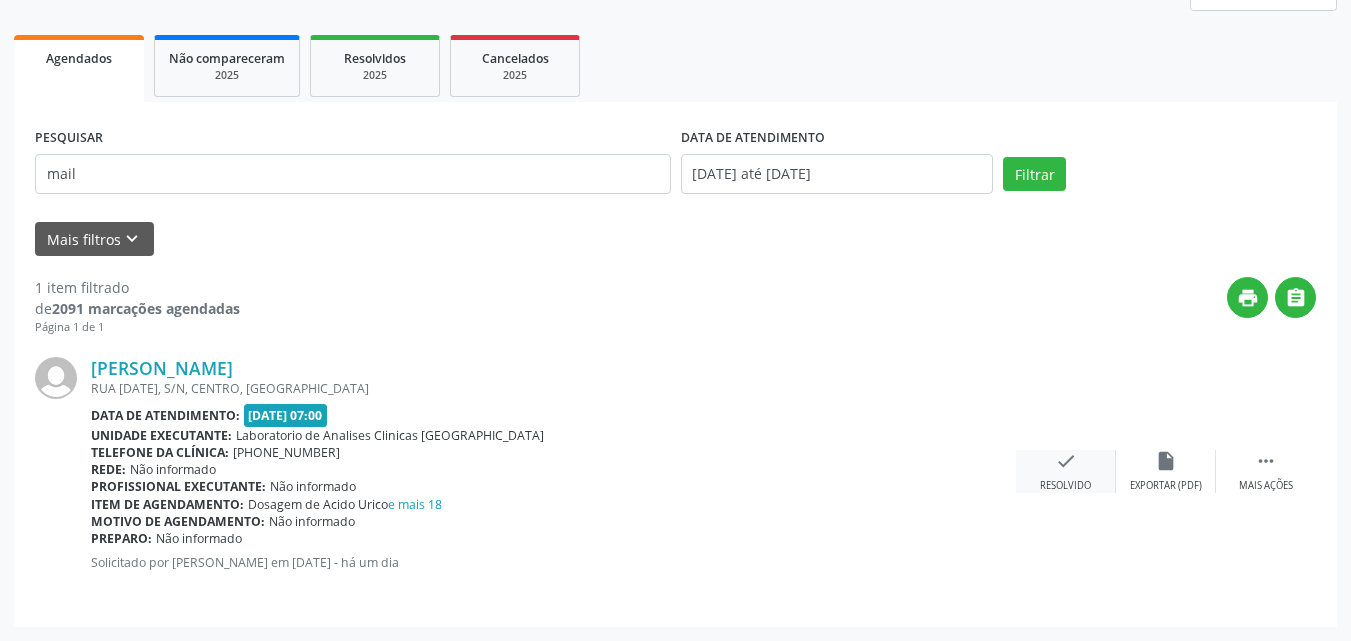 click on "check" at bounding box center [1066, 461] 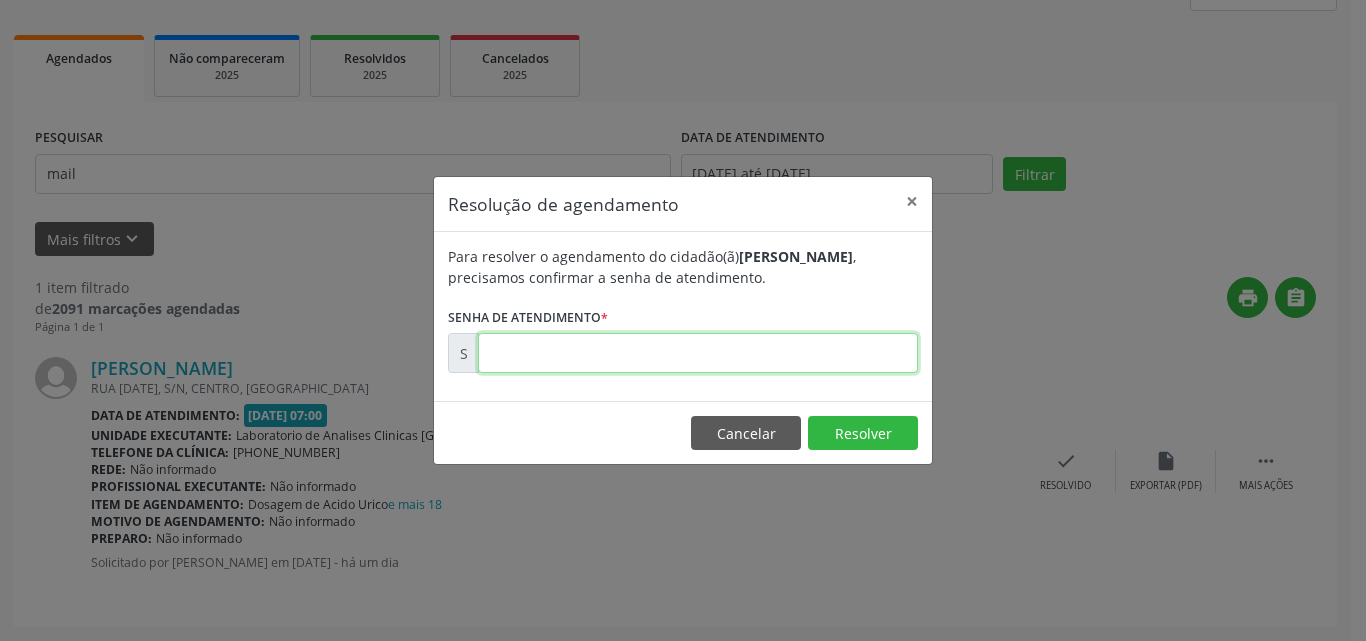 click at bounding box center [698, 353] 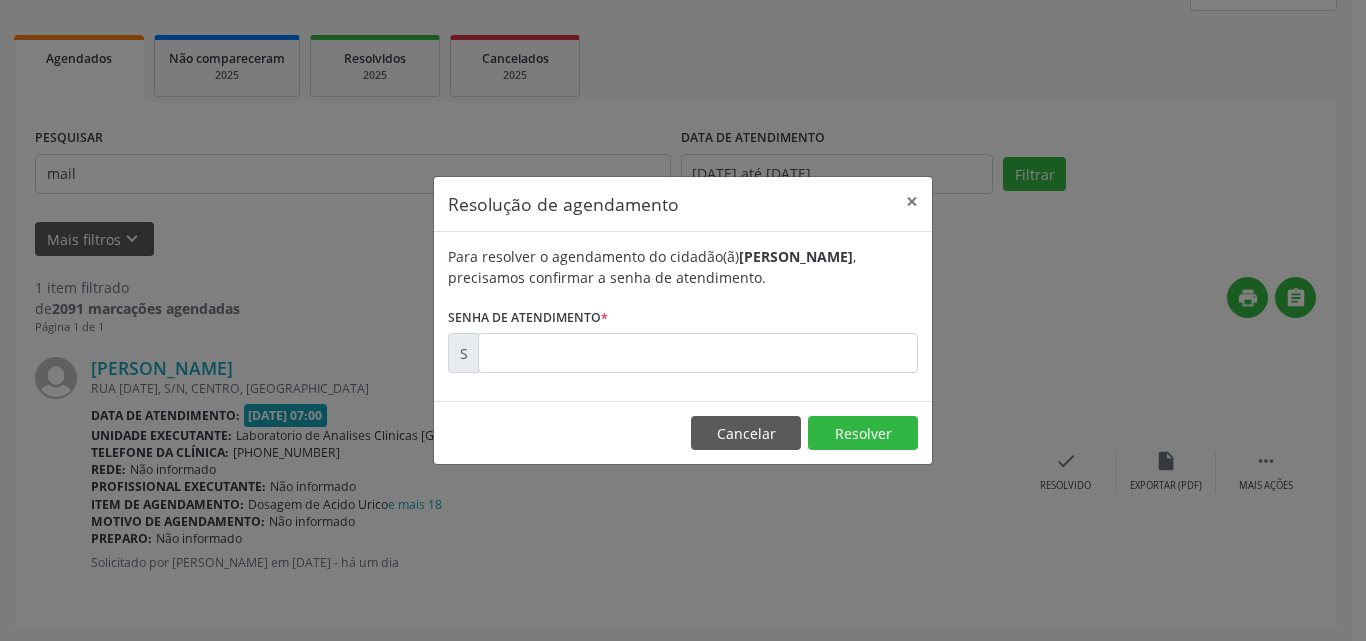 click on "Senha de atendimento
*" at bounding box center [528, 317] 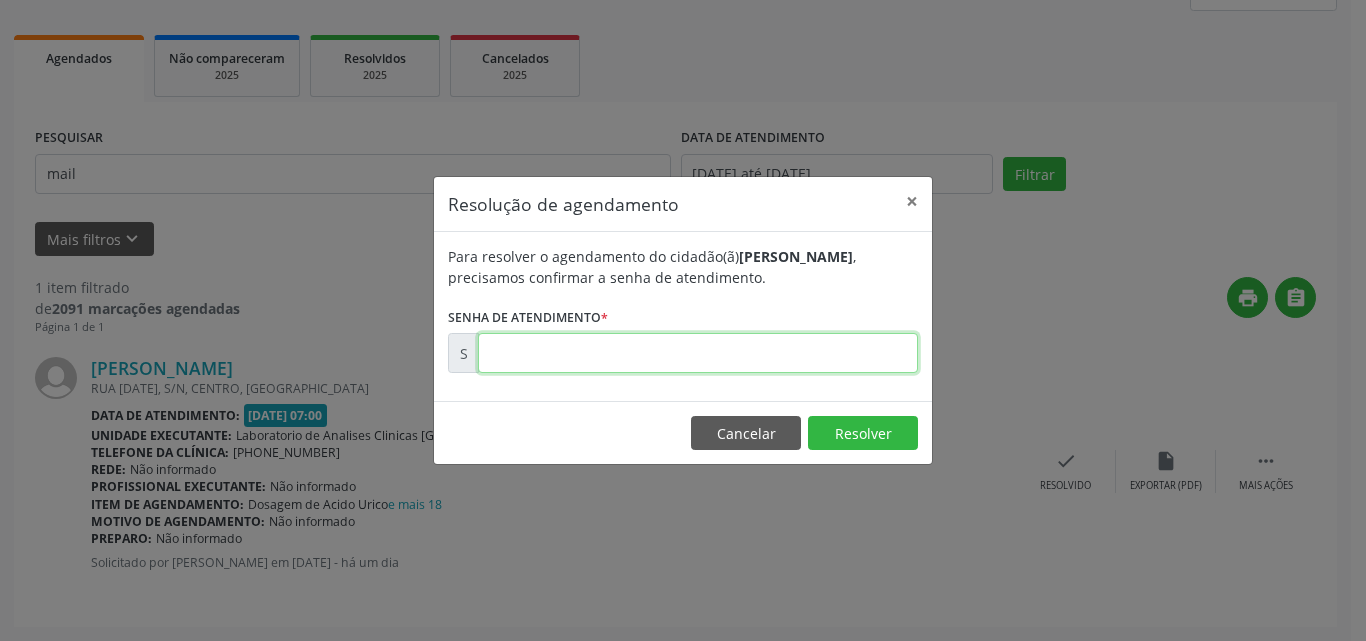 click at bounding box center (698, 353) 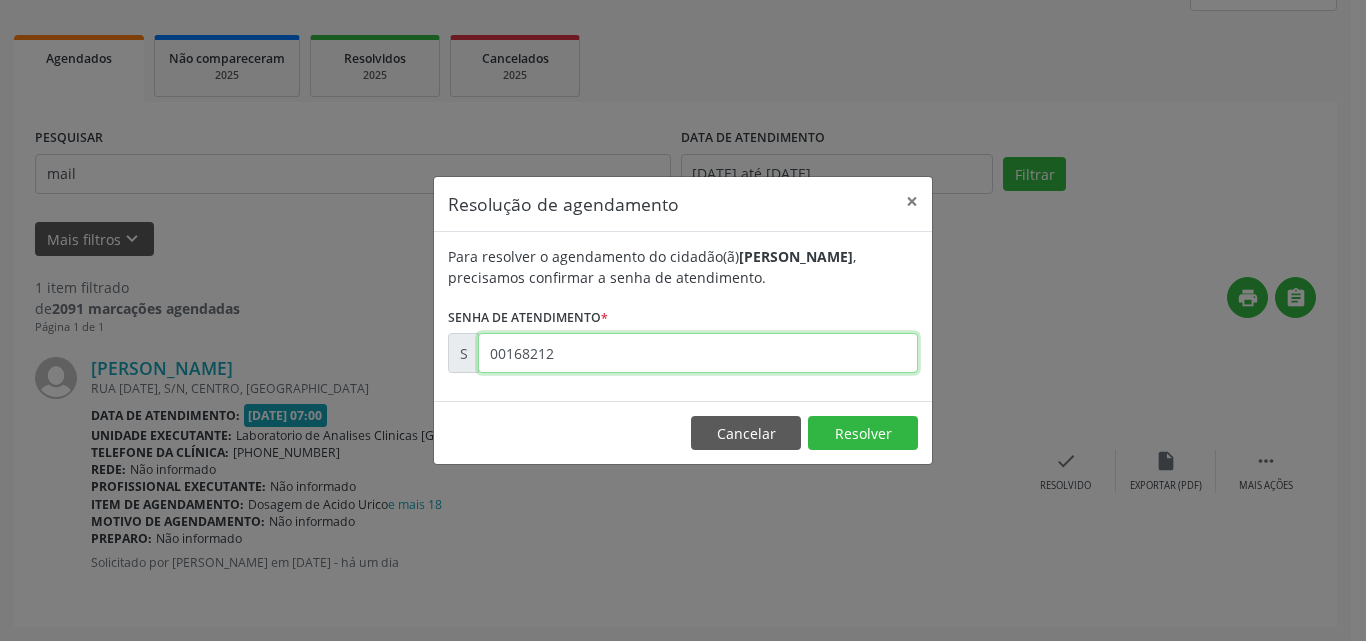 type on "00168212" 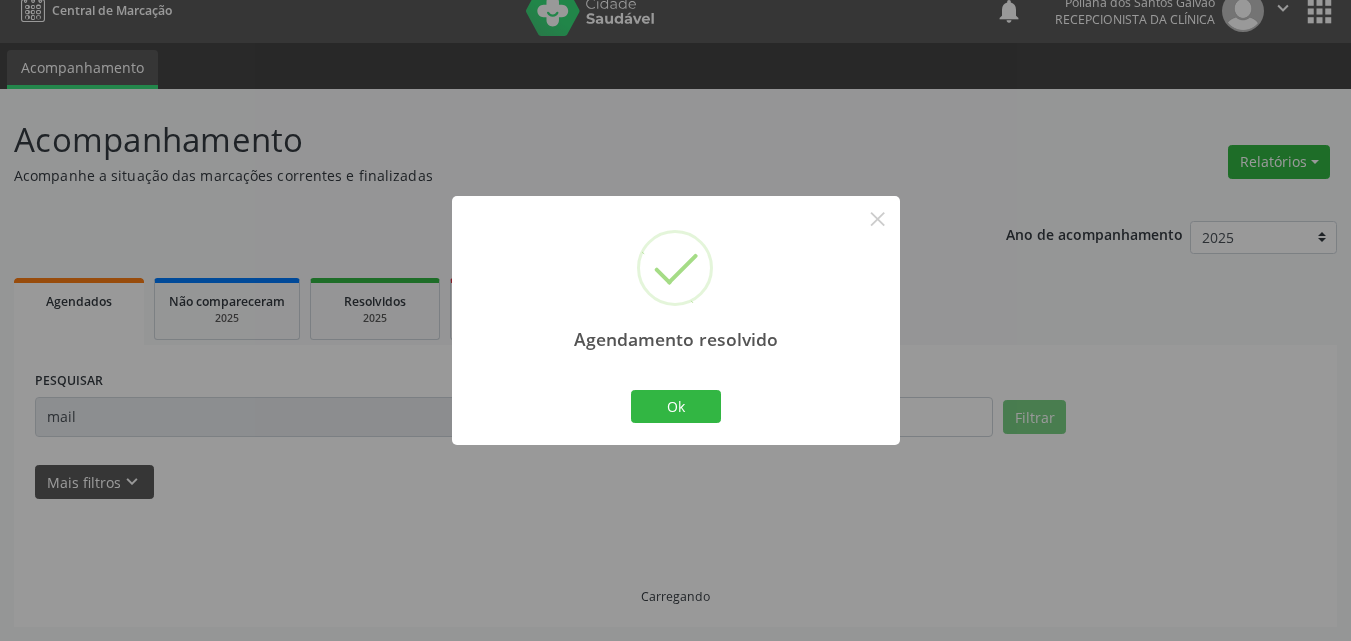 scroll, scrollTop: 0, scrollLeft: 0, axis: both 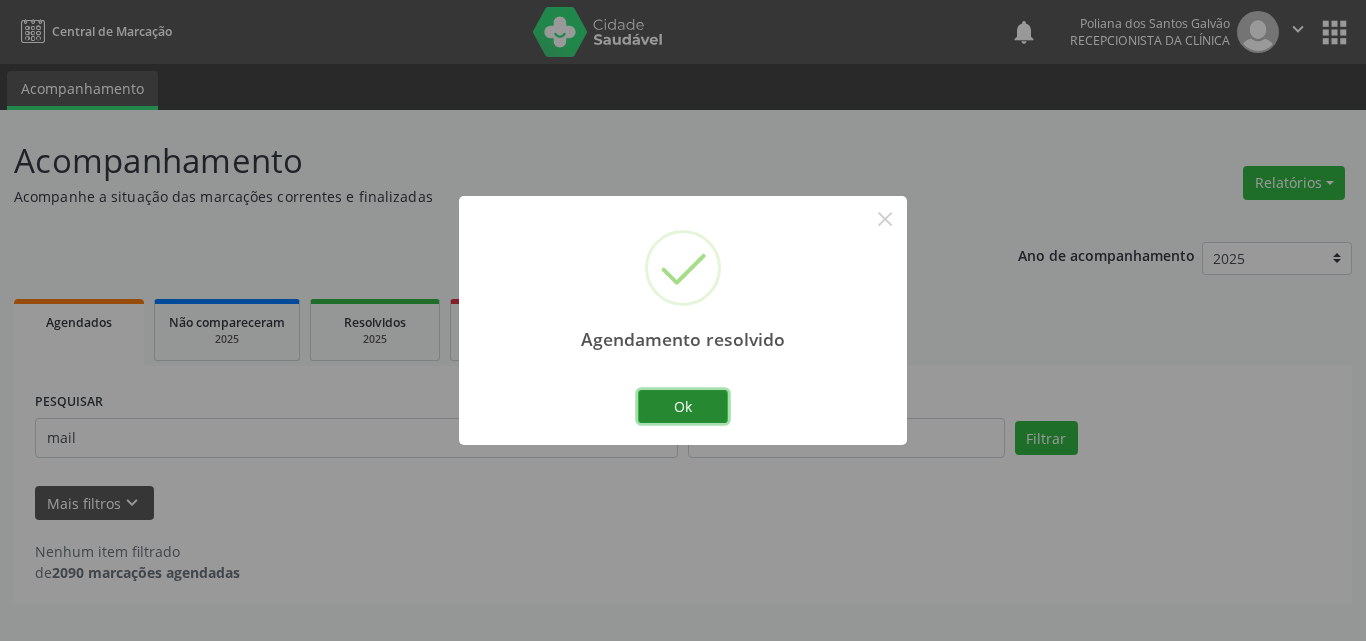 click on "Ok" at bounding box center [683, 407] 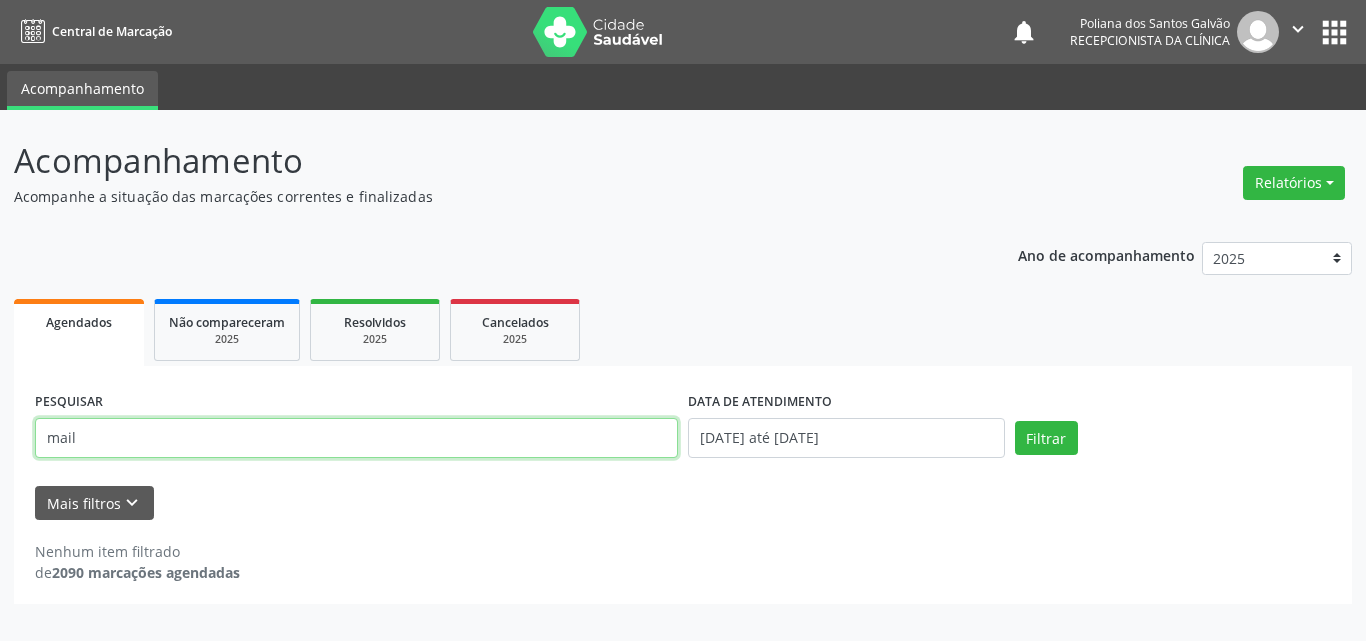 drag, startPoint x: 612, startPoint y: 439, endPoint x: 0, endPoint y: 215, distance: 651.70544 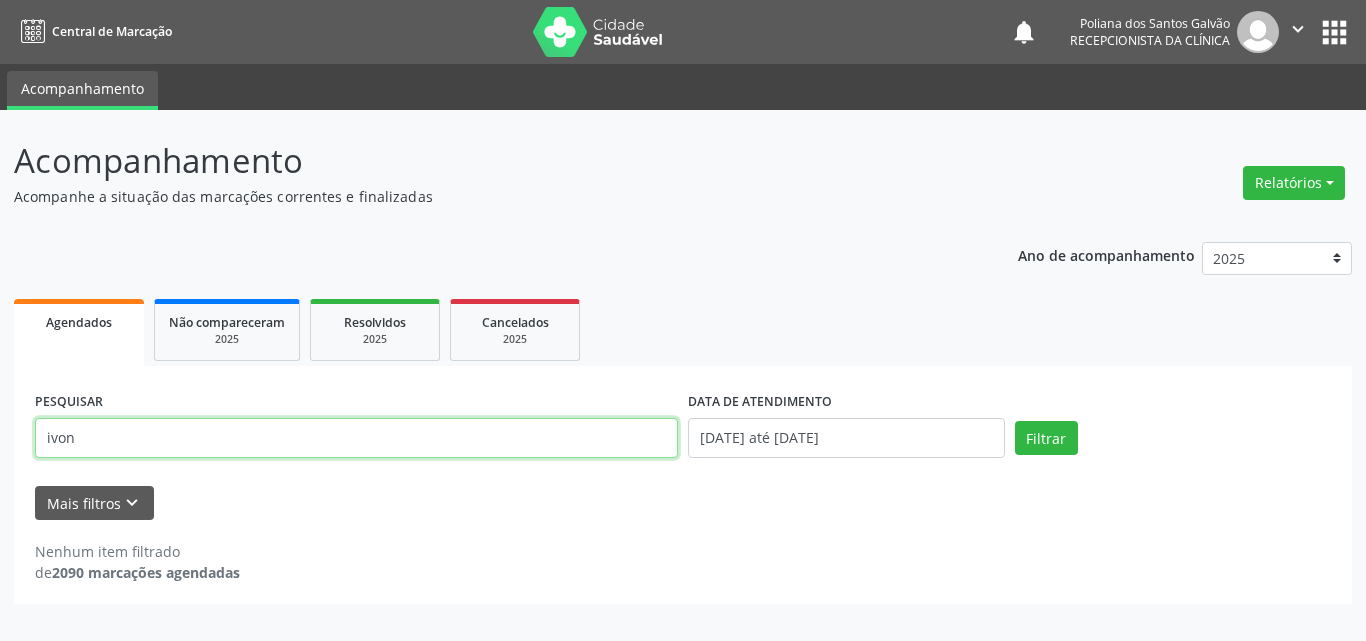 type on "ivon" 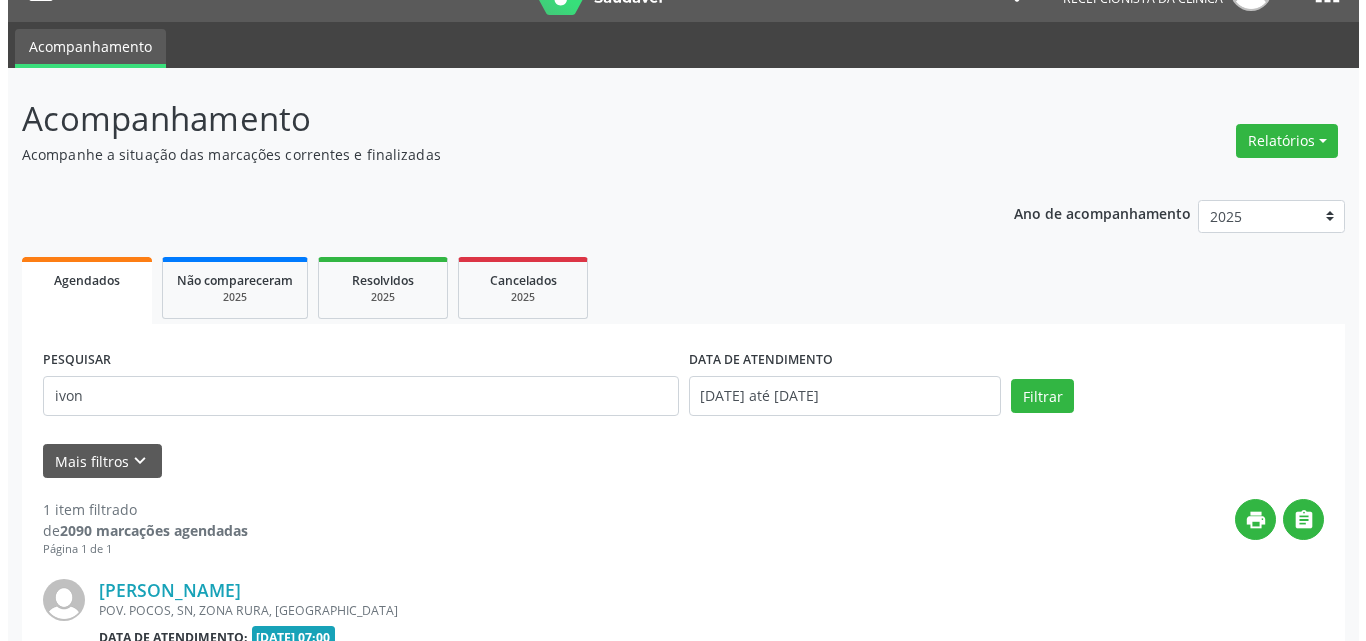 scroll, scrollTop: 264, scrollLeft: 0, axis: vertical 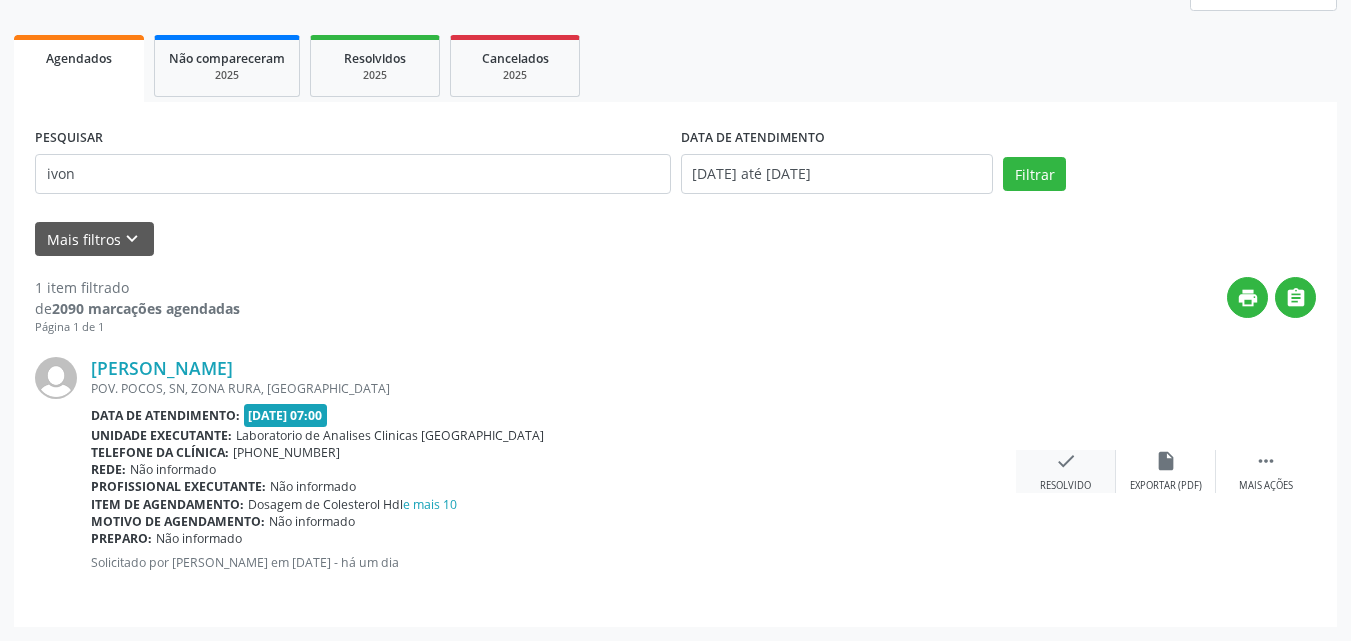 click on "check" at bounding box center (1066, 461) 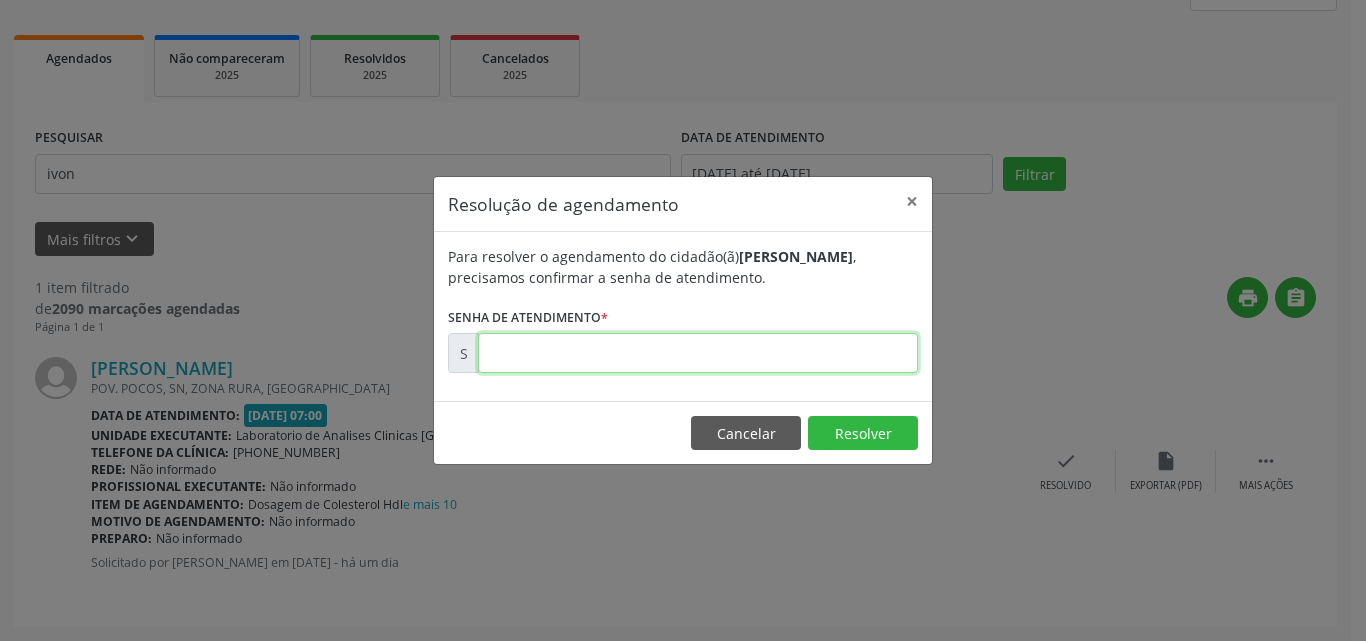 click at bounding box center (698, 353) 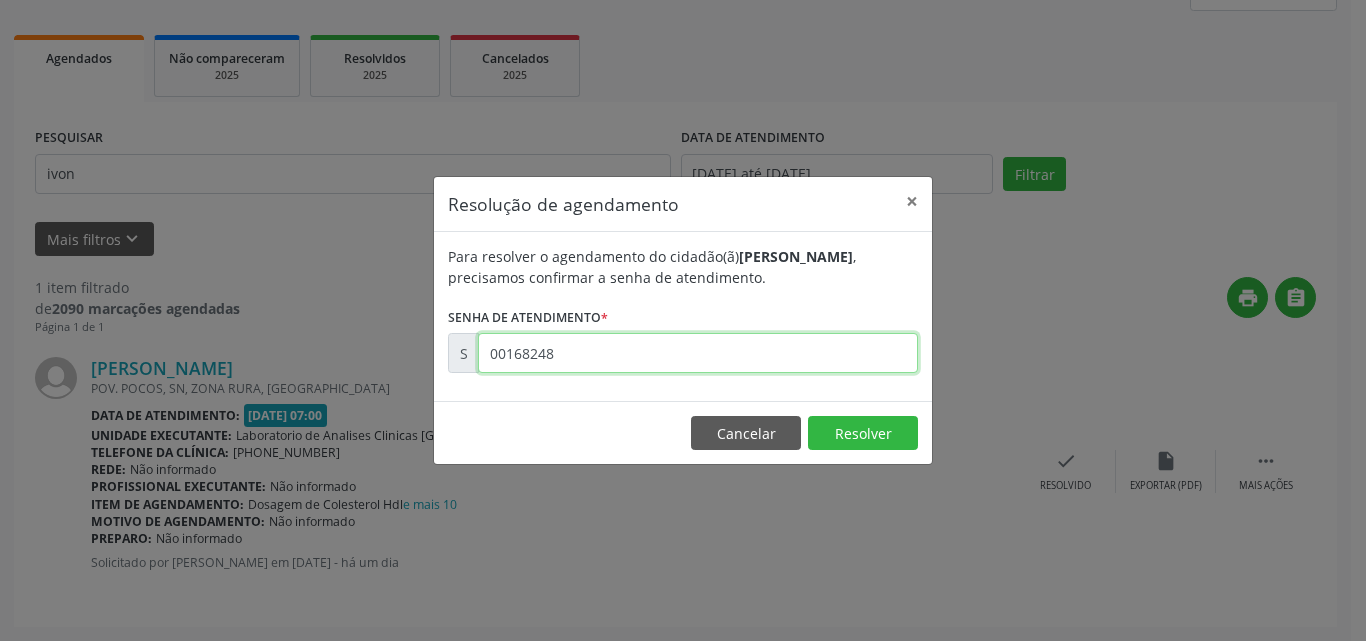 type on "00168248" 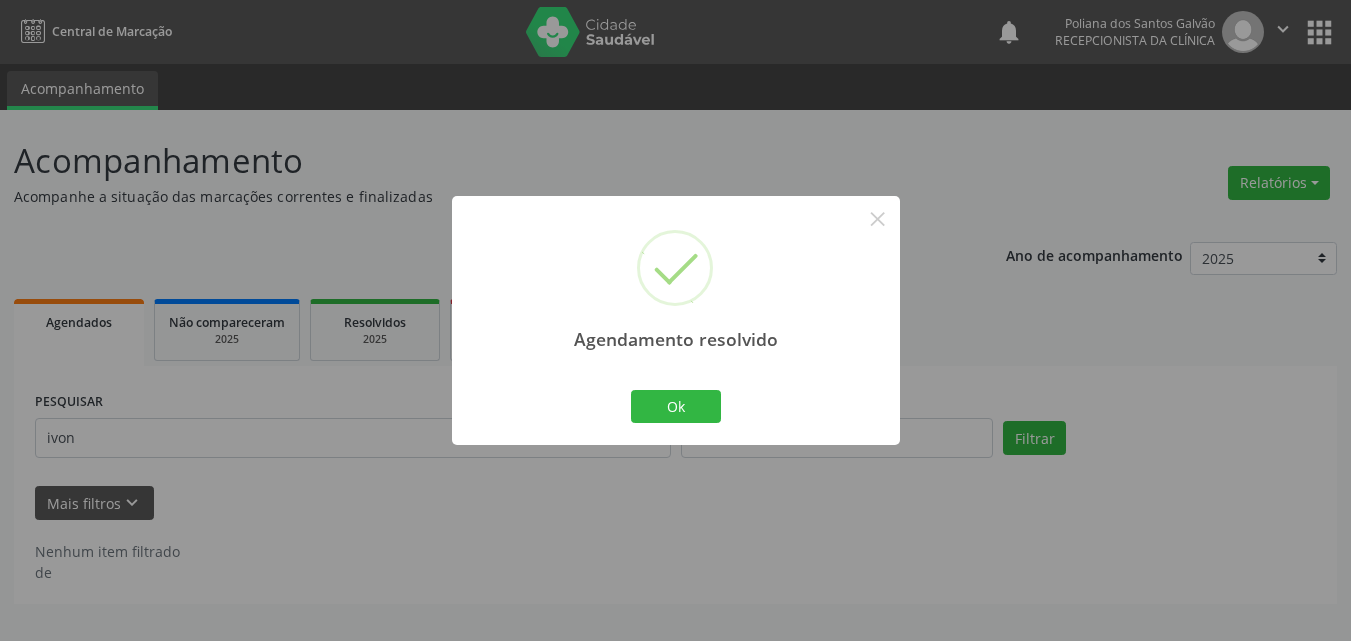 scroll, scrollTop: 0, scrollLeft: 0, axis: both 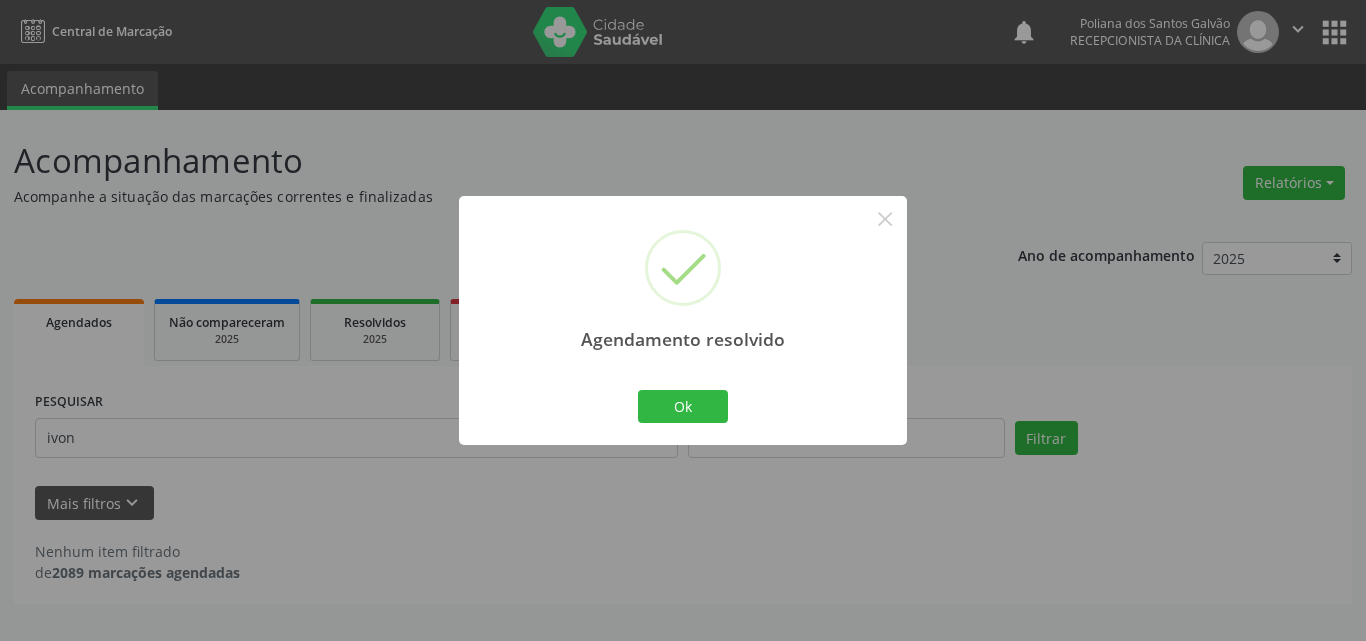 click on "Ok Cancel" at bounding box center (683, 406) 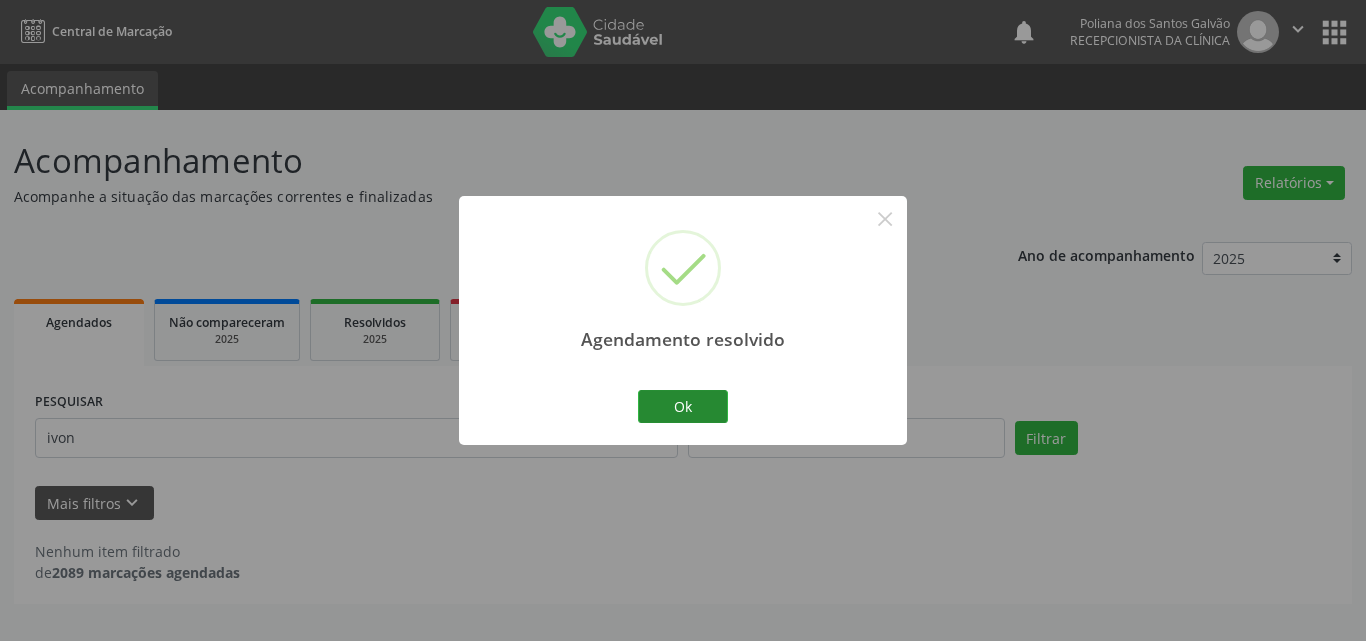 drag, startPoint x: 687, startPoint y: 385, endPoint x: 691, endPoint y: 400, distance: 15.524175 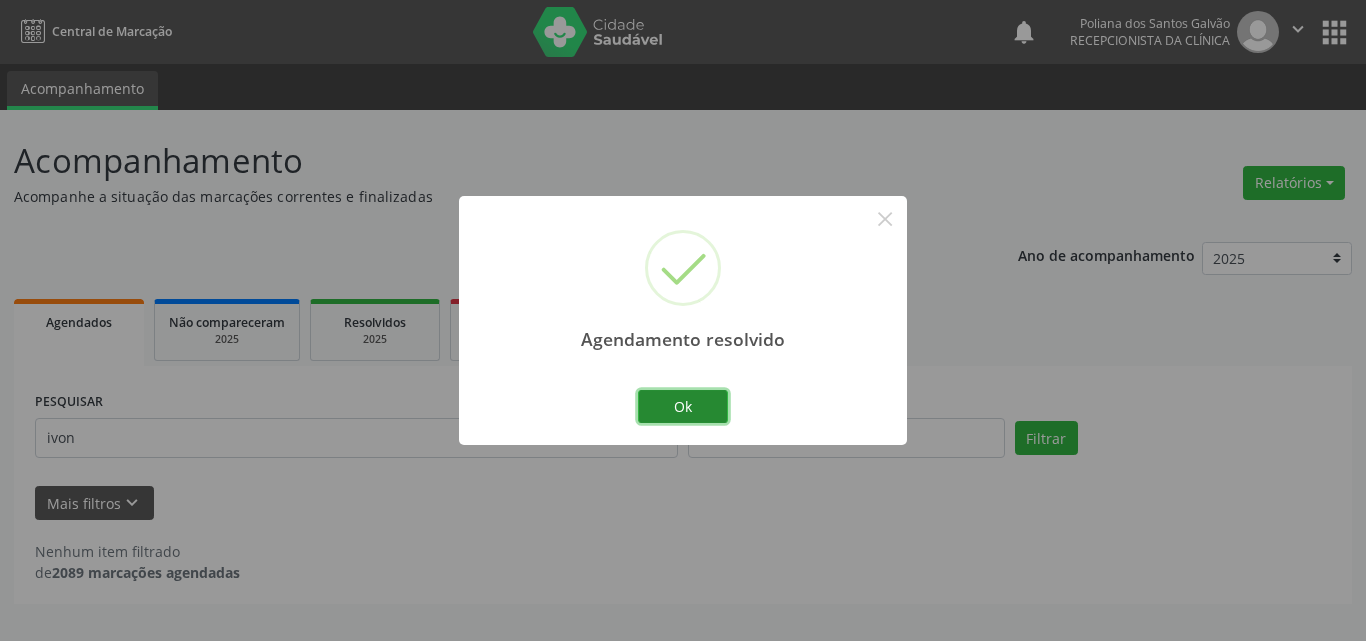 click on "Ok" at bounding box center [683, 407] 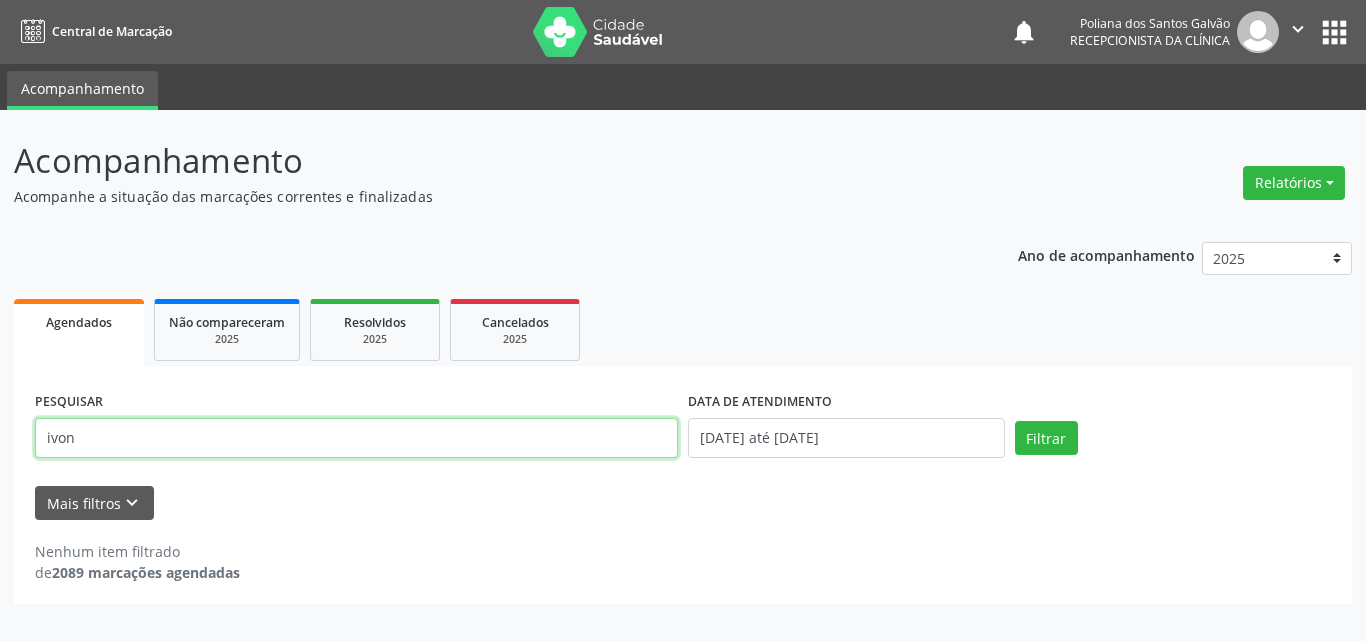 drag, startPoint x: 342, startPoint y: 429, endPoint x: 0, endPoint y: 300, distance: 365.52017 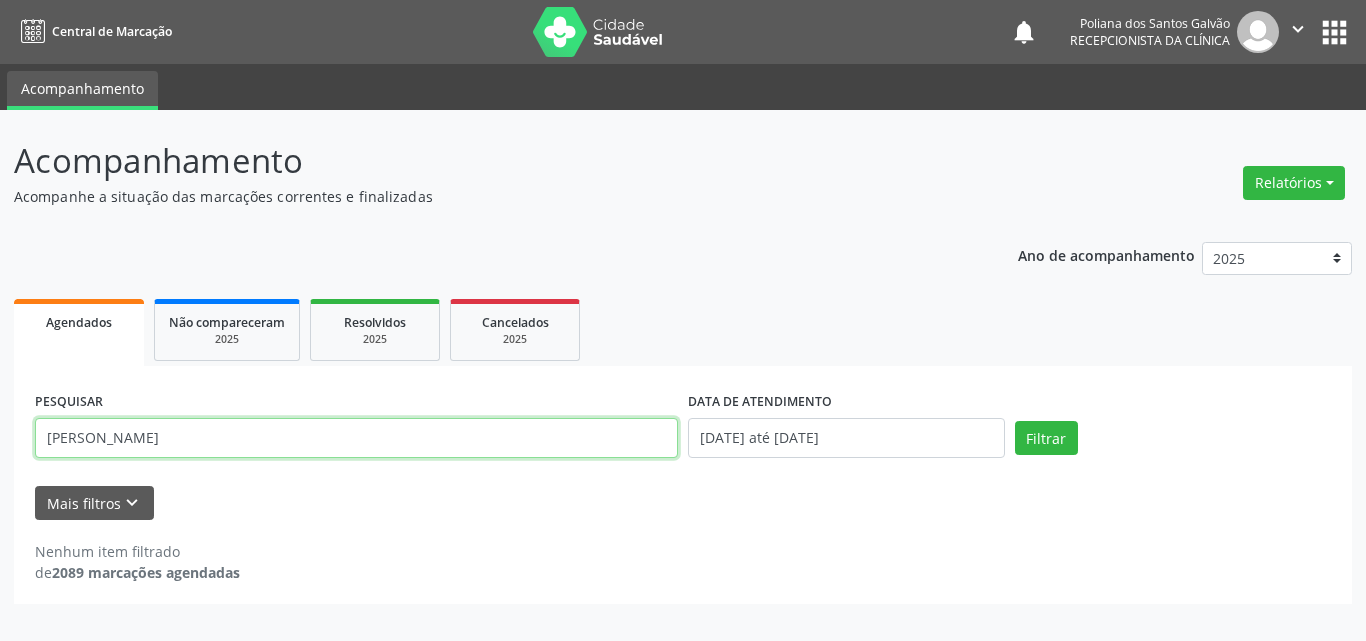 type on "[PERSON_NAME]" 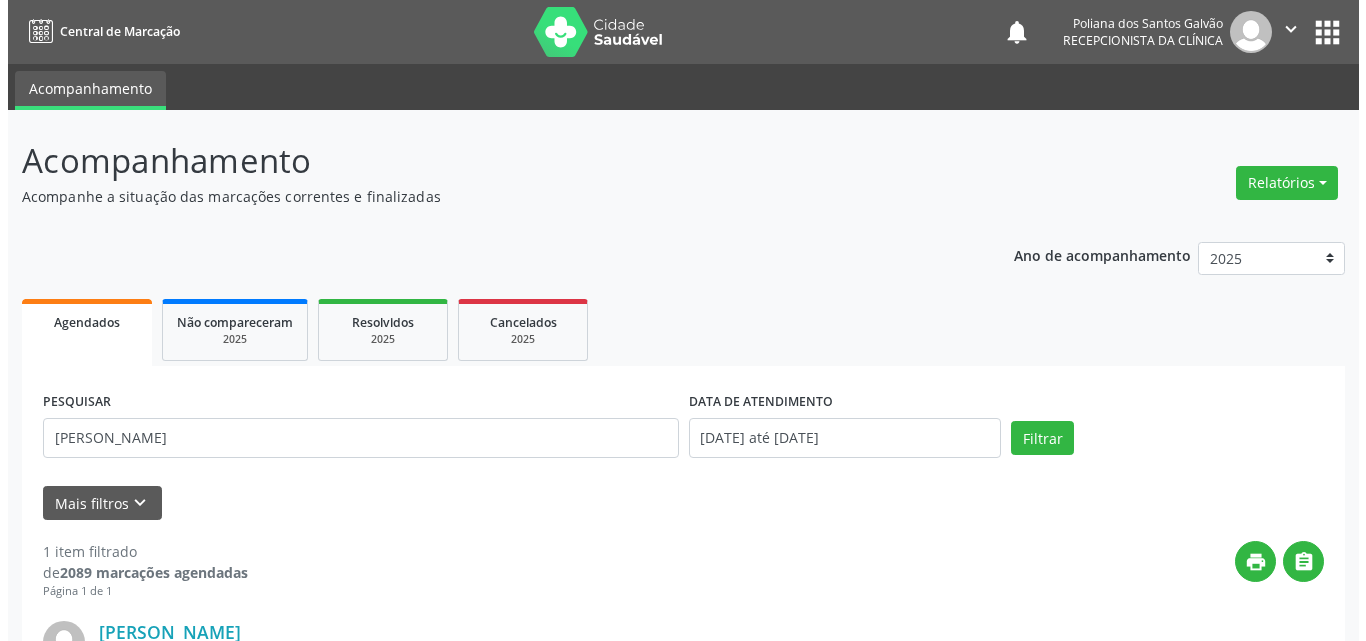 scroll, scrollTop: 264, scrollLeft: 0, axis: vertical 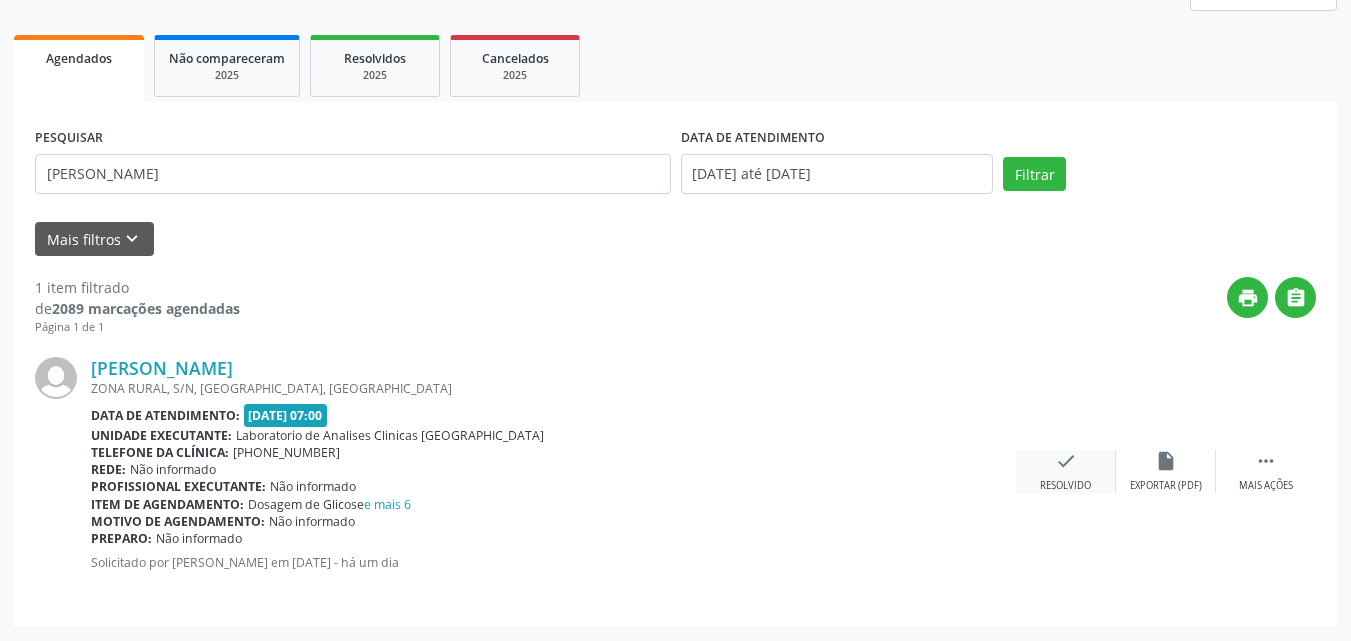 click on "check" at bounding box center (1066, 461) 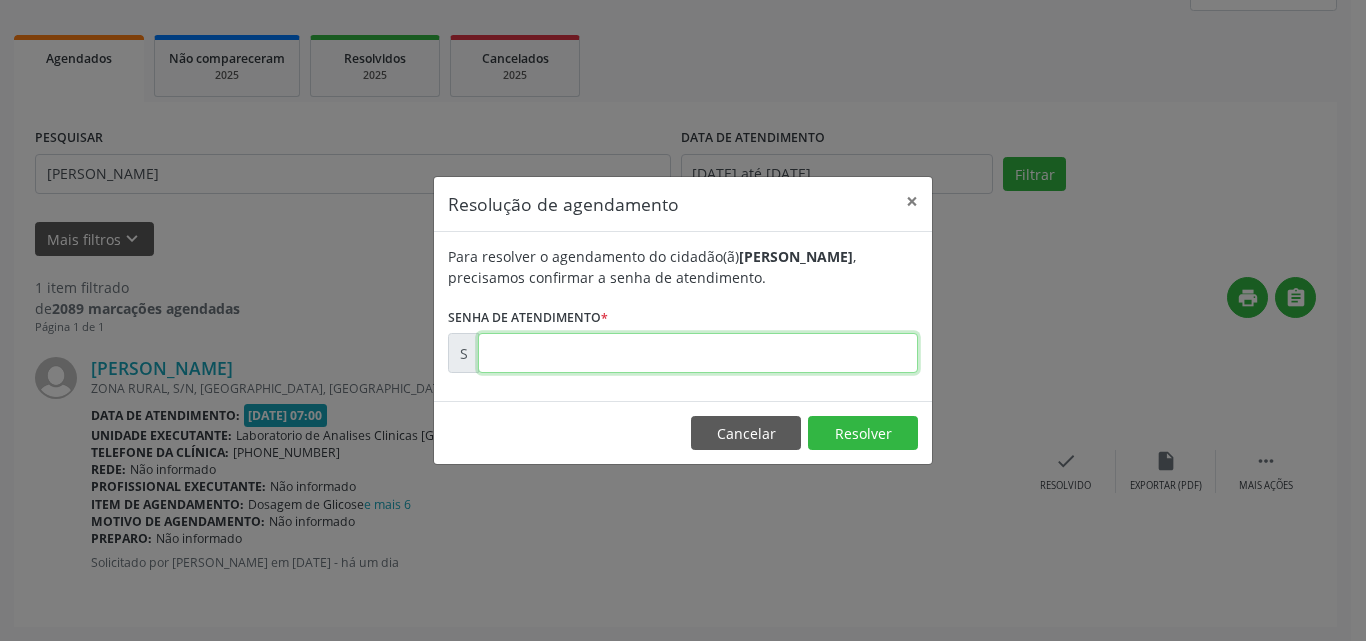 click at bounding box center (698, 353) 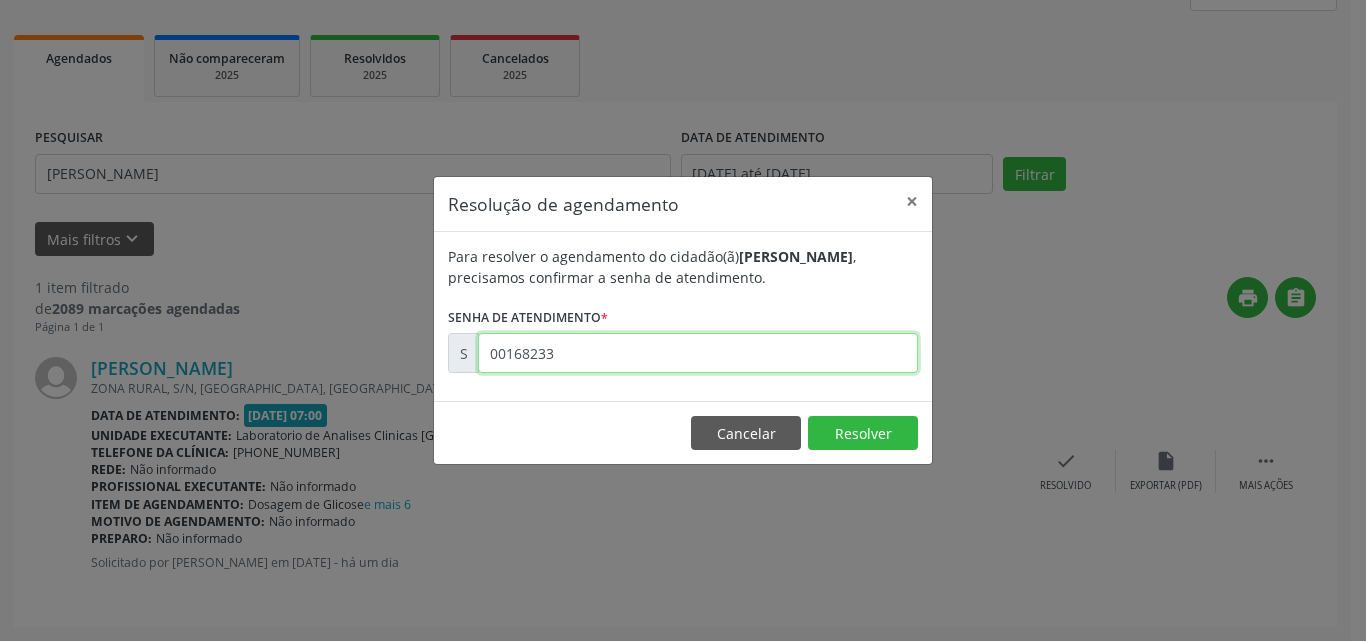 type on "00168233" 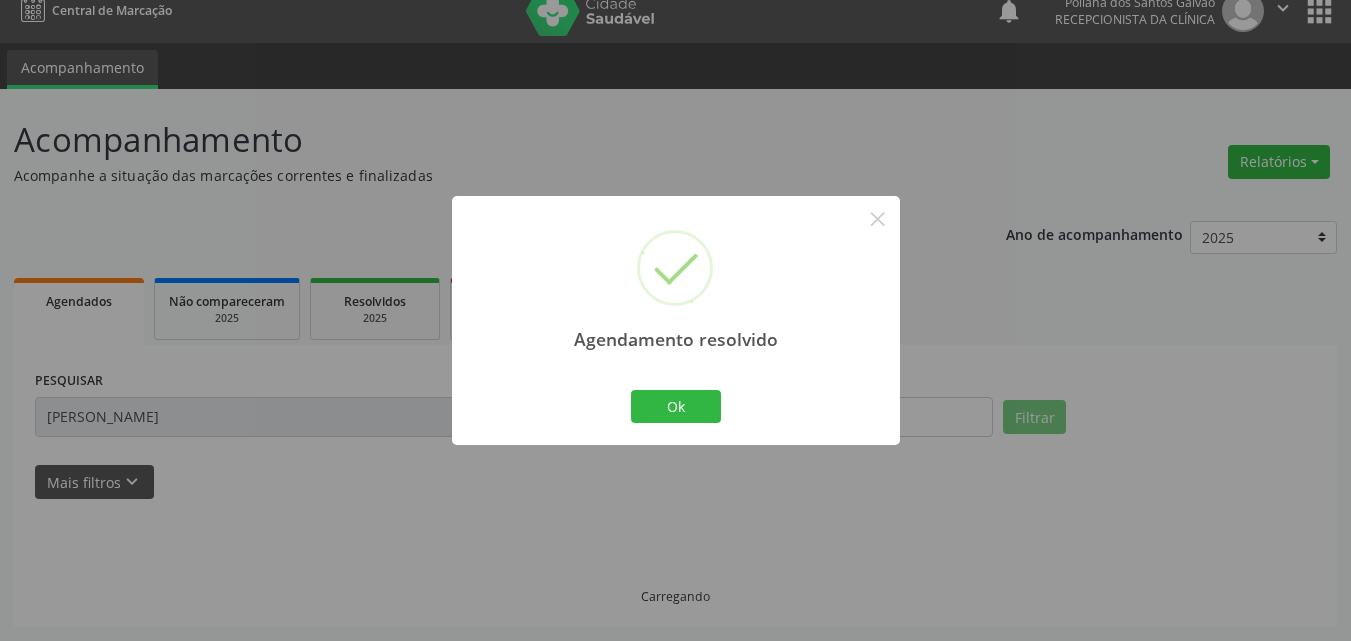 scroll, scrollTop: 0, scrollLeft: 0, axis: both 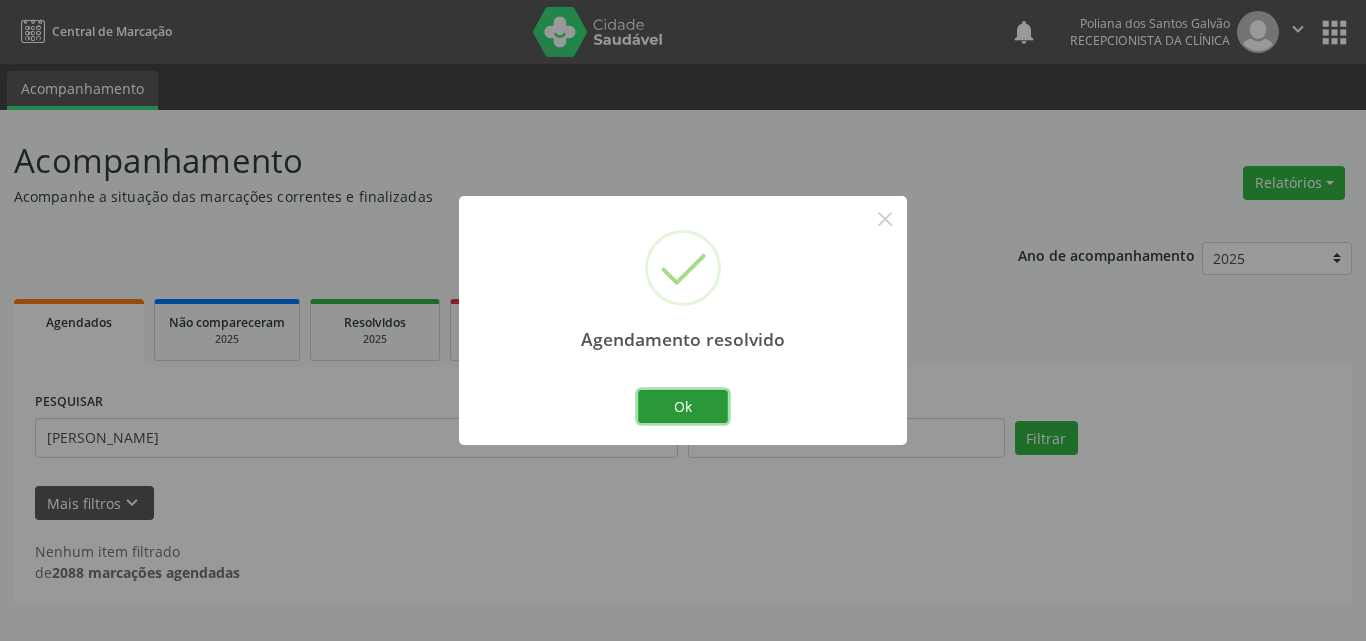 drag, startPoint x: 675, startPoint y: 401, endPoint x: 520, endPoint y: 441, distance: 160.07811 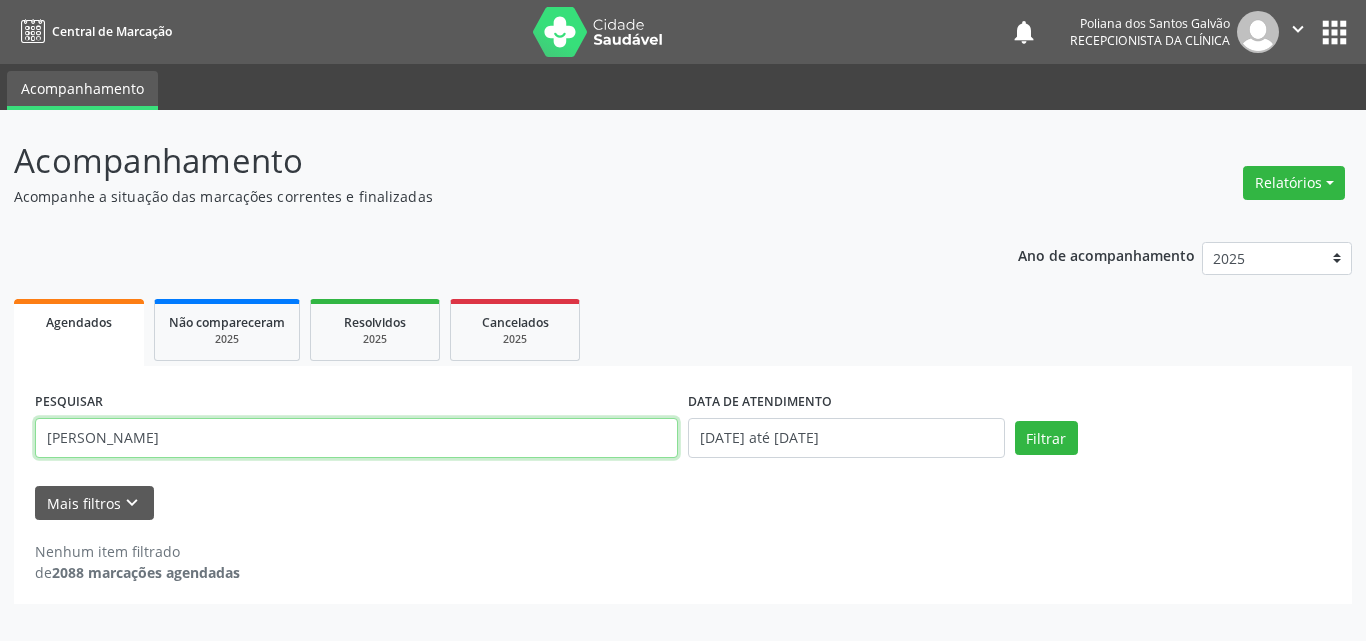 drag, startPoint x: 520, startPoint y: 447, endPoint x: 0, endPoint y: 284, distance: 544.9486 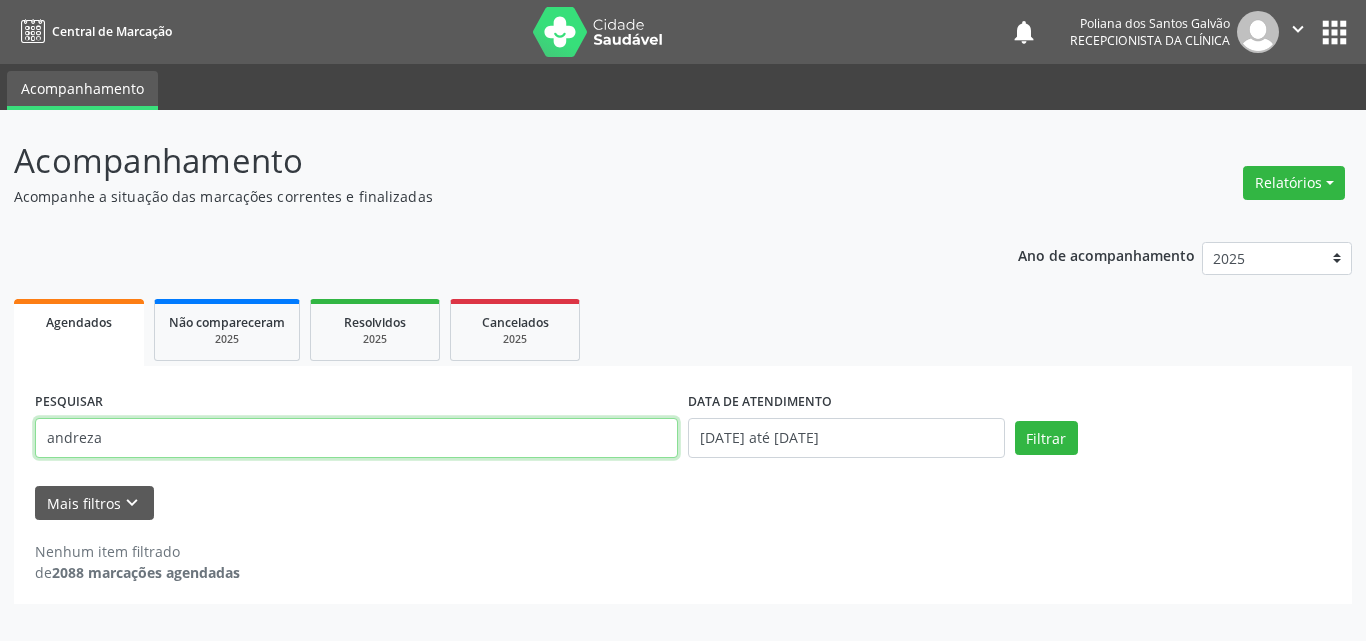 type on "andreza" 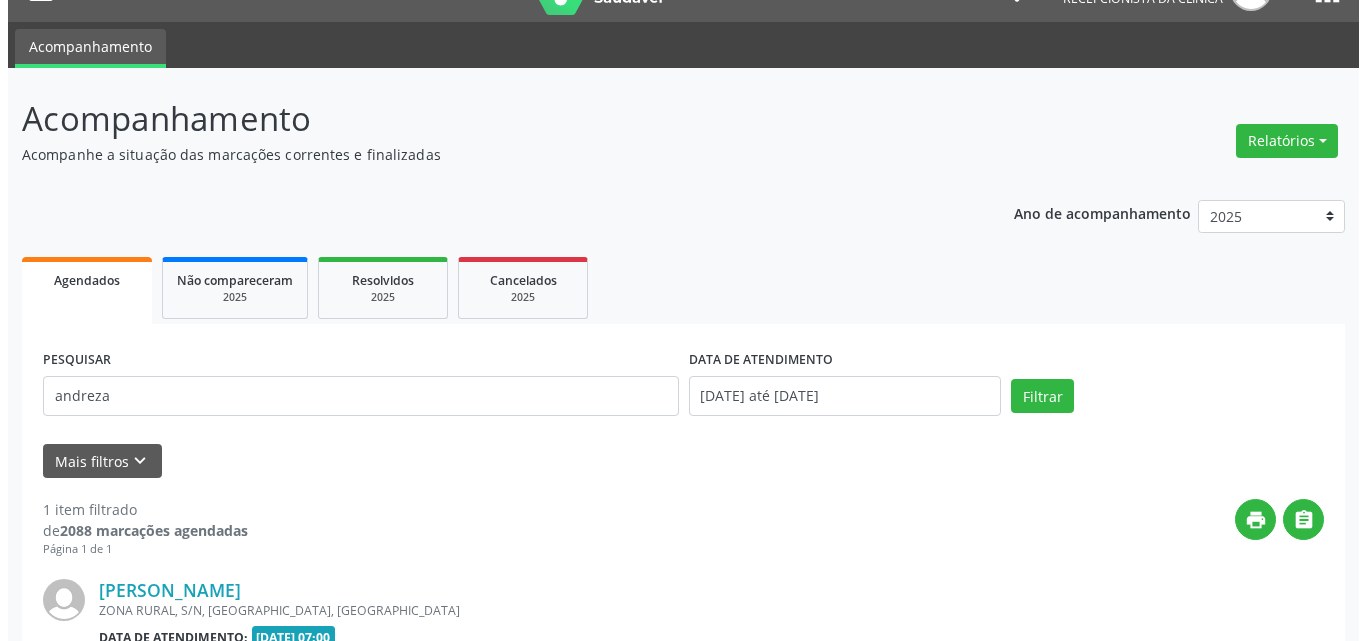 scroll, scrollTop: 264, scrollLeft: 0, axis: vertical 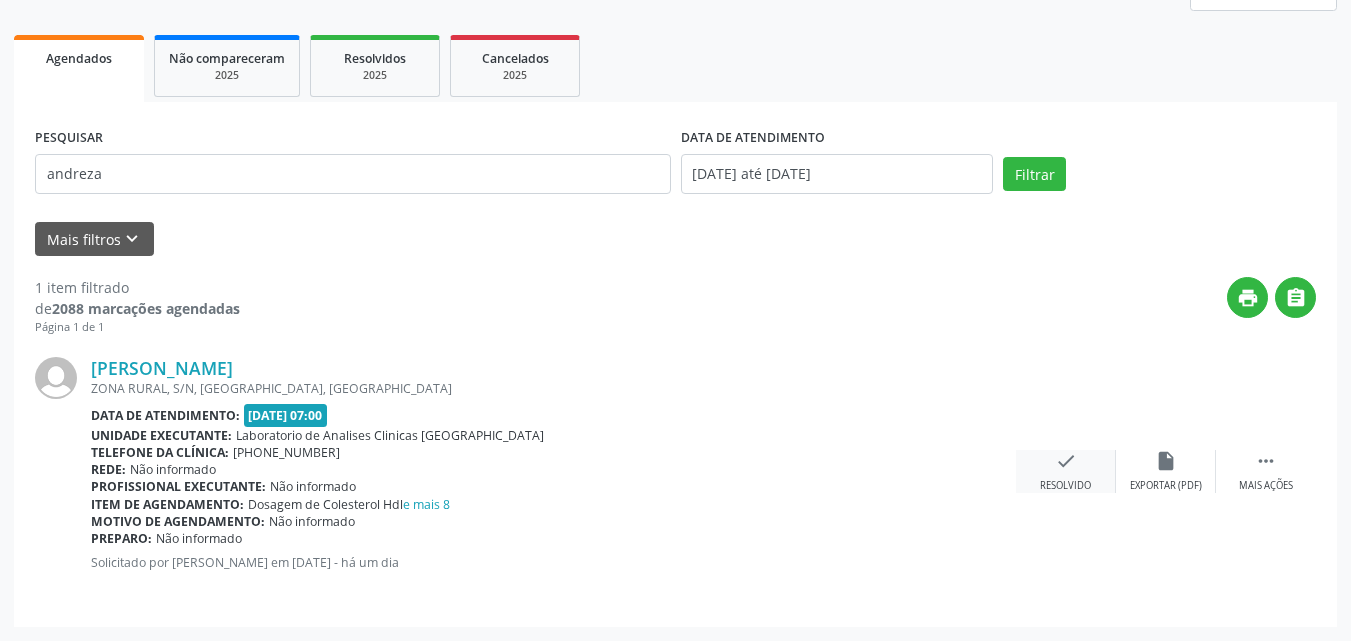 click on "Resolvido" at bounding box center (1065, 486) 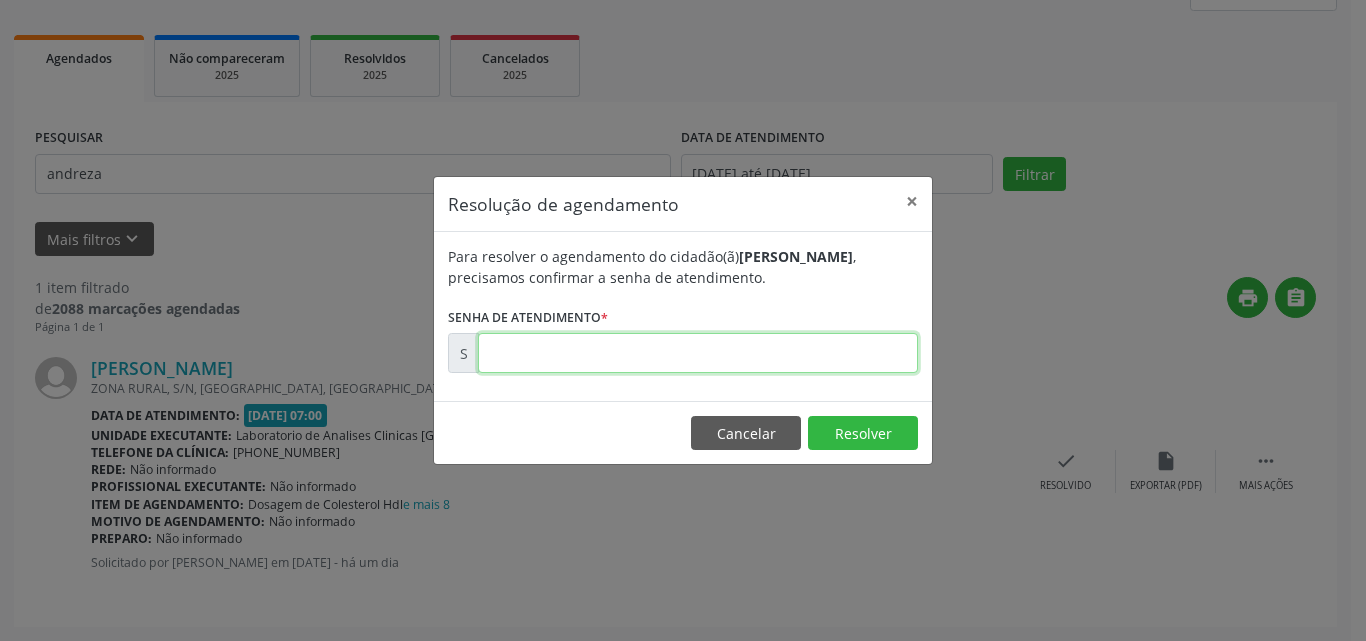 click at bounding box center [698, 353] 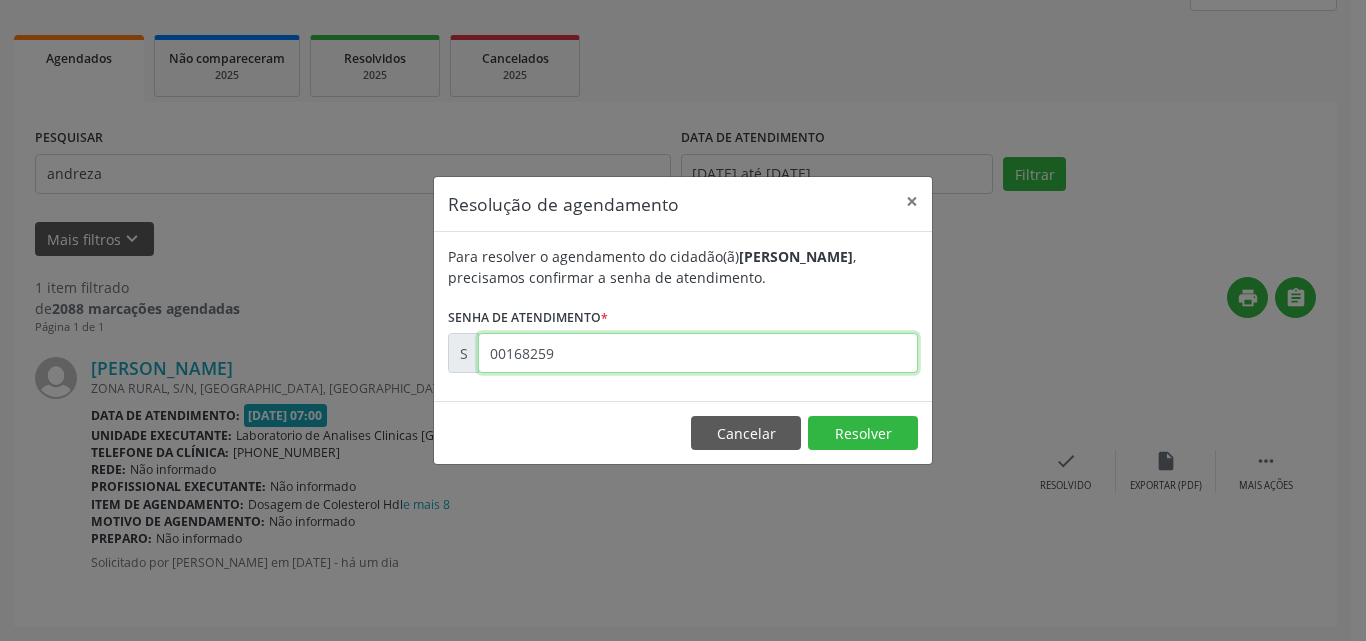 type on "00168259" 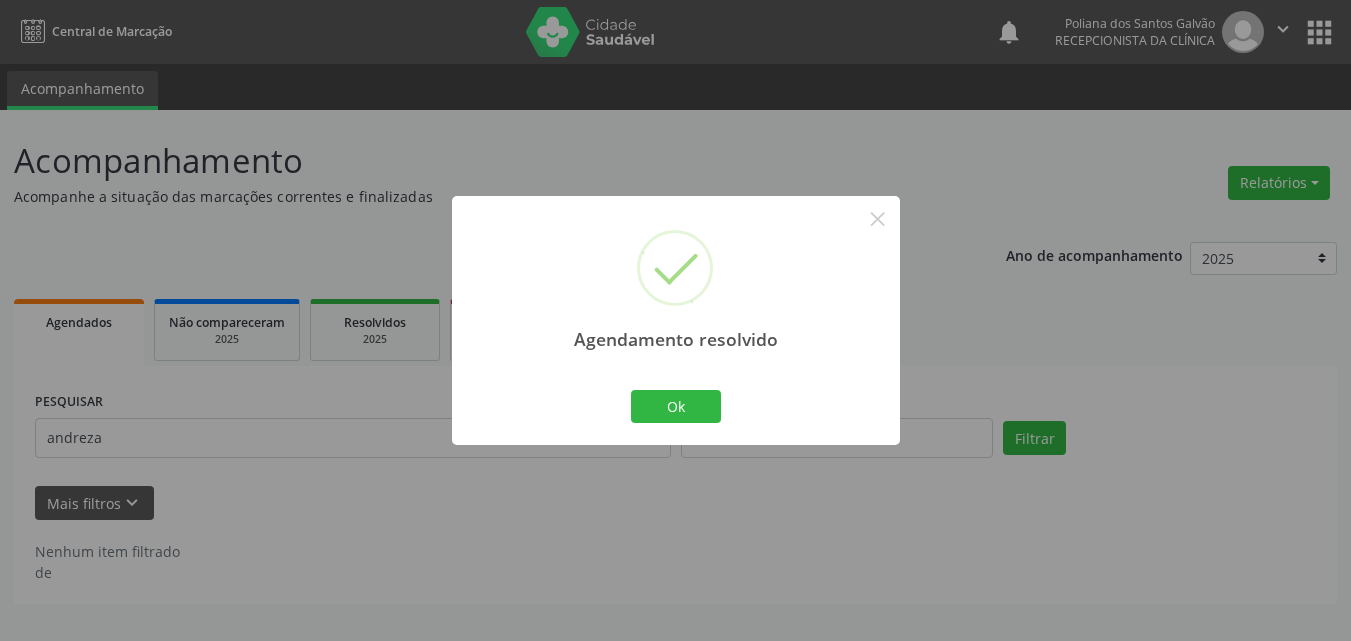 scroll, scrollTop: 0, scrollLeft: 0, axis: both 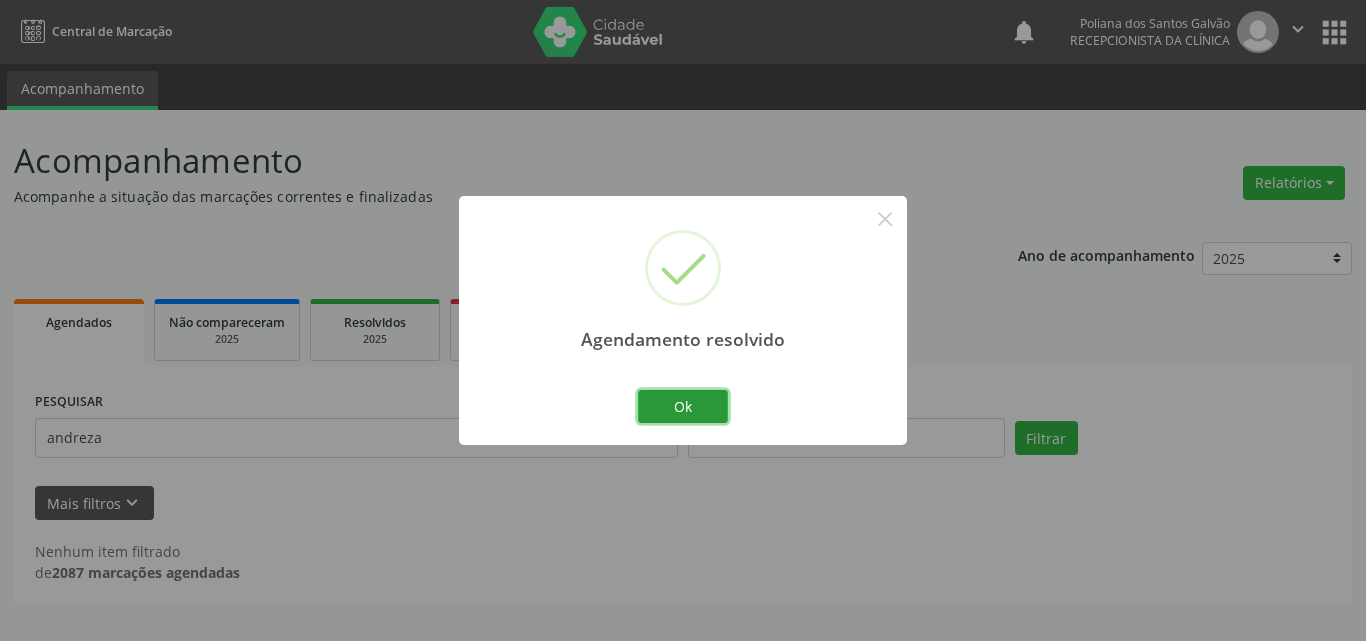 click on "Ok" at bounding box center [683, 407] 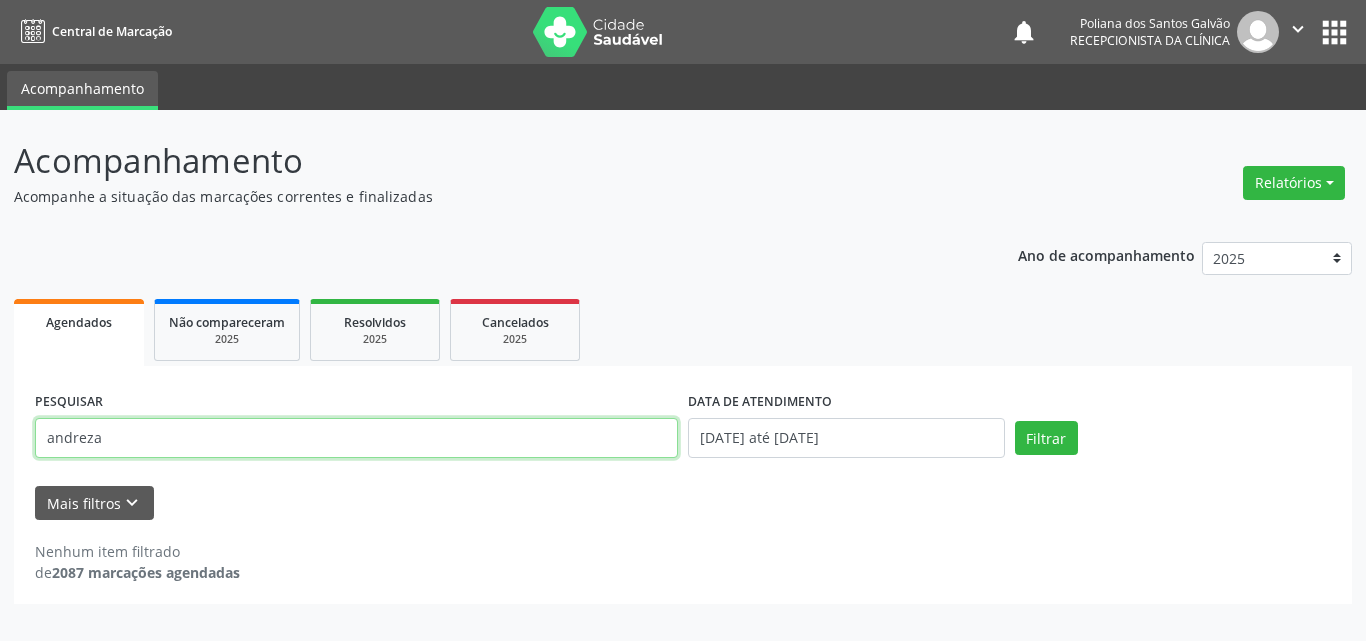 drag, startPoint x: 573, startPoint y: 454, endPoint x: 0, endPoint y: 309, distance: 591.06177 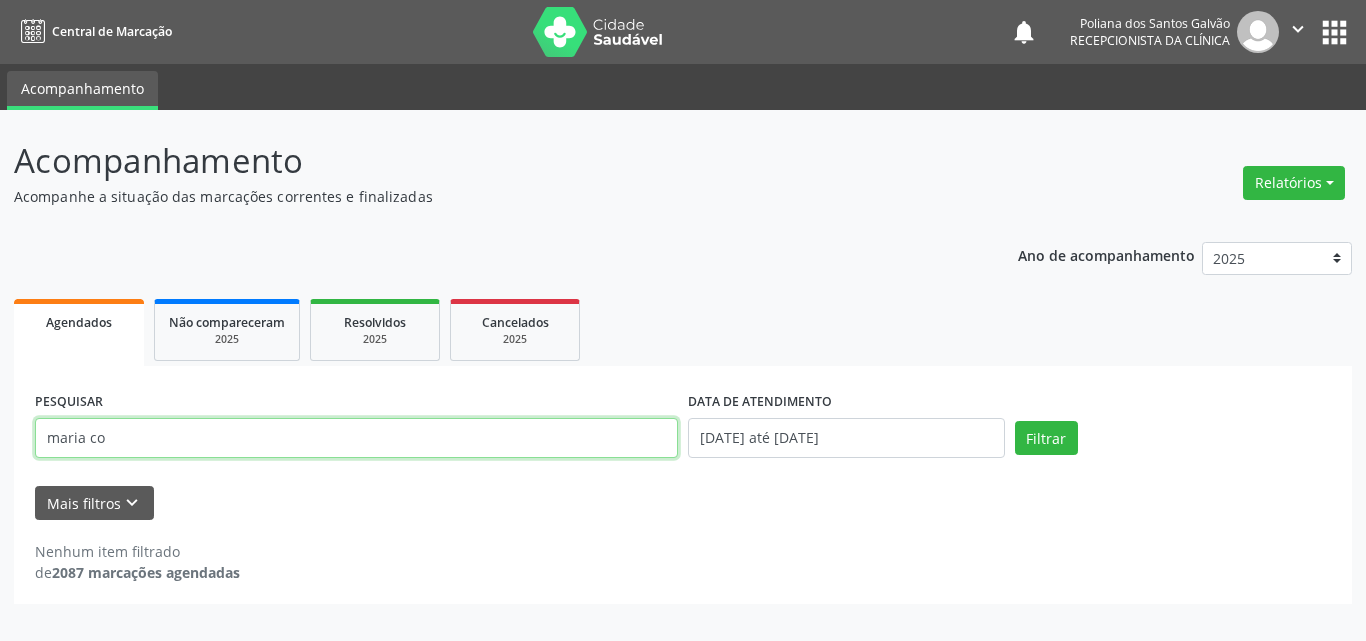 type on "maria co" 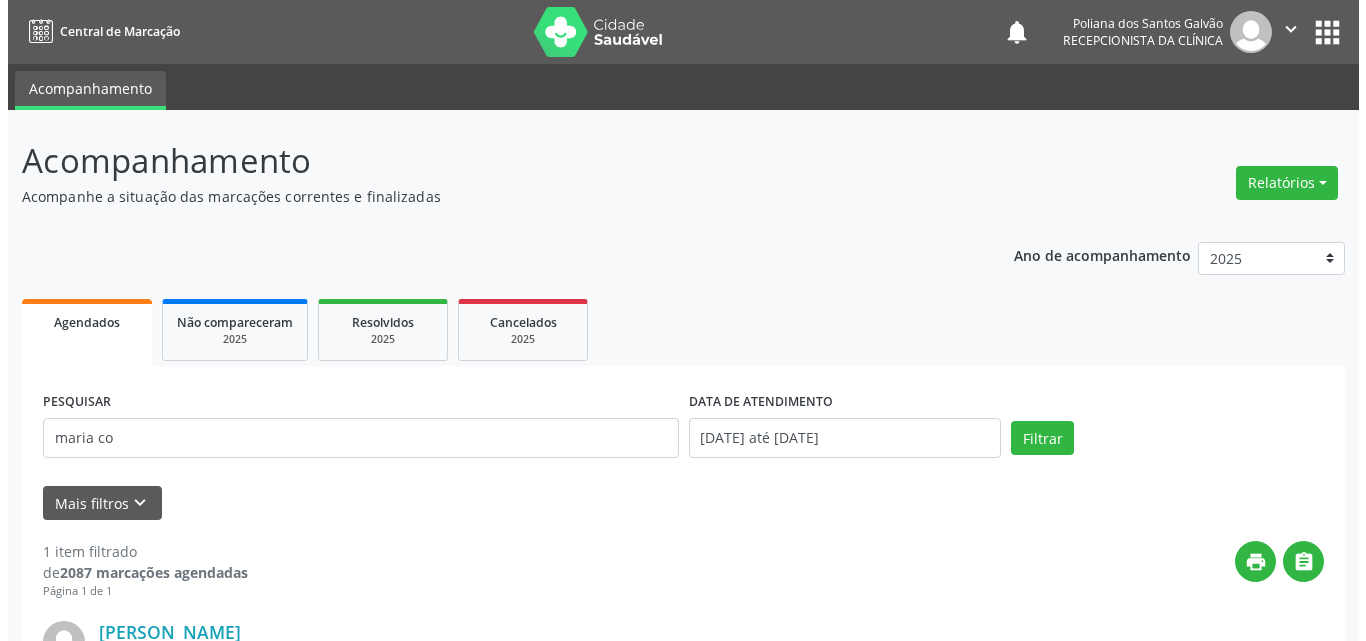 scroll, scrollTop: 281, scrollLeft: 0, axis: vertical 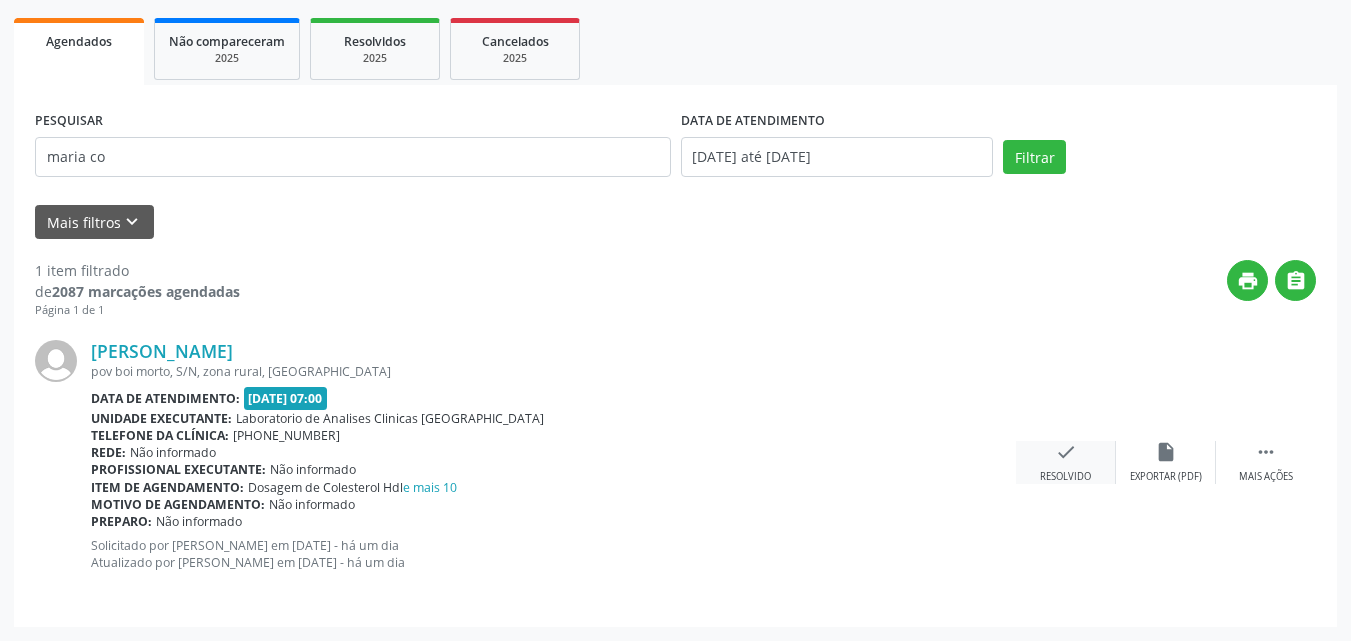 click on "check" at bounding box center [1066, 452] 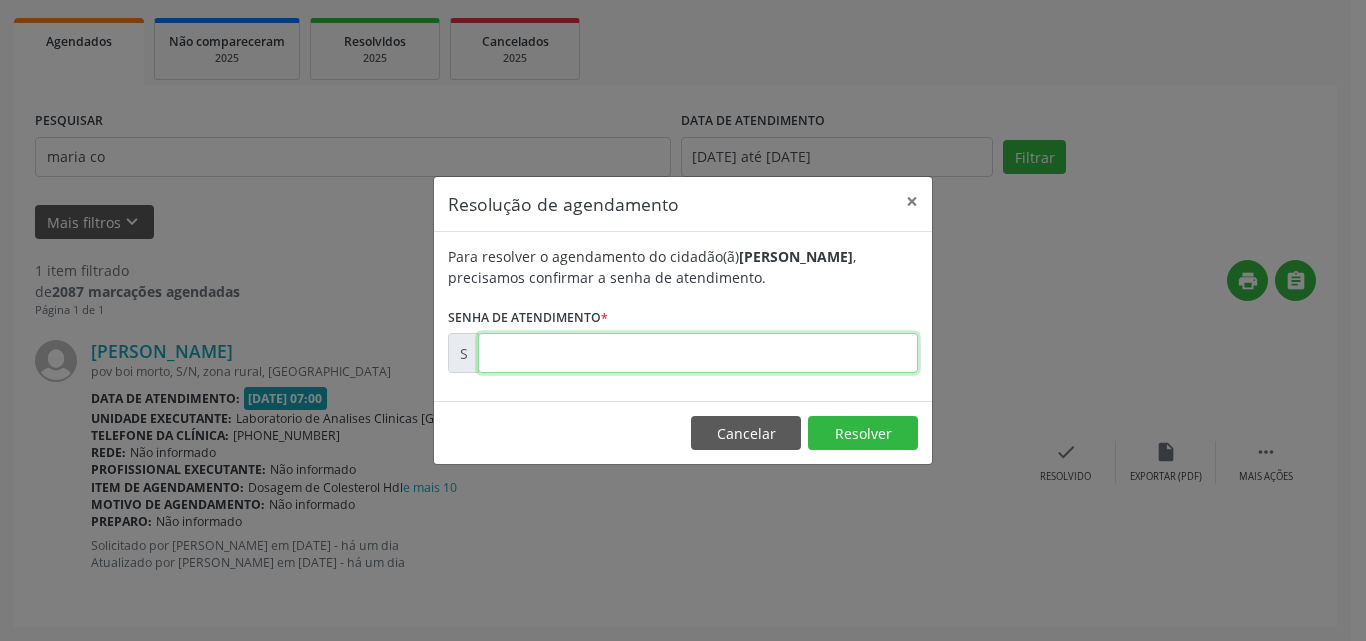 click at bounding box center (698, 353) 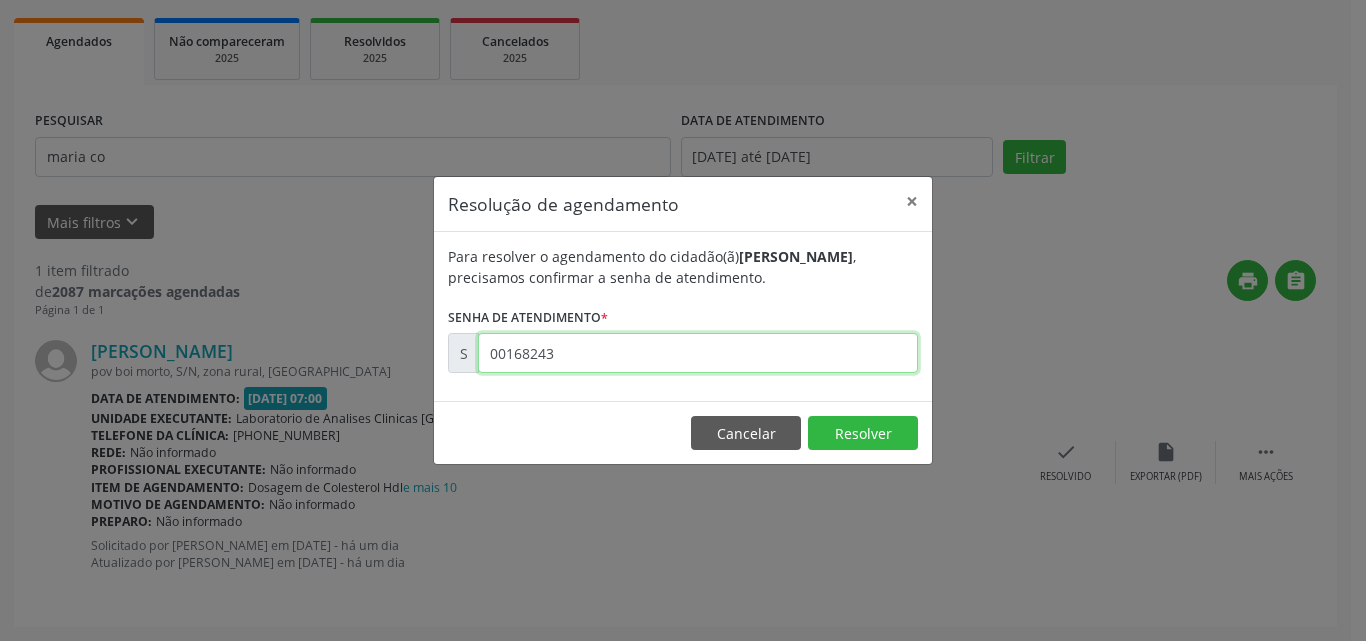 type on "00168243" 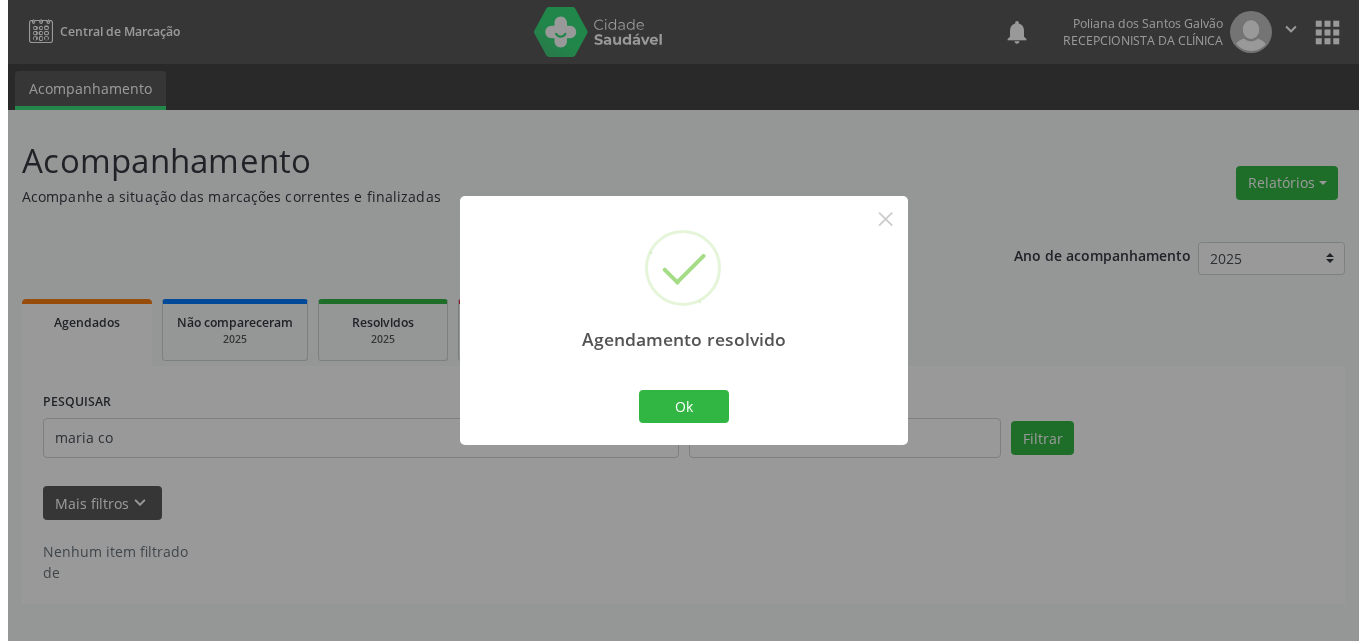 scroll, scrollTop: 0, scrollLeft: 0, axis: both 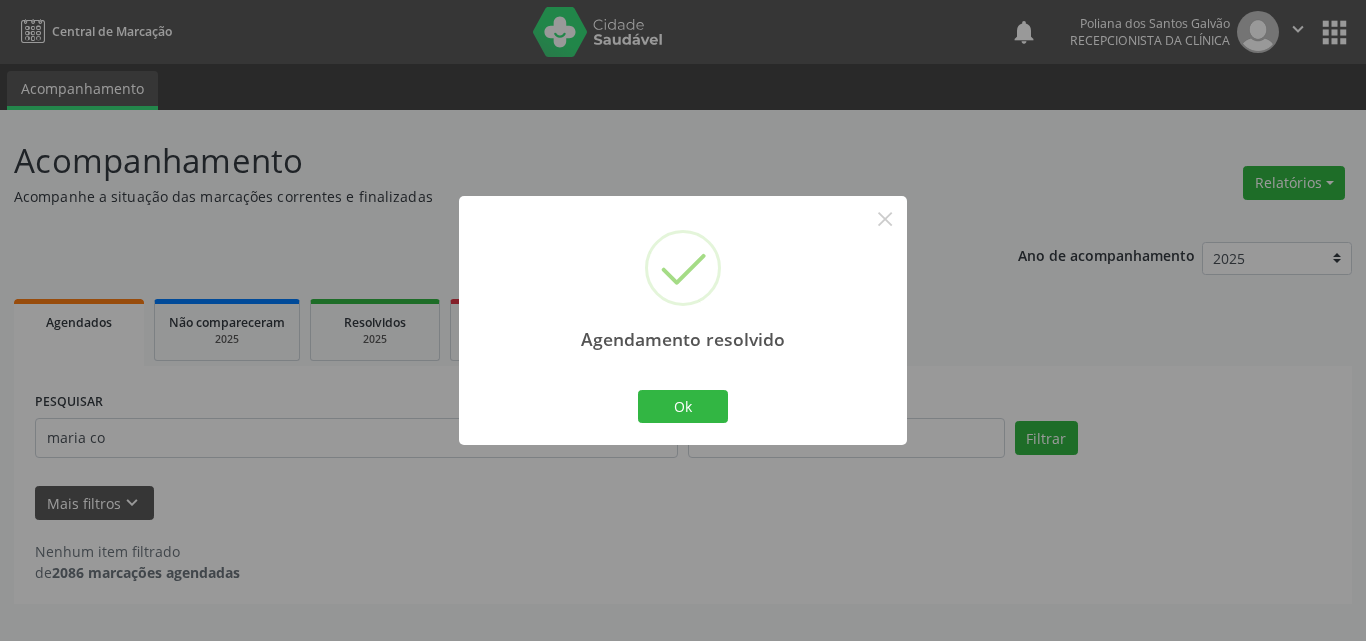 click on "Ok Cancel" at bounding box center (683, 406) 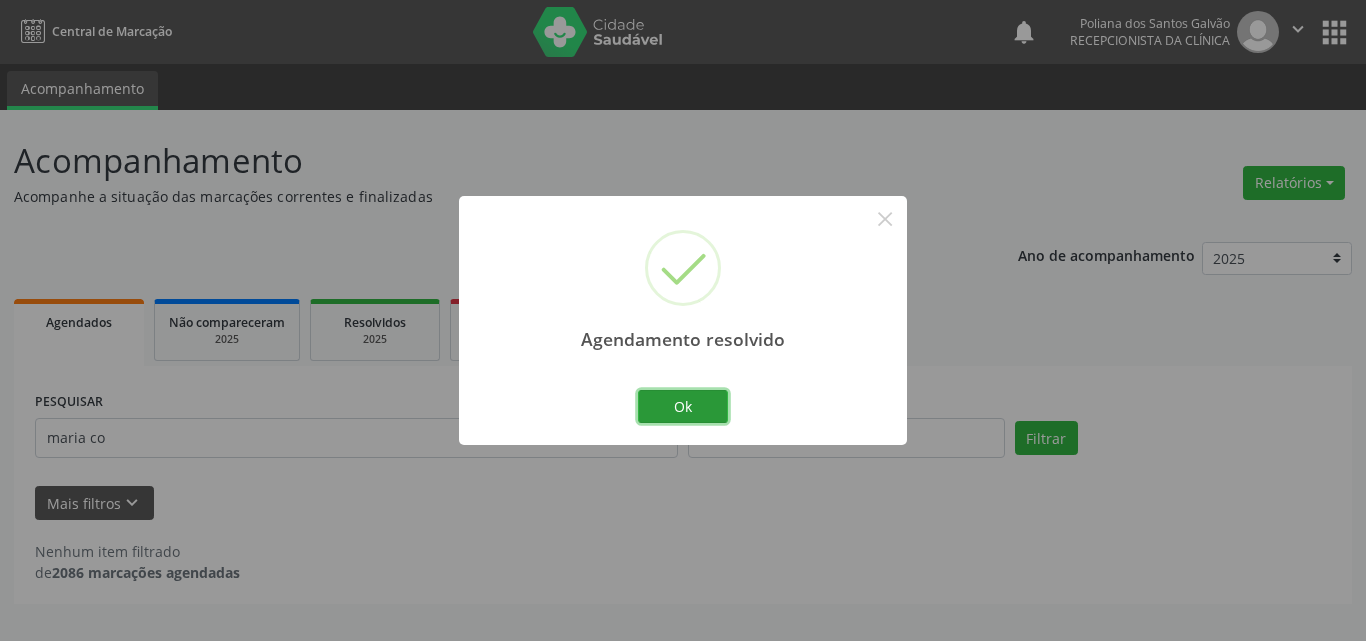 drag, startPoint x: 696, startPoint y: 401, endPoint x: 635, endPoint y: 63, distance: 343.46033 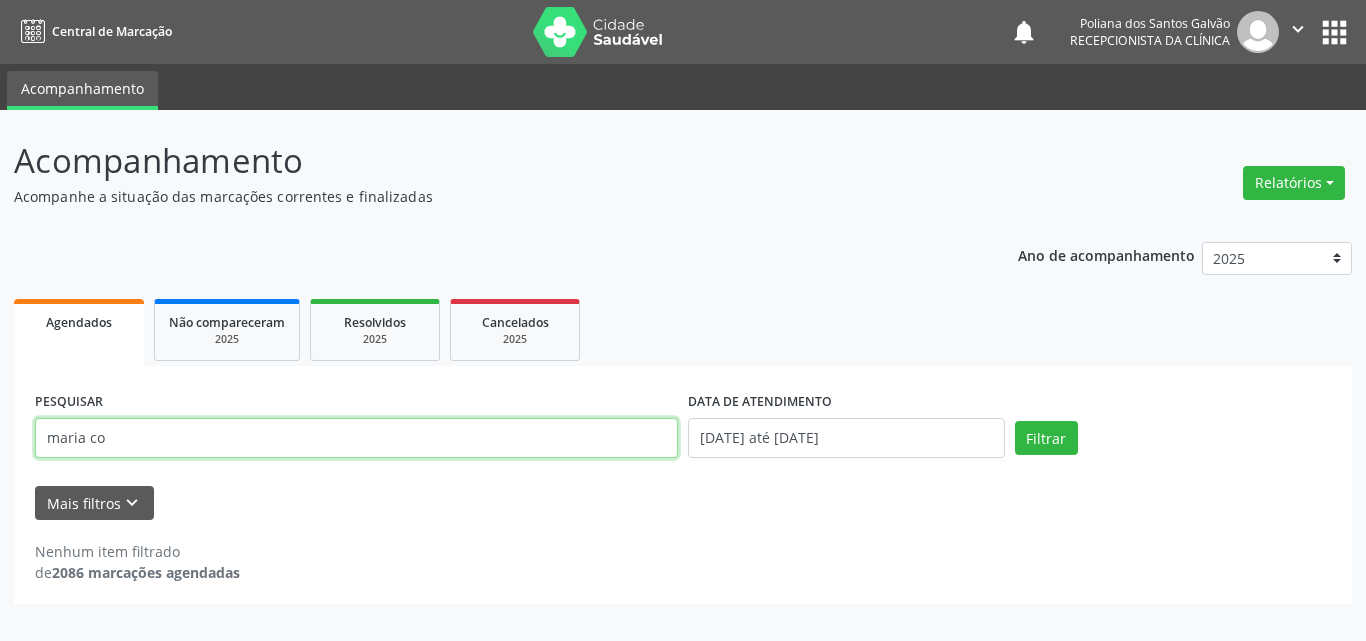 click on "maria co" at bounding box center (356, 438) 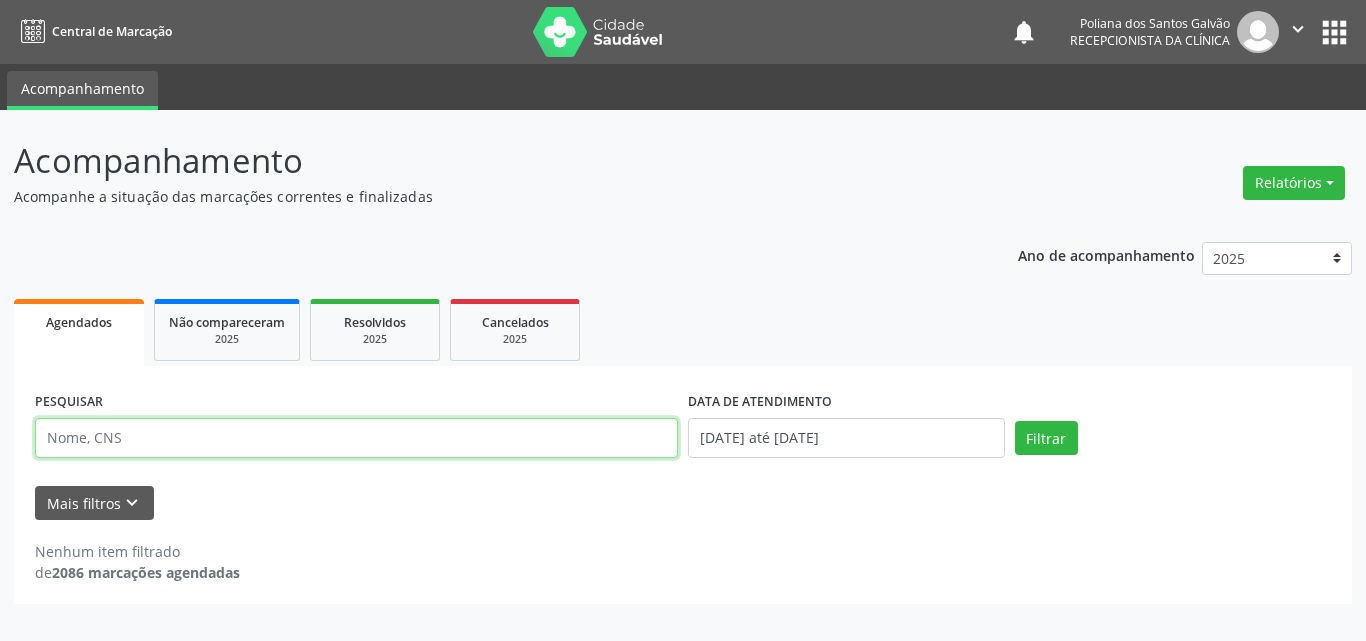 type 